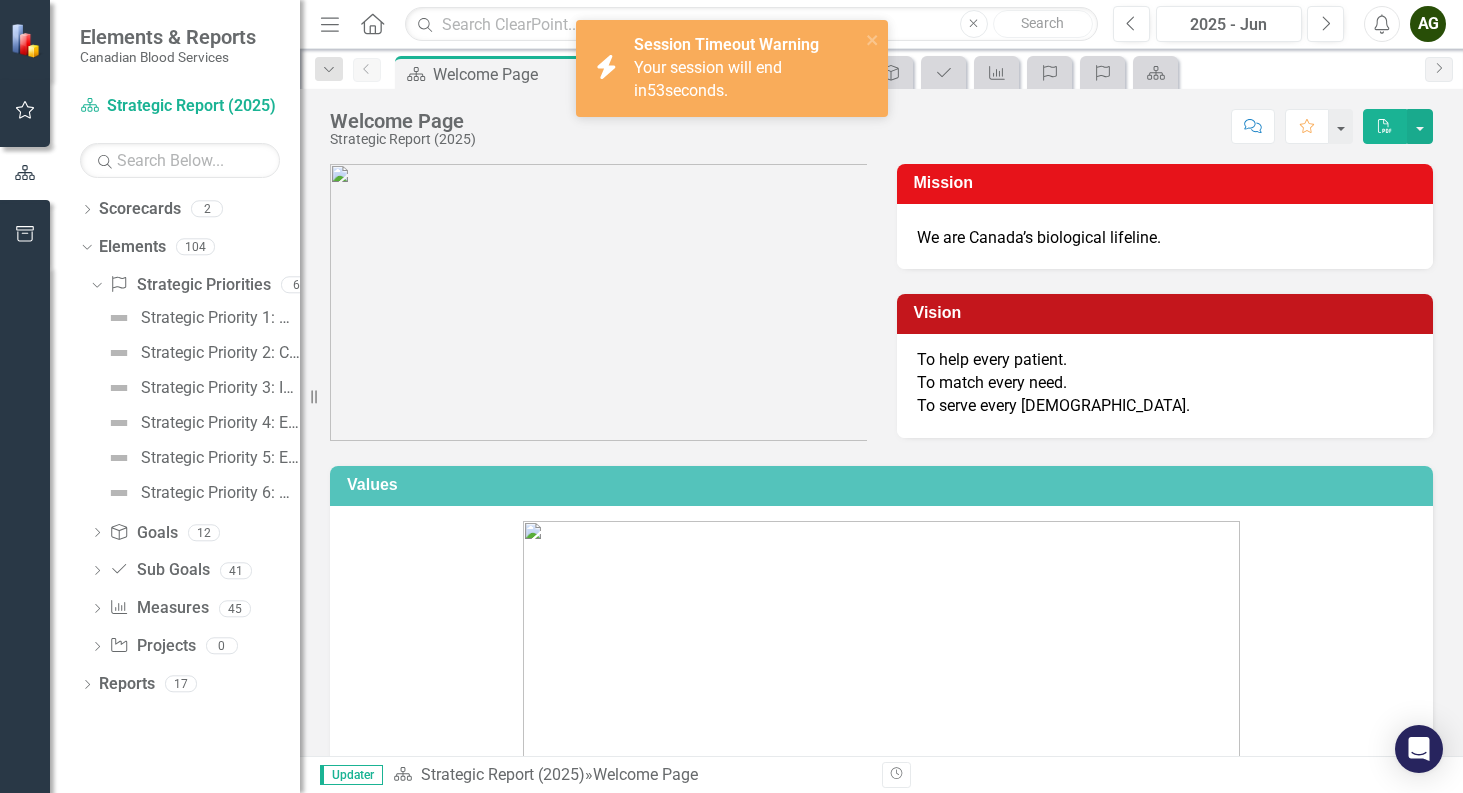 scroll, scrollTop: 0, scrollLeft: 0, axis: both 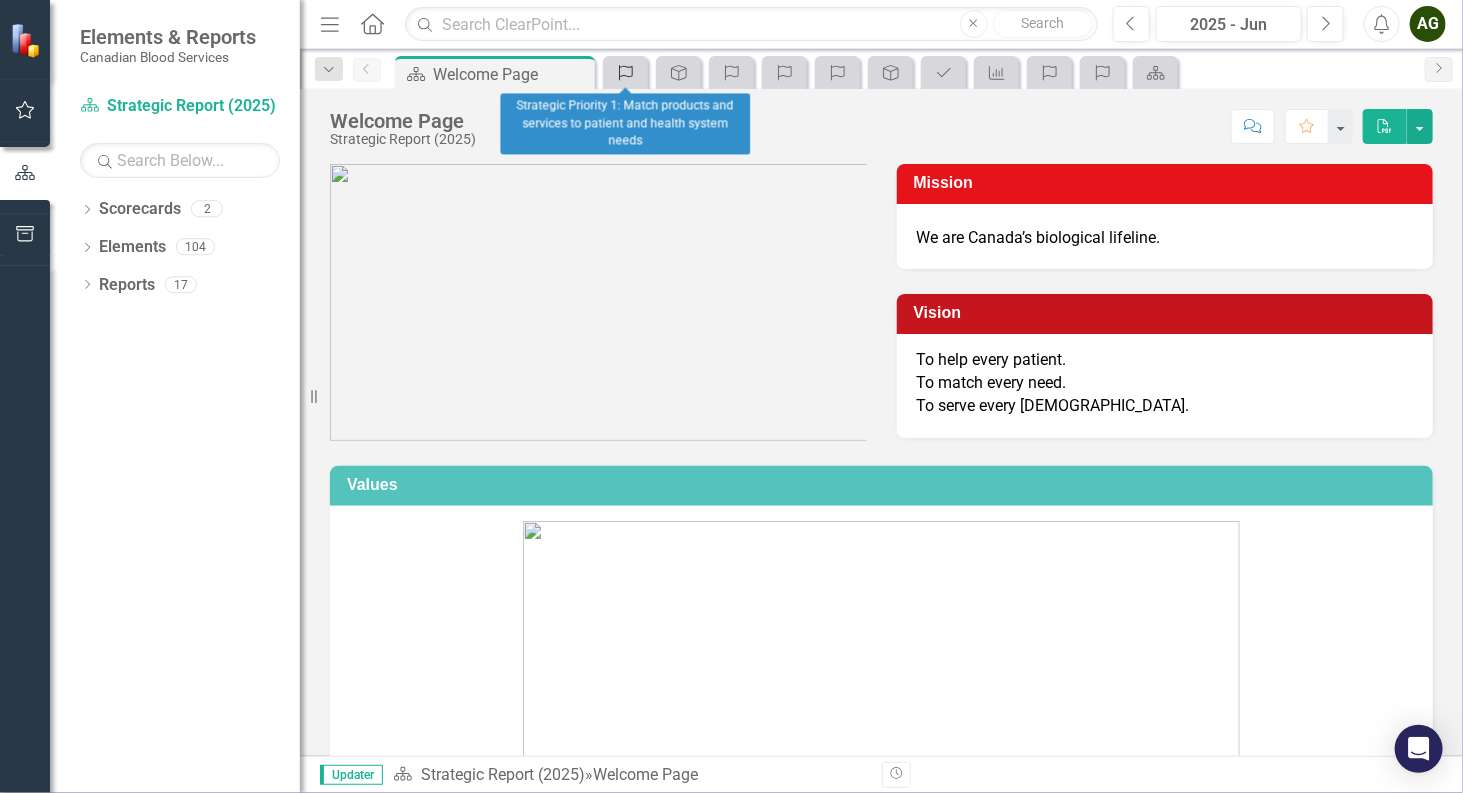click on "Strategic Priorities" 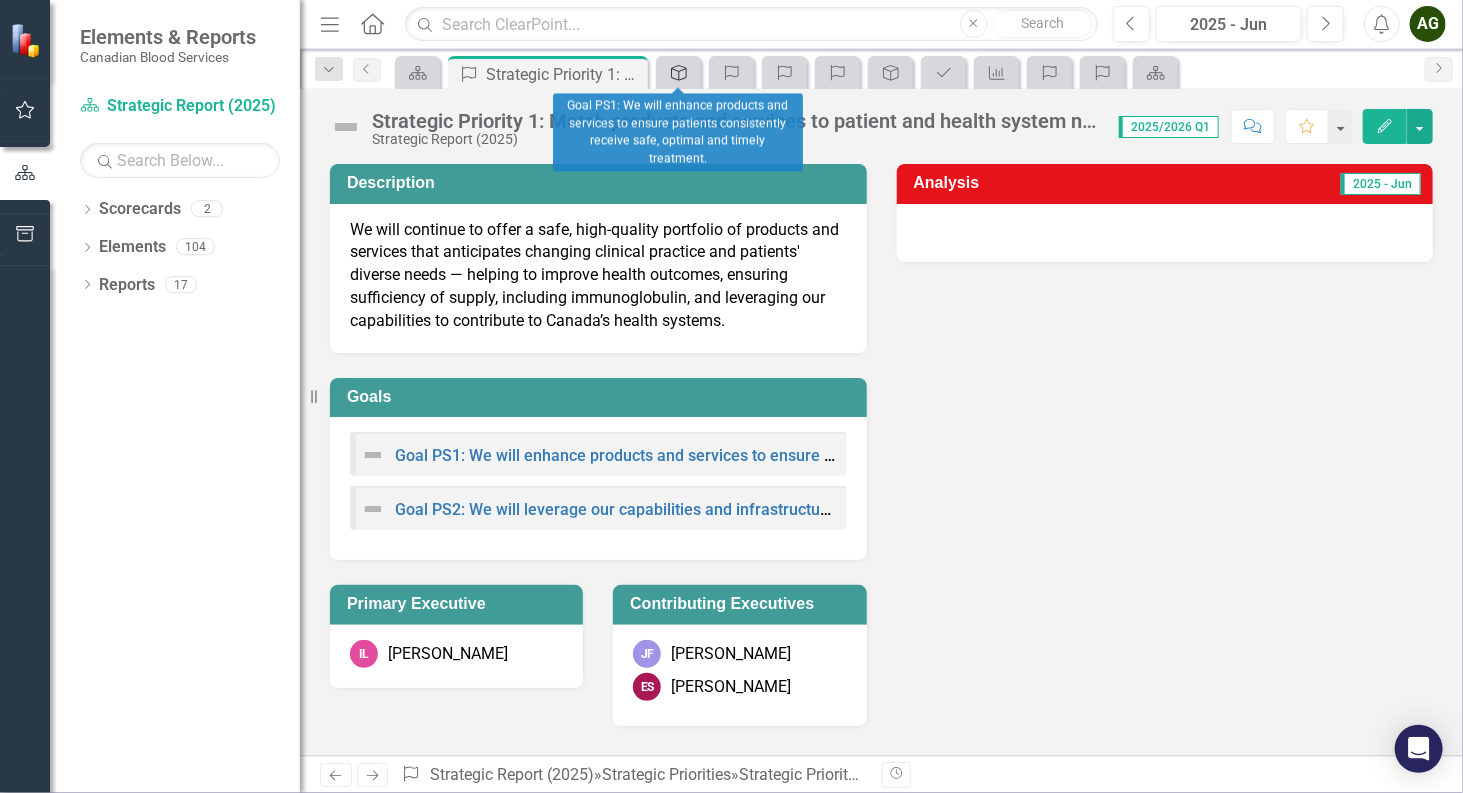 click on "Goal" 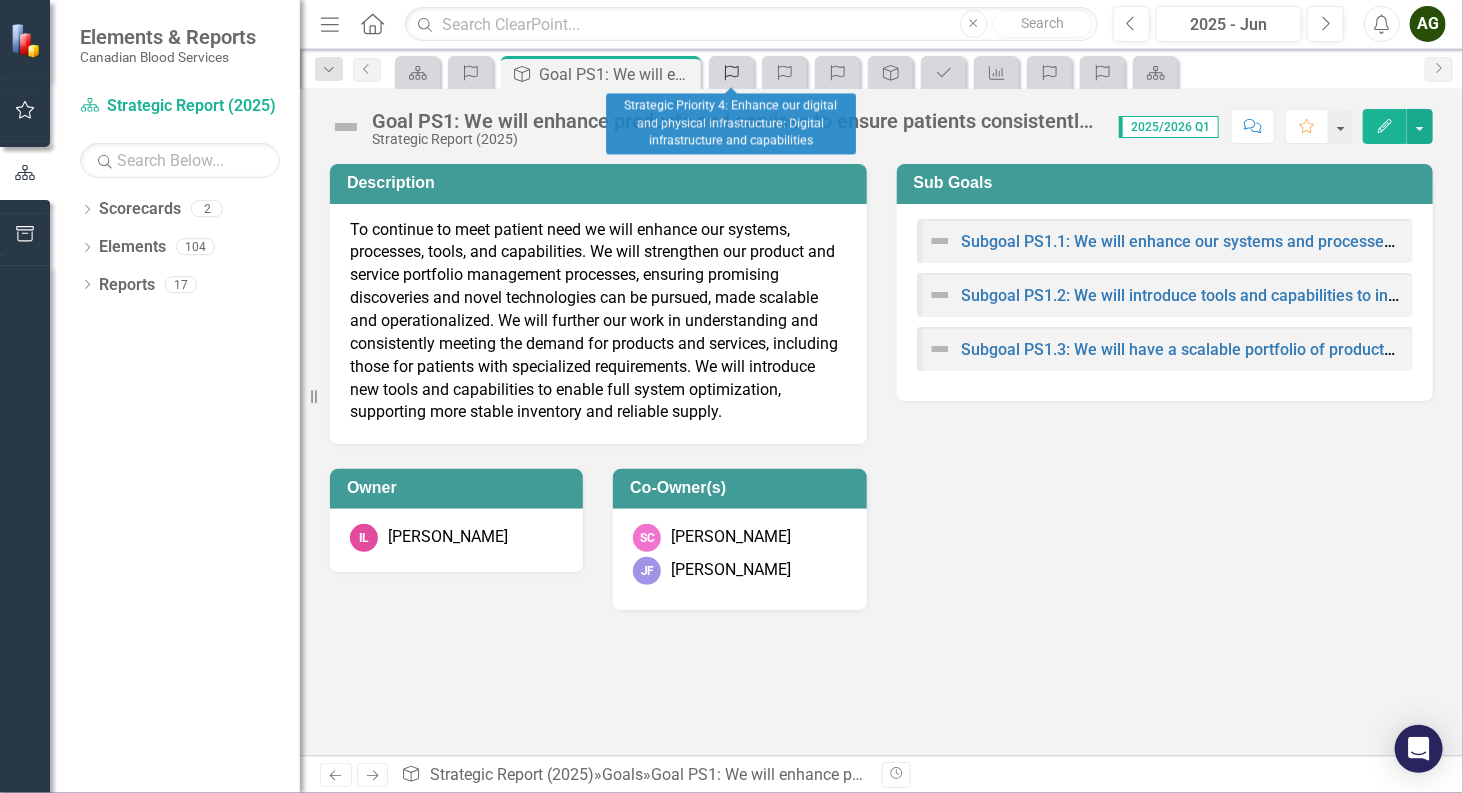 click on "Strategic Priorities" 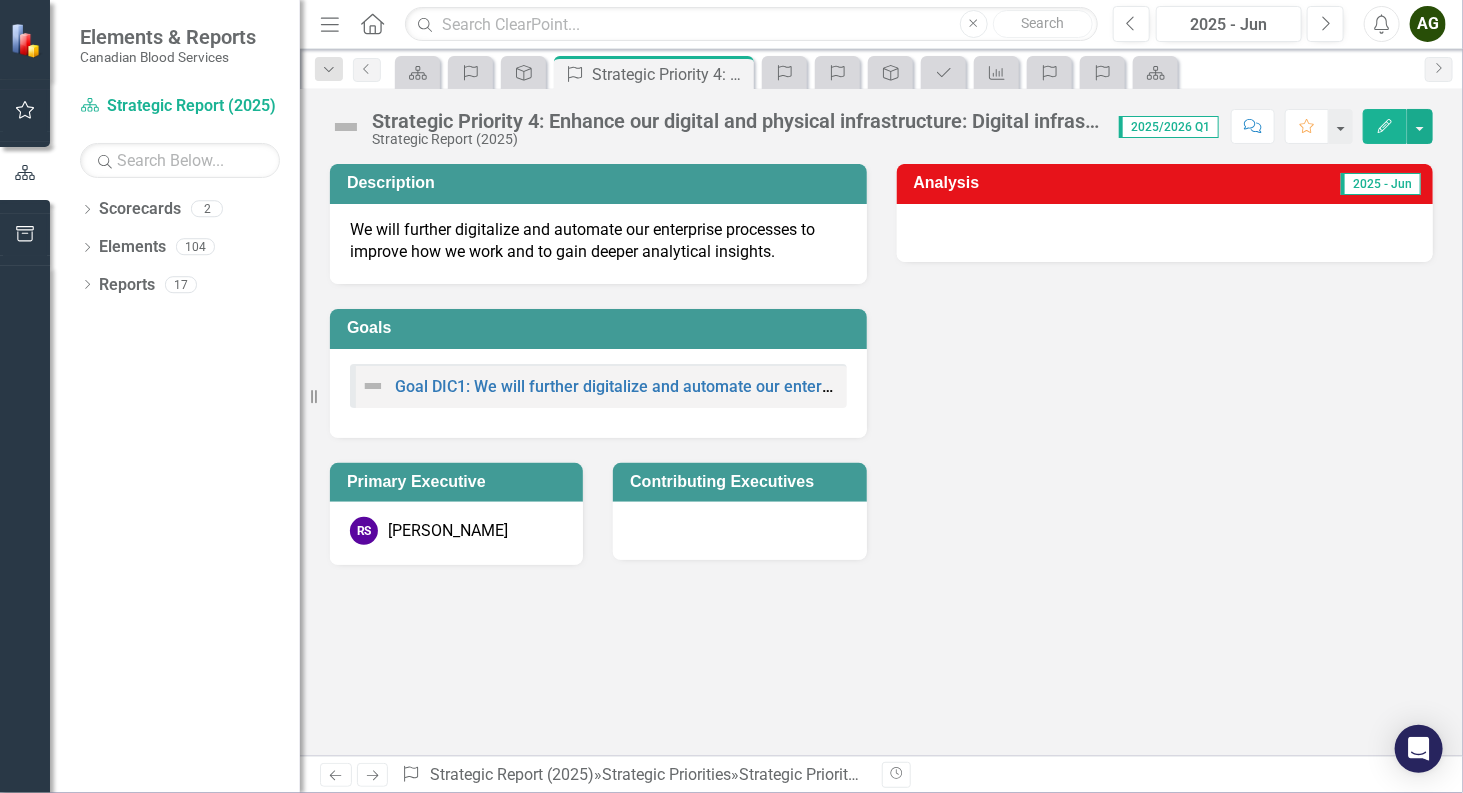 click on "Close" at bounding box center [0, 0] 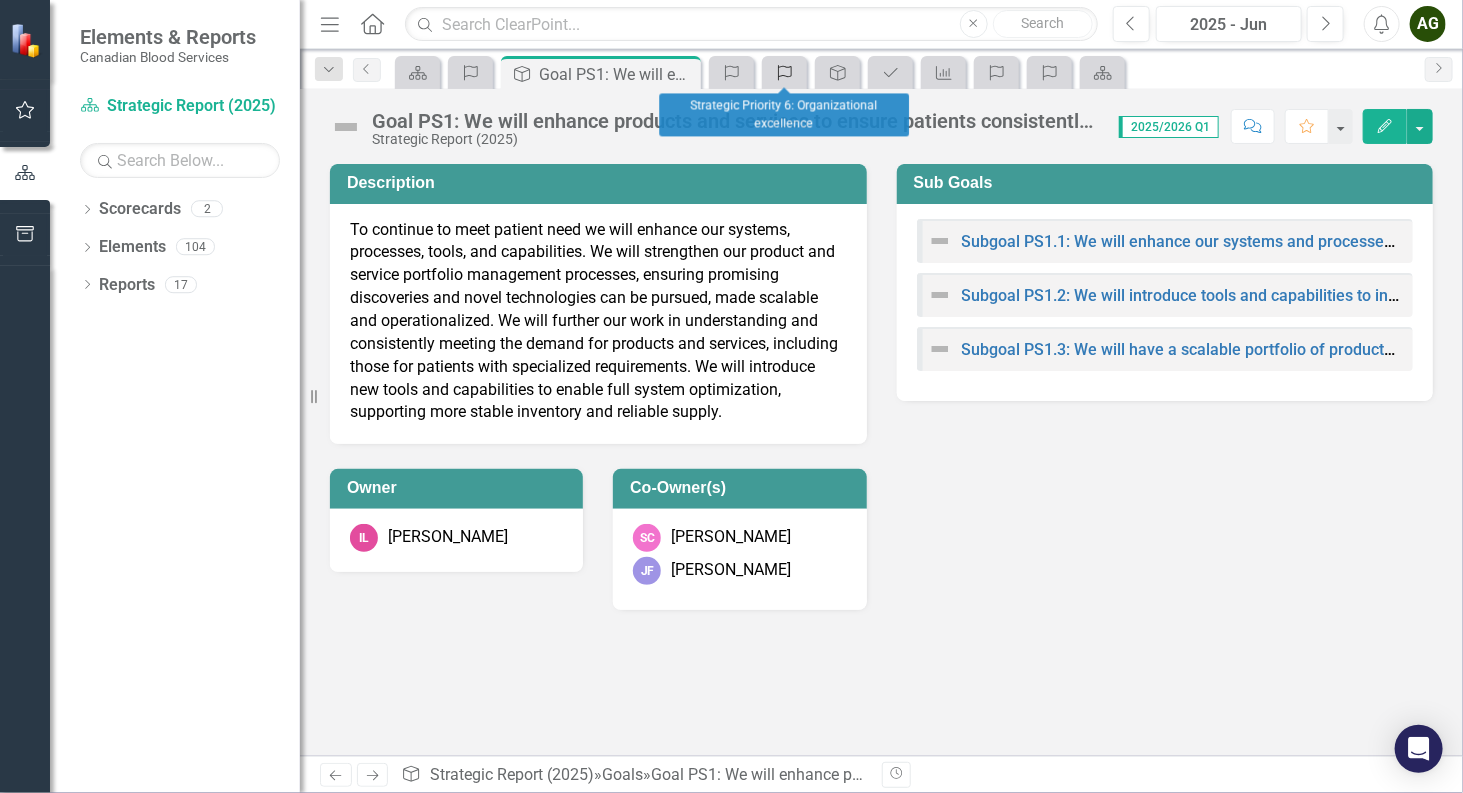 click on "Strategic Priorities" 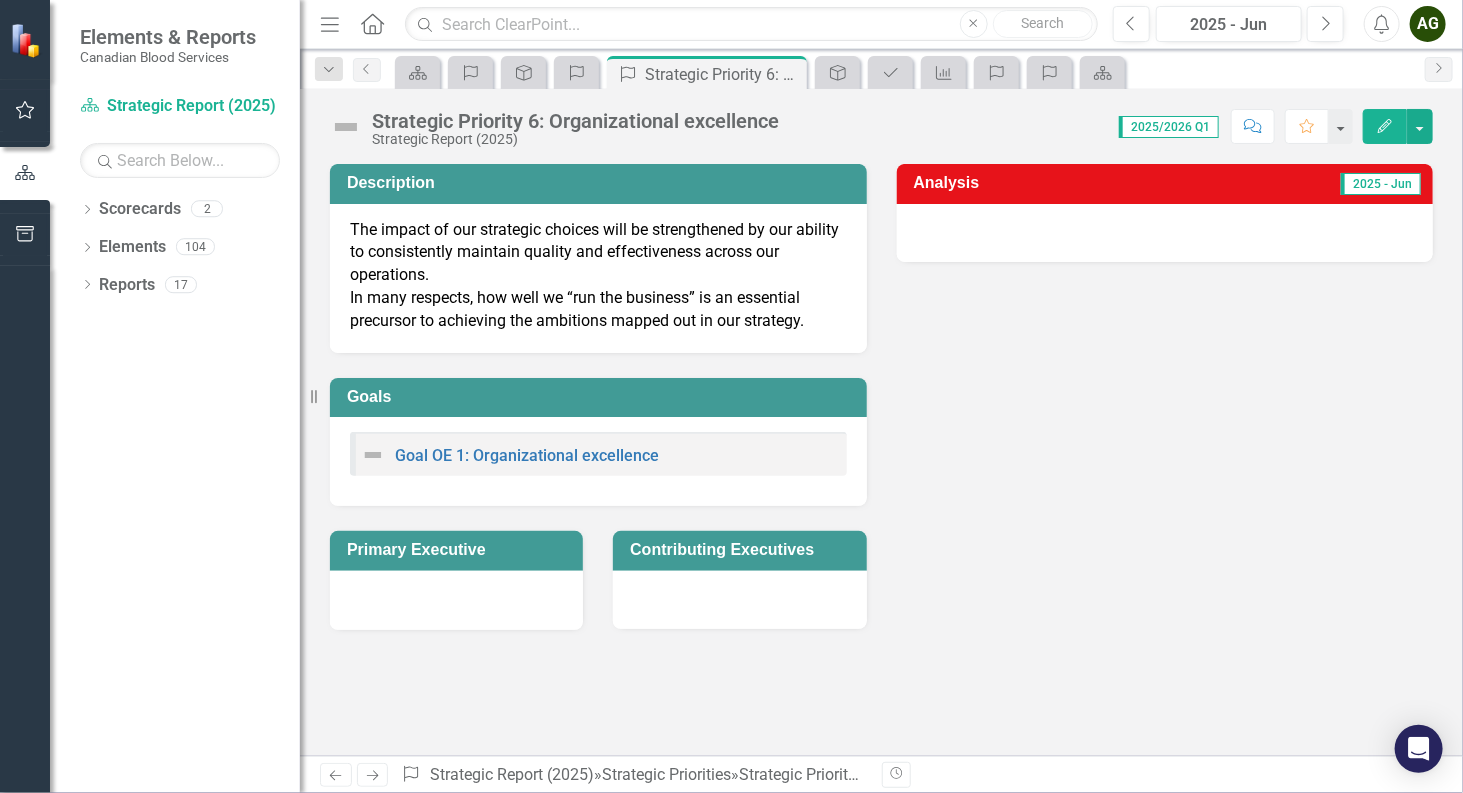 click on "Description The impact of our strategic choices will be strengthened by our ability to consistently maintain quality and effectiveness across our operations. In many respects, how well we “run the business” is an essential precursor to achieving the ambitions mapped out in our strategy.  Goals Goal OE 1: Organizational excellence Primary Executive Contributing Executives Analysis 2025 - Jun" at bounding box center (881, 384) 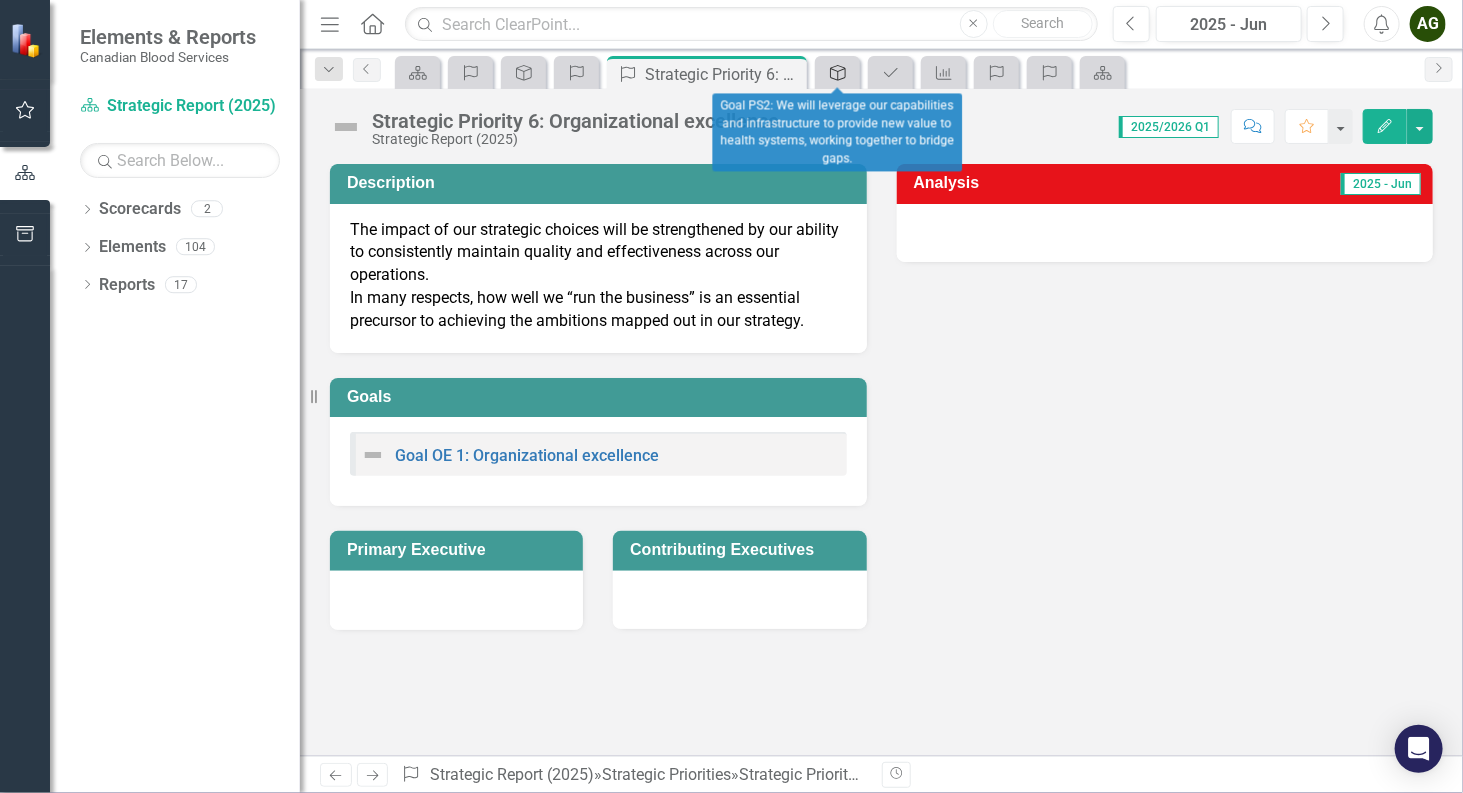 click on "Goal" 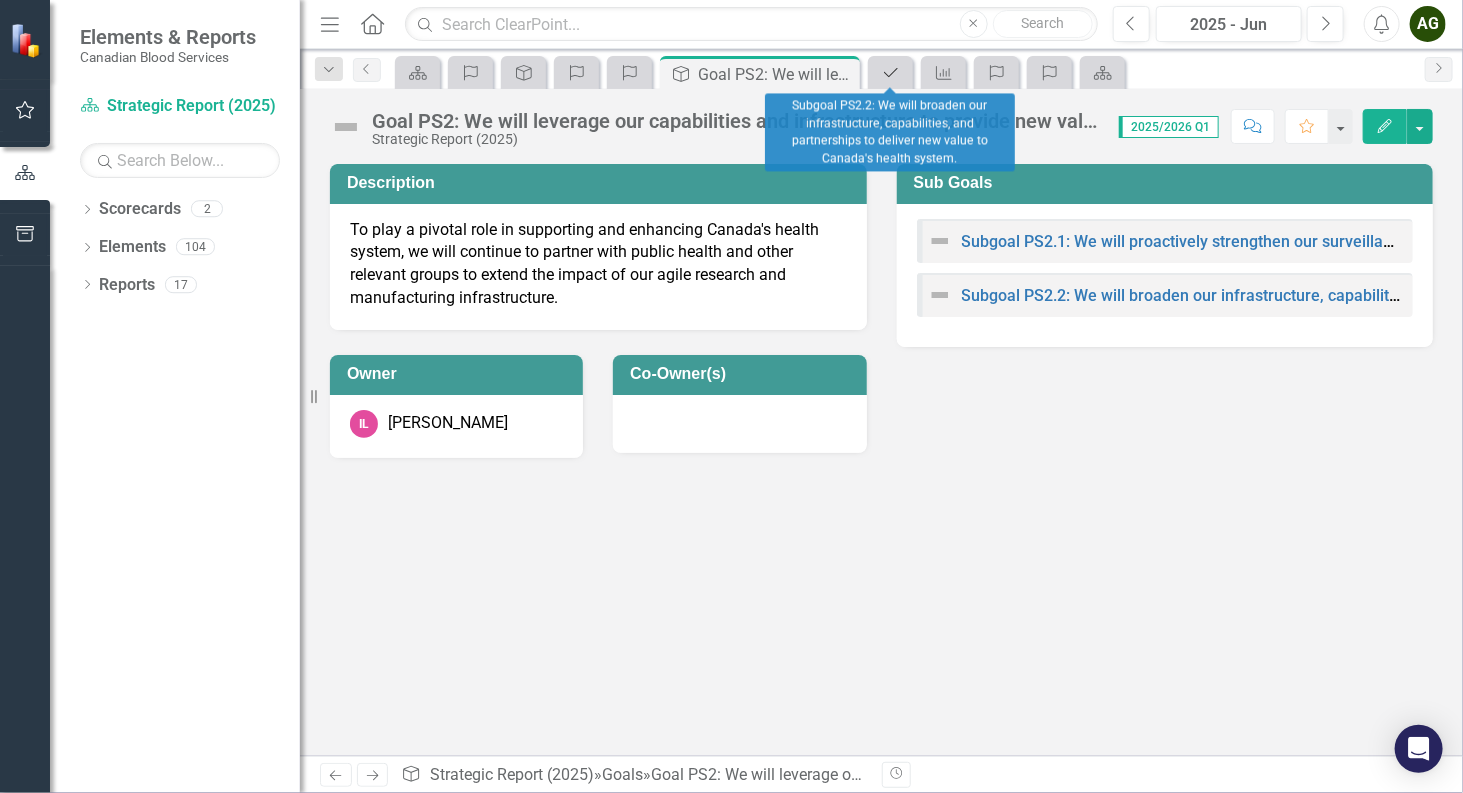 click on "Sub Goals" 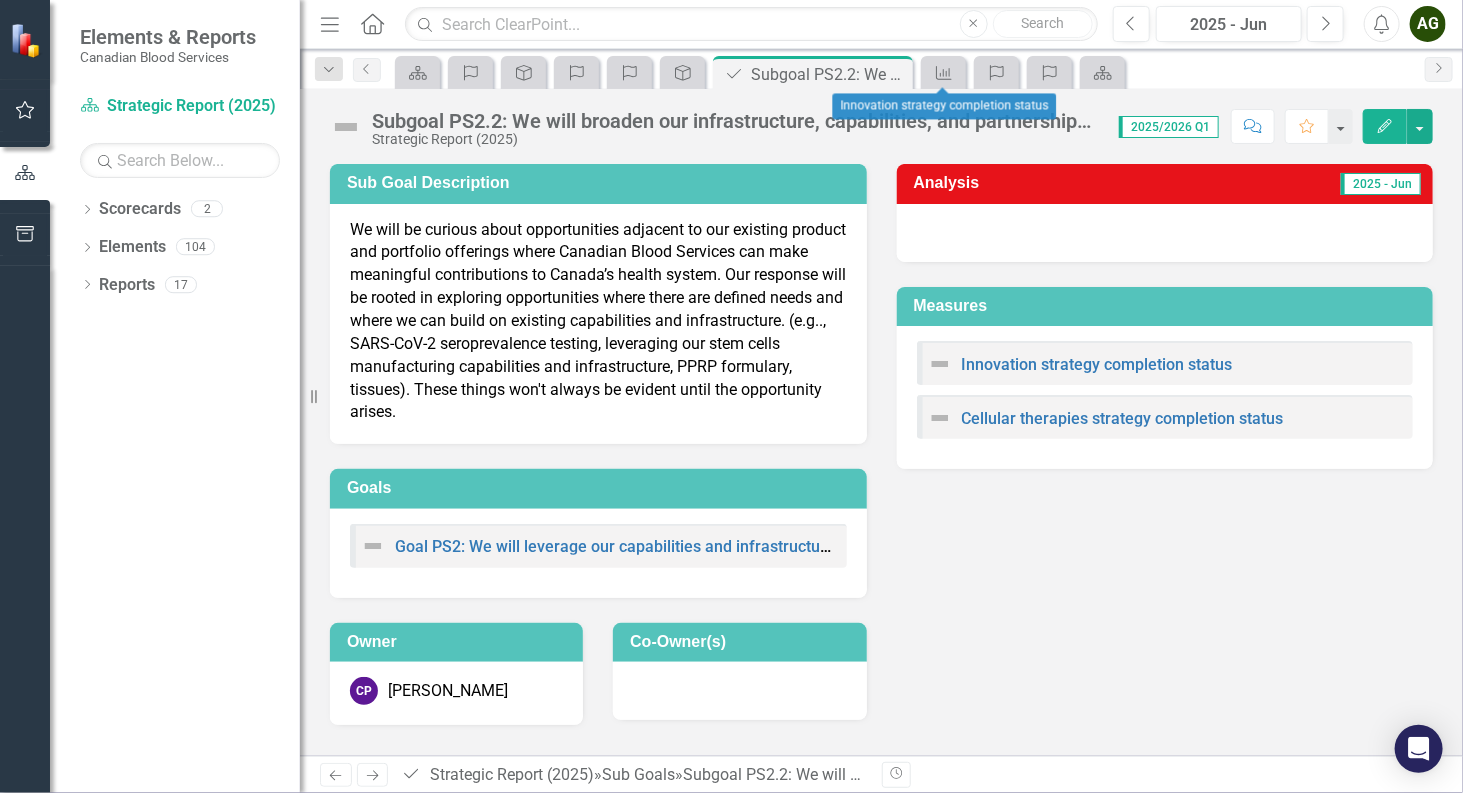 click on "Dropdown Search Scorecard Welcome Page Close Strategic Priorities Strategic Priority 1: Match products and services to patient and health system needs Close Goal Goal PS1: We will enhance products and services to ensure patients consistently receive safe, optimal and timely treatment.    Close Strategic Priorities Strategic Priority 5: Enhance our digital and physical infrastructure: Physical infrastructure Close Strategic Priorities Strategic Priority 6: Organizational excellence Close Goal Goal PS2: We will leverage our capabilities and infrastructure to provide new value to health systems, working together to bridge gaps. Close Sub Goals Subgoal PS2.2: We will broaden our infrastructure, capabilities, and partnerships to deliver  new value to Canada's health system. Pin Measure Innovation strategy completion status Close Strategic Priorities Strategic Priority 2: Collections and Donor growth and transformation Close Strategic Priorities Strategic Priority 3: Invest in our people and culture			 Close Close" at bounding box center (881, 69) 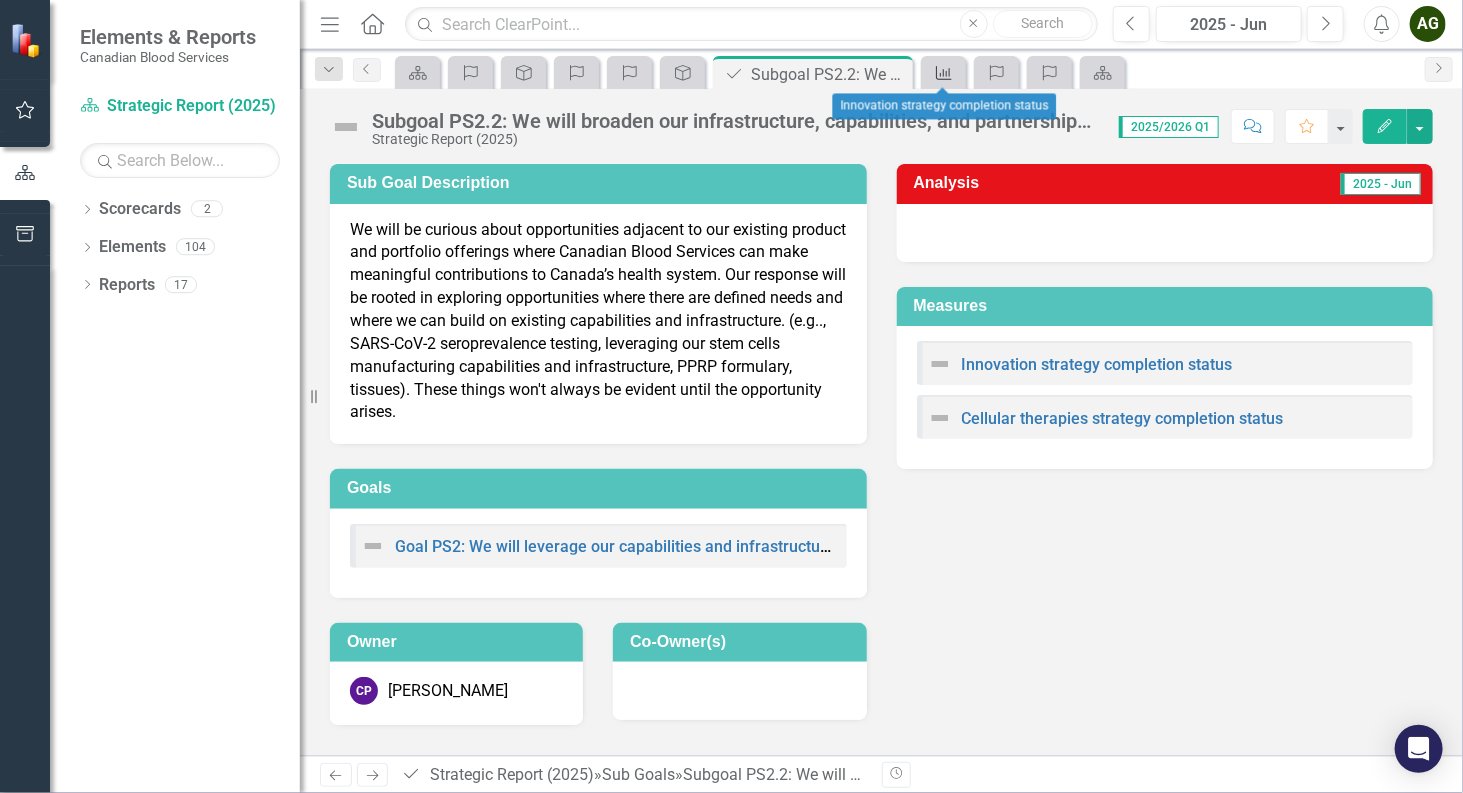 click 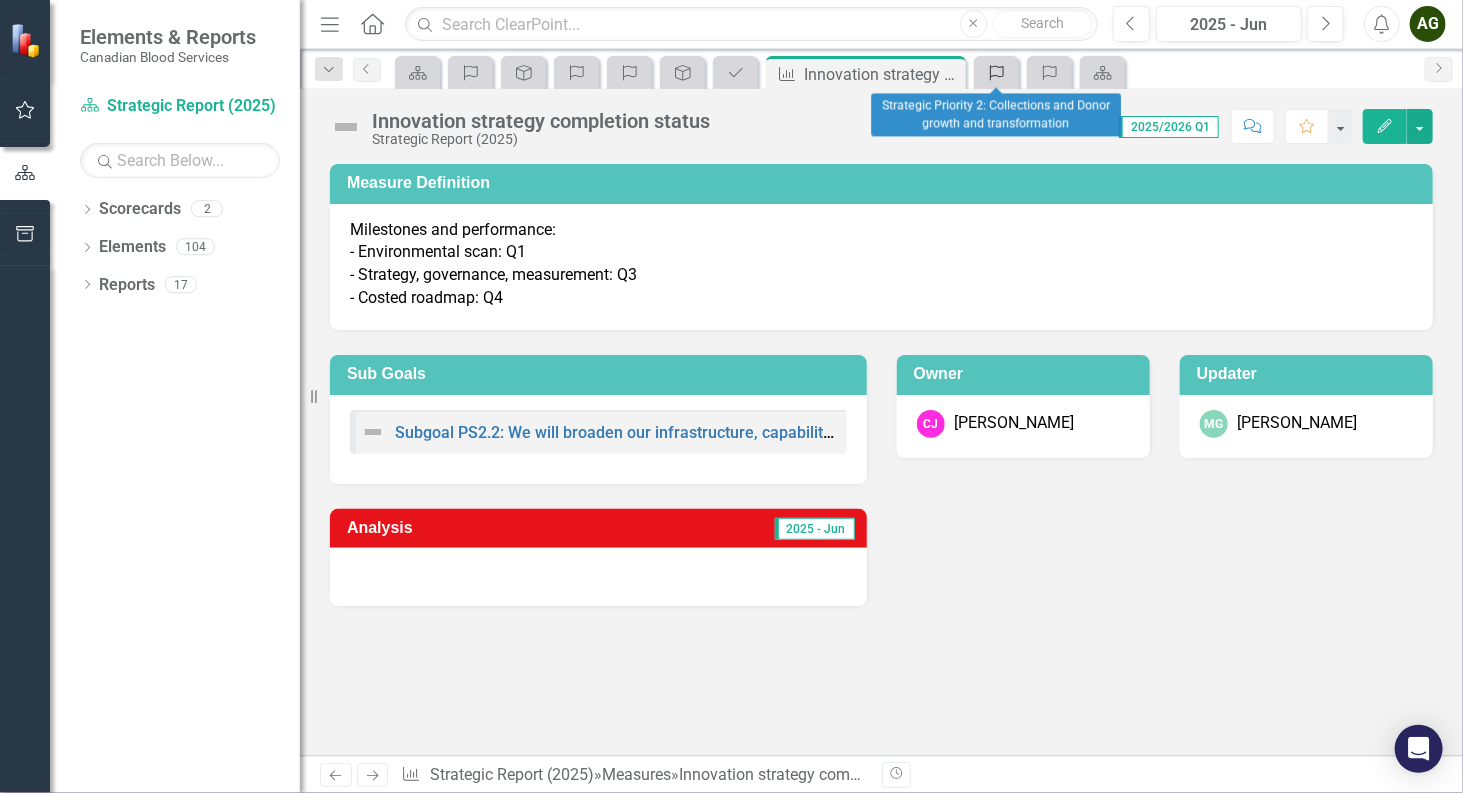 click on "Strategic Priorities" 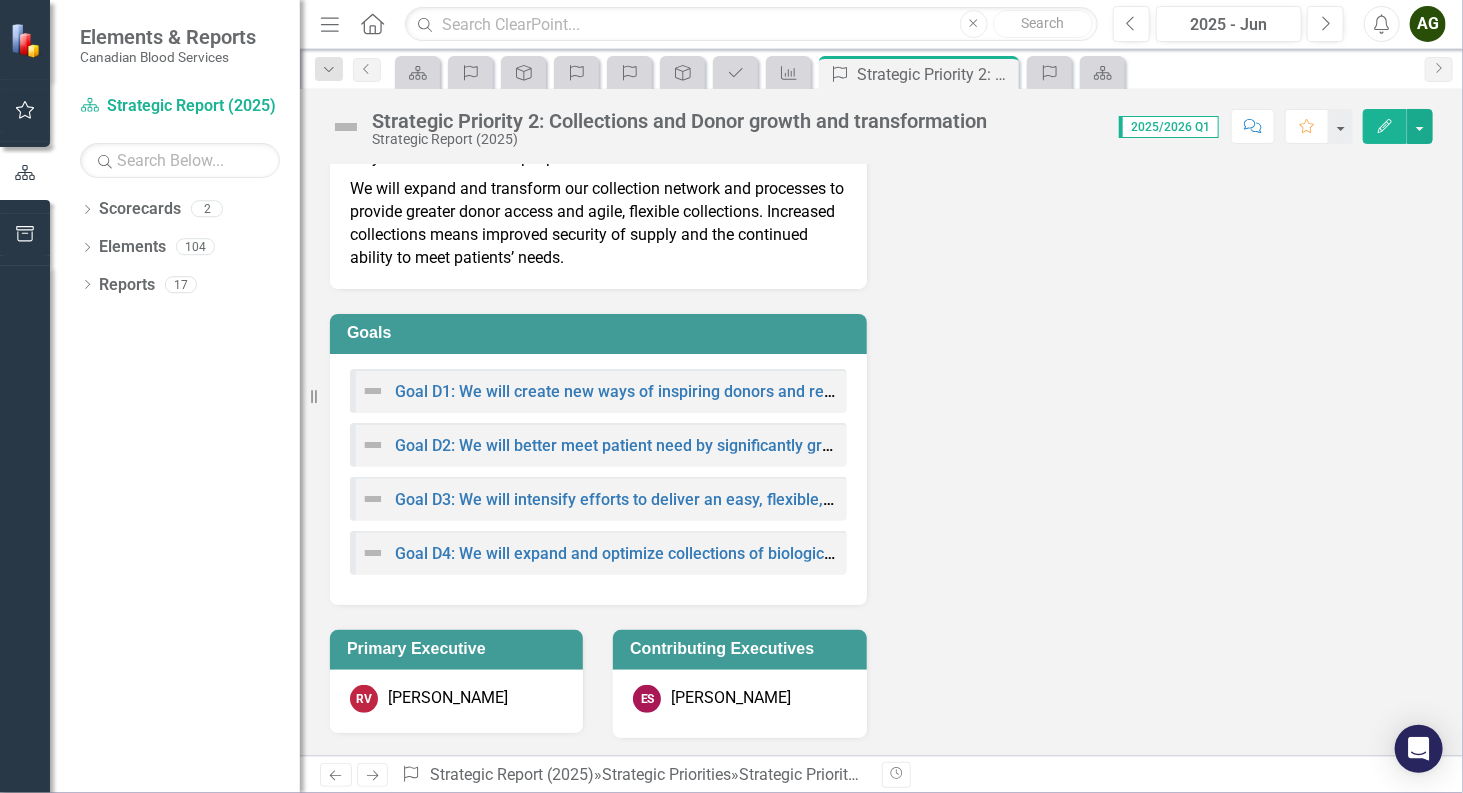 scroll, scrollTop: 0, scrollLeft: 0, axis: both 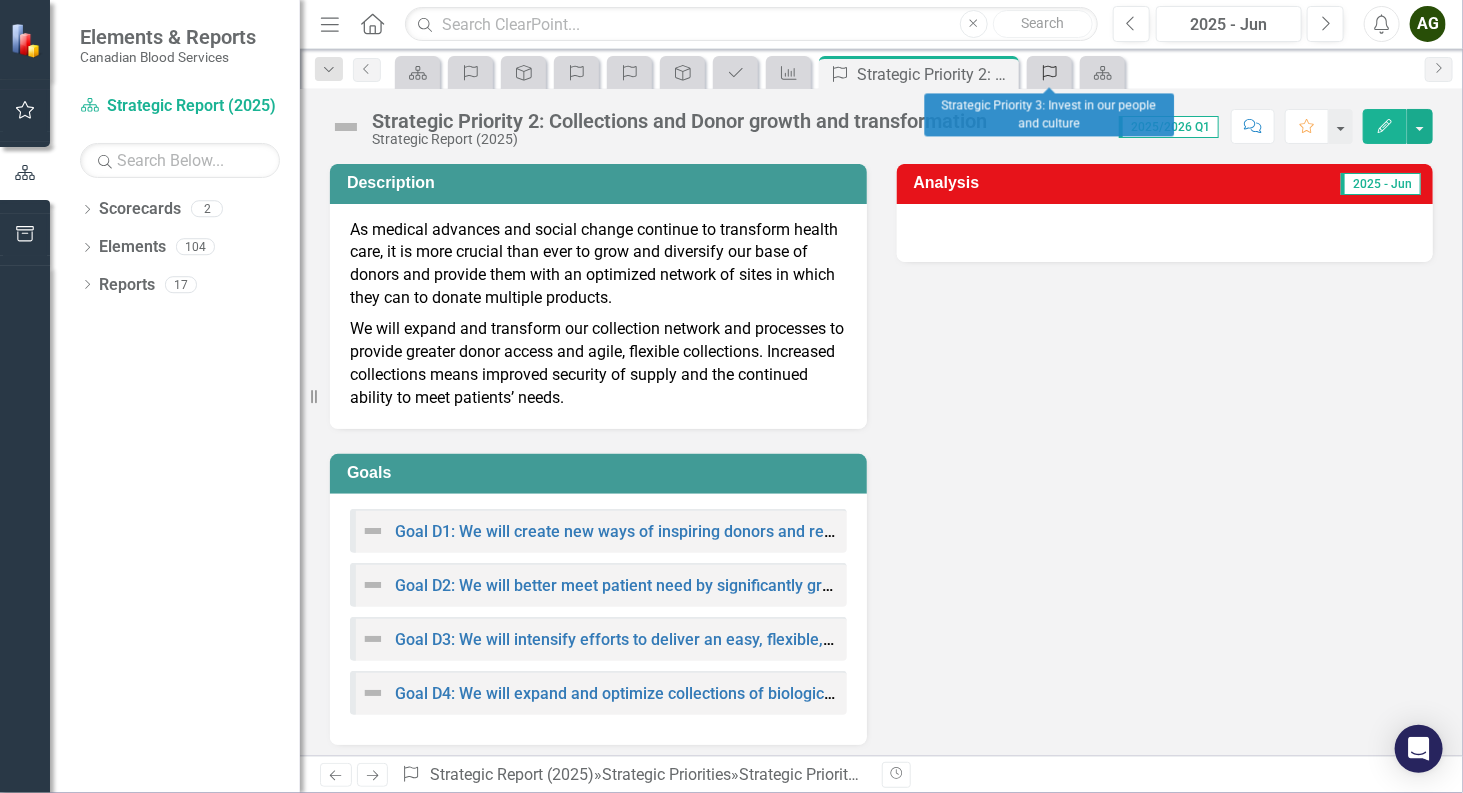 click on "Strategic Priorities" 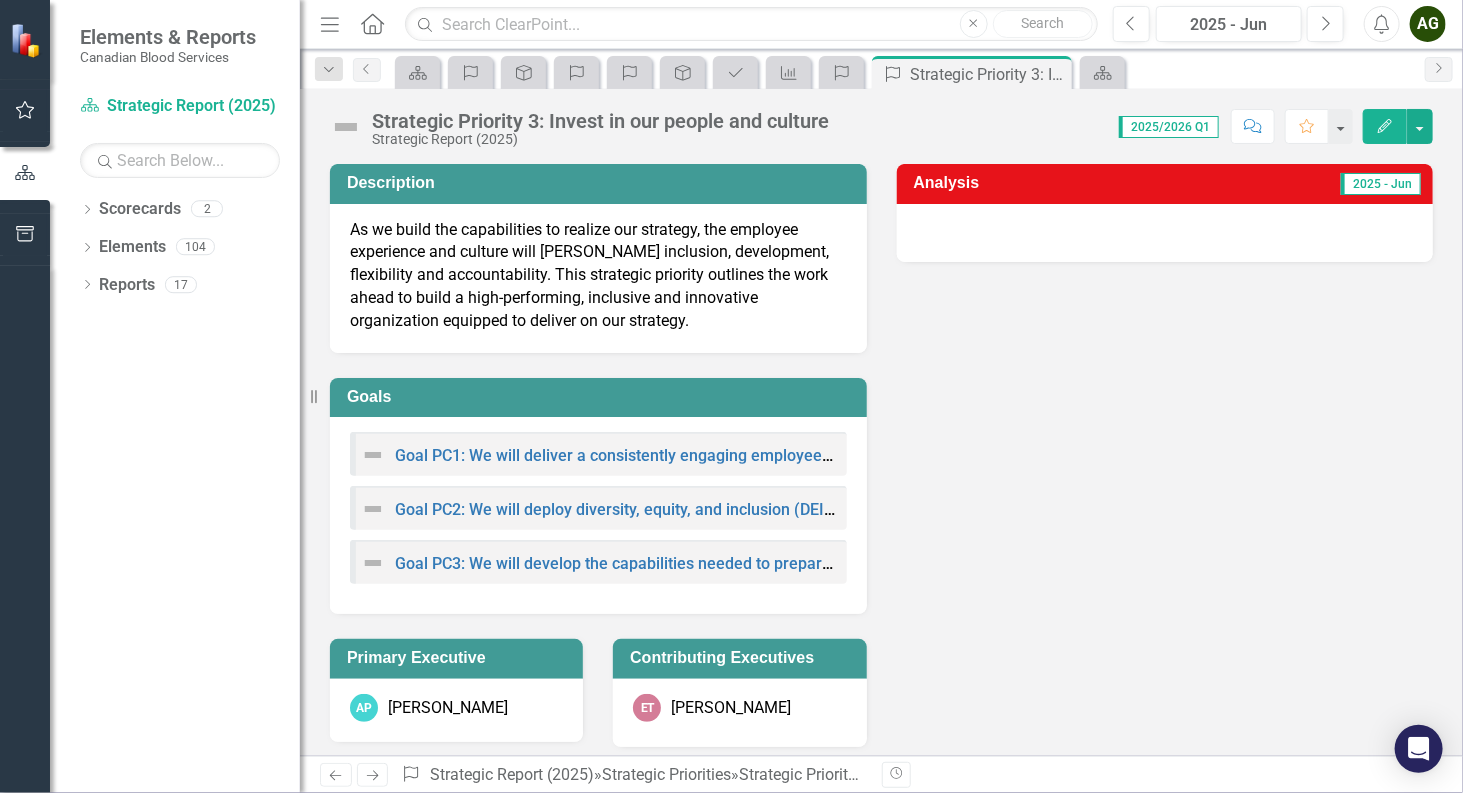 scroll, scrollTop: 9, scrollLeft: 0, axis: vertical 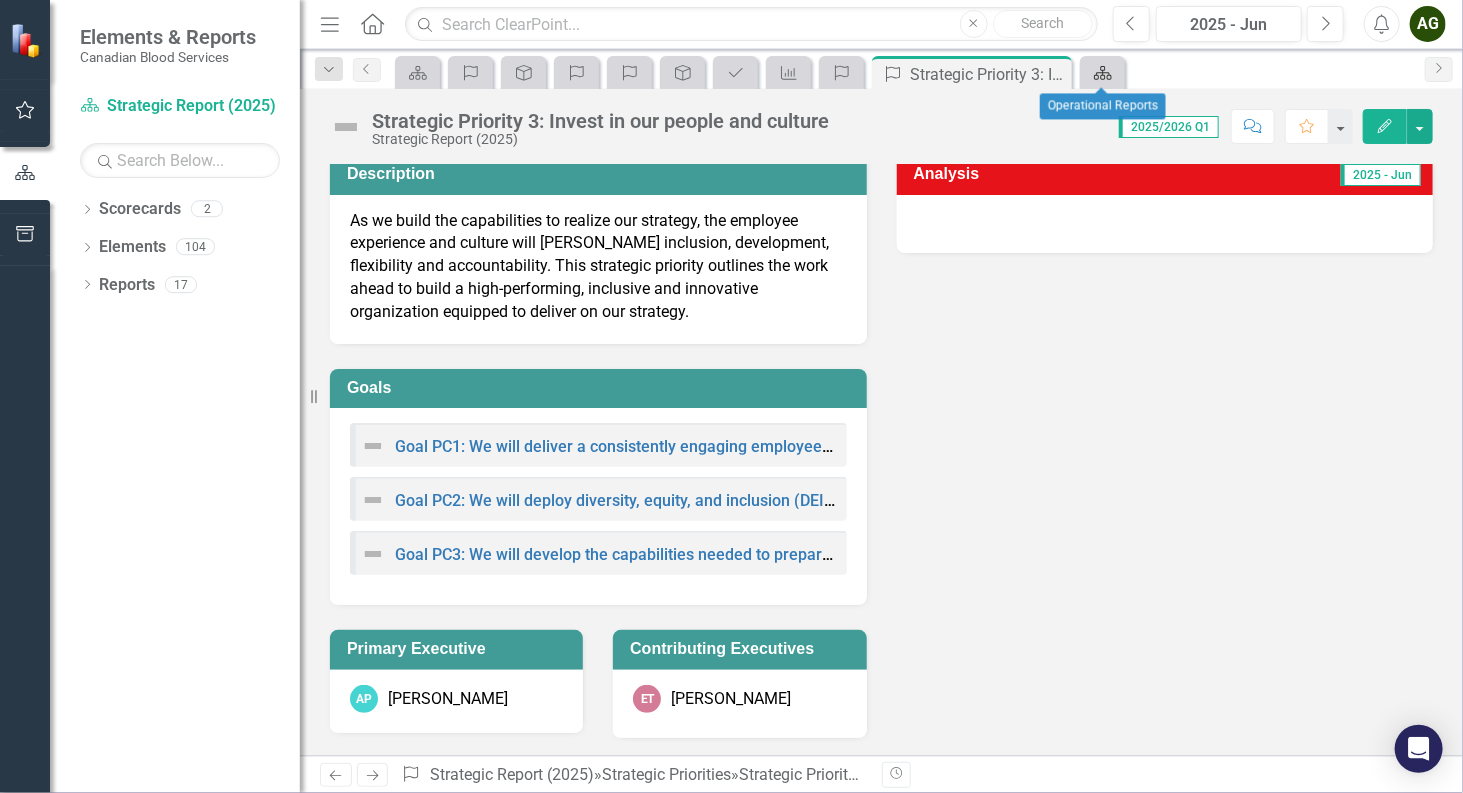 click on "Scorecard" 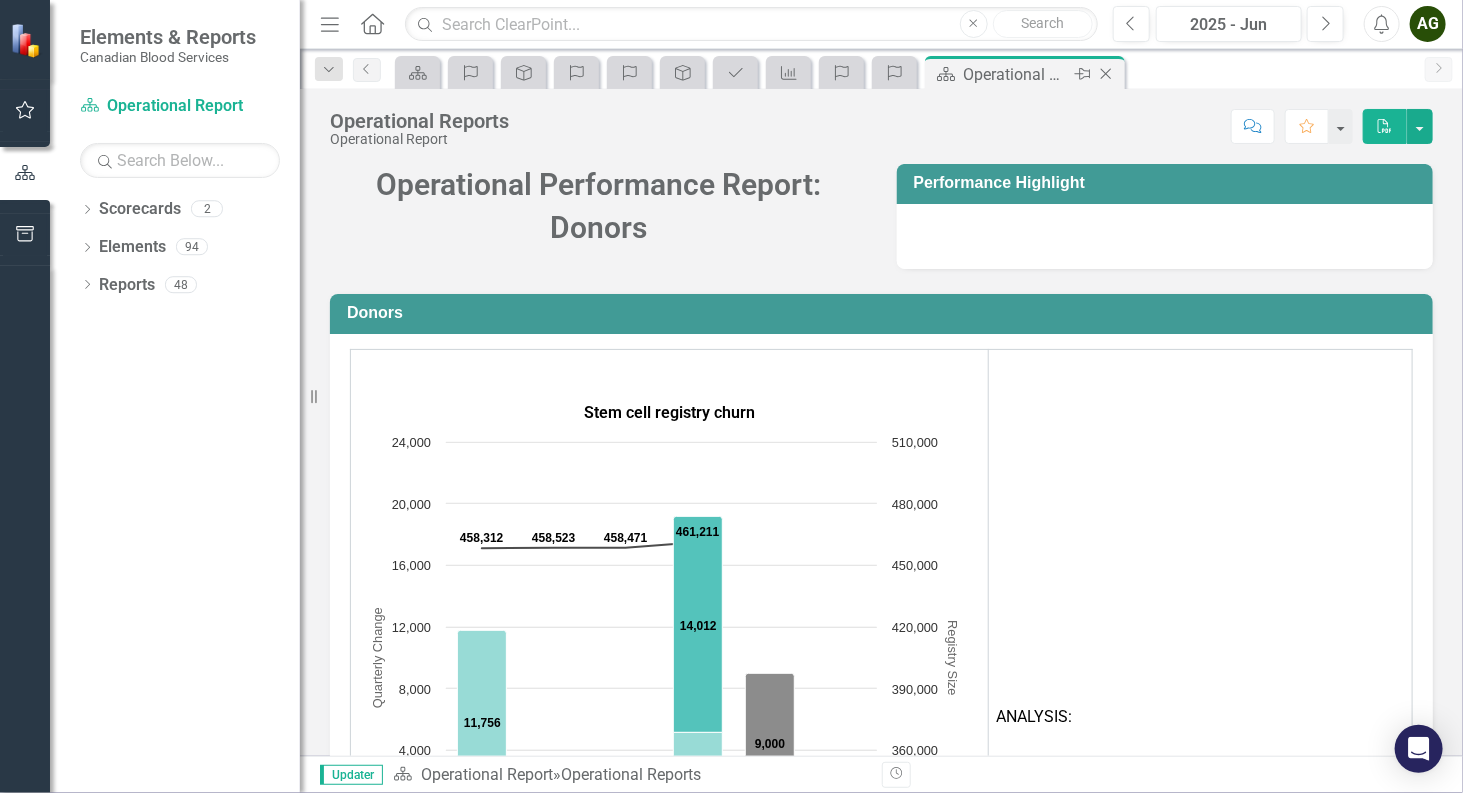 click on "Close" 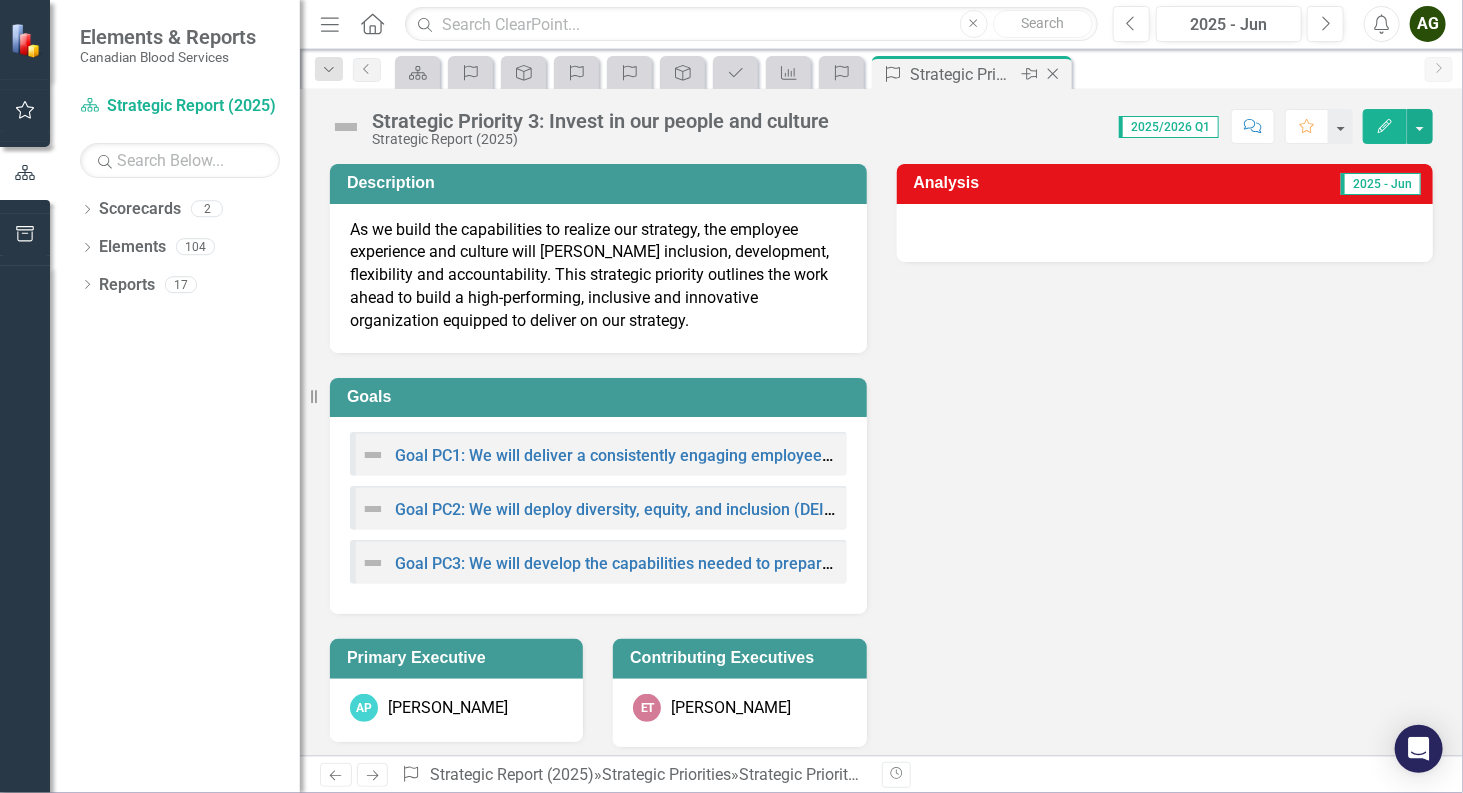 click 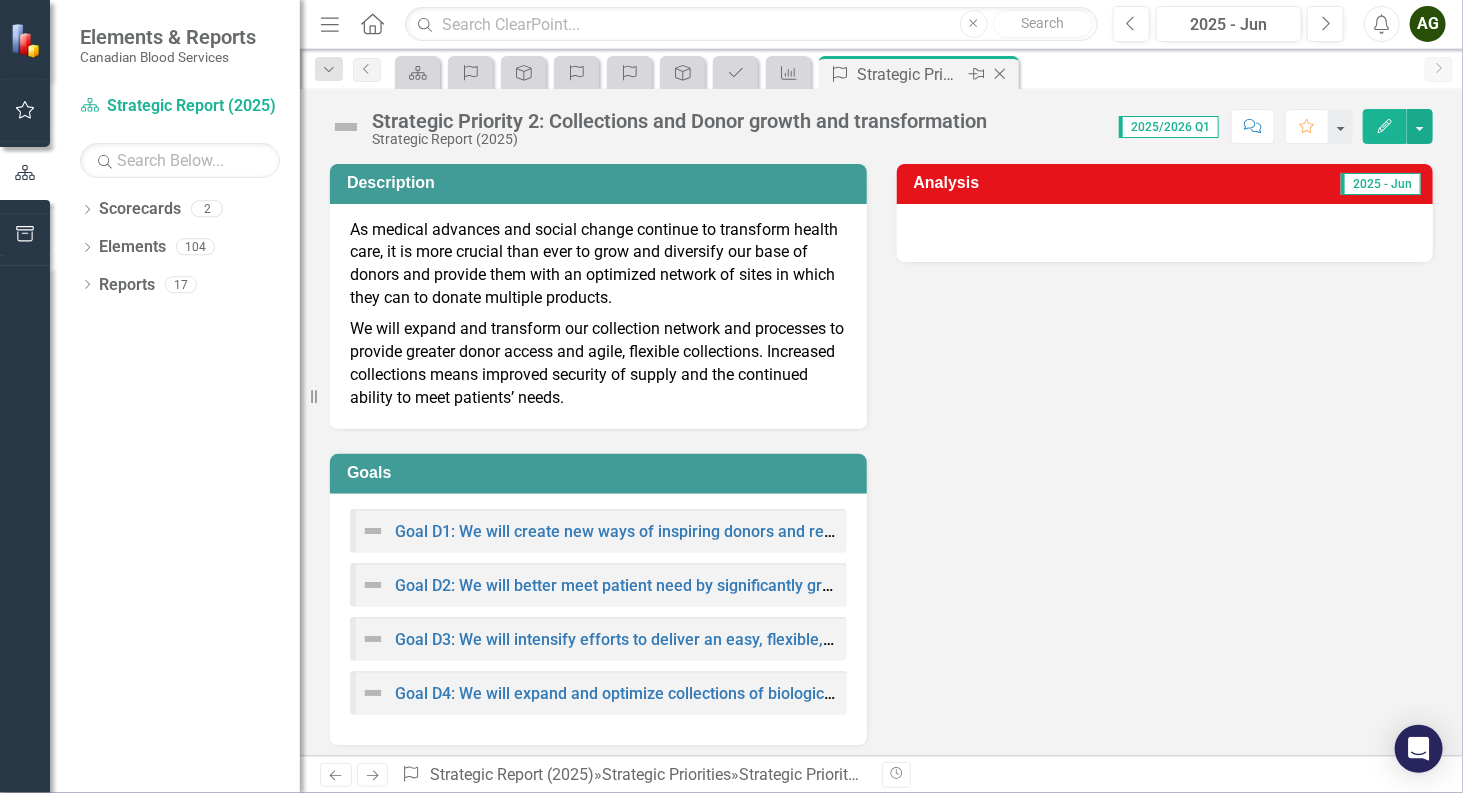 click on "Close" 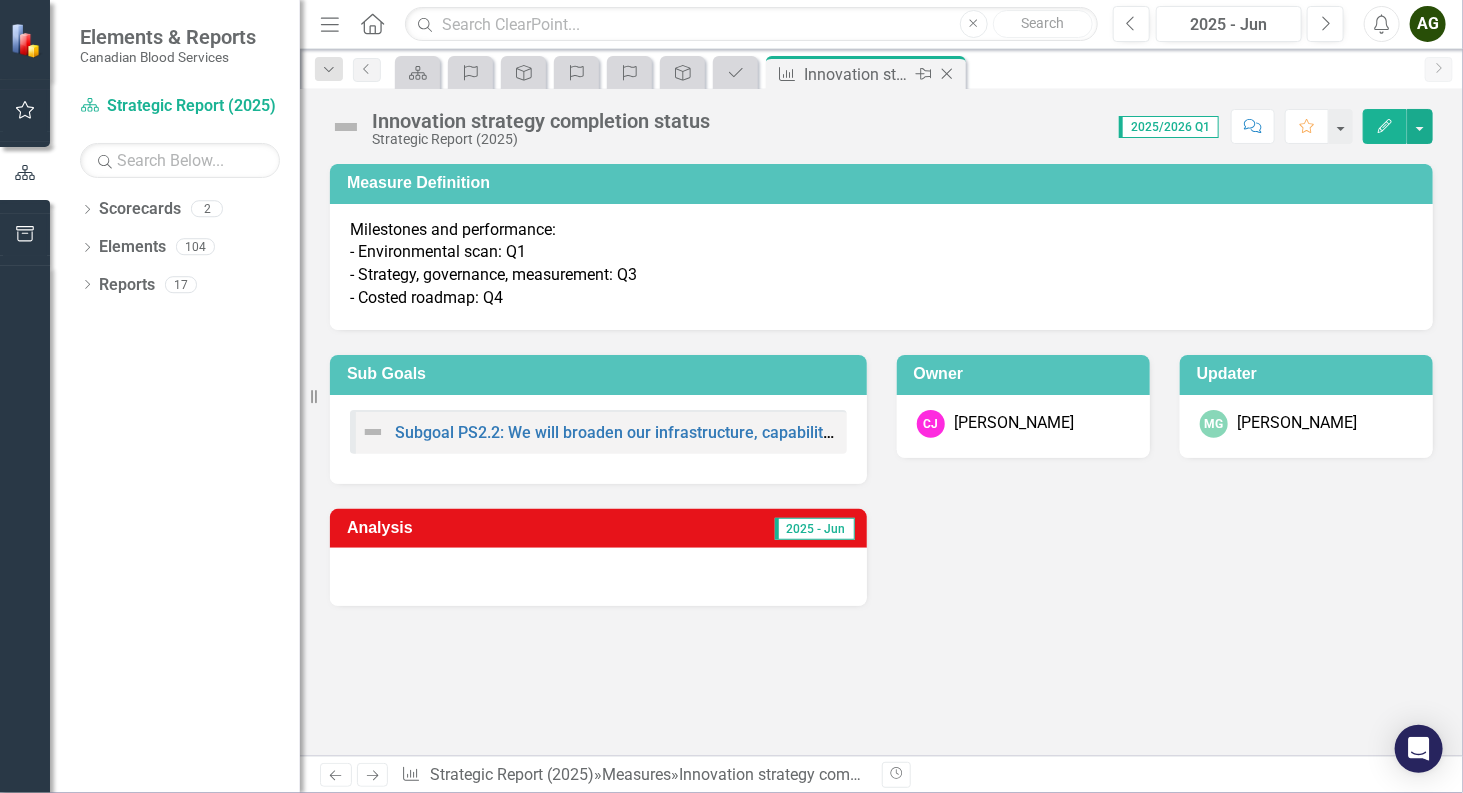 click on "Close" 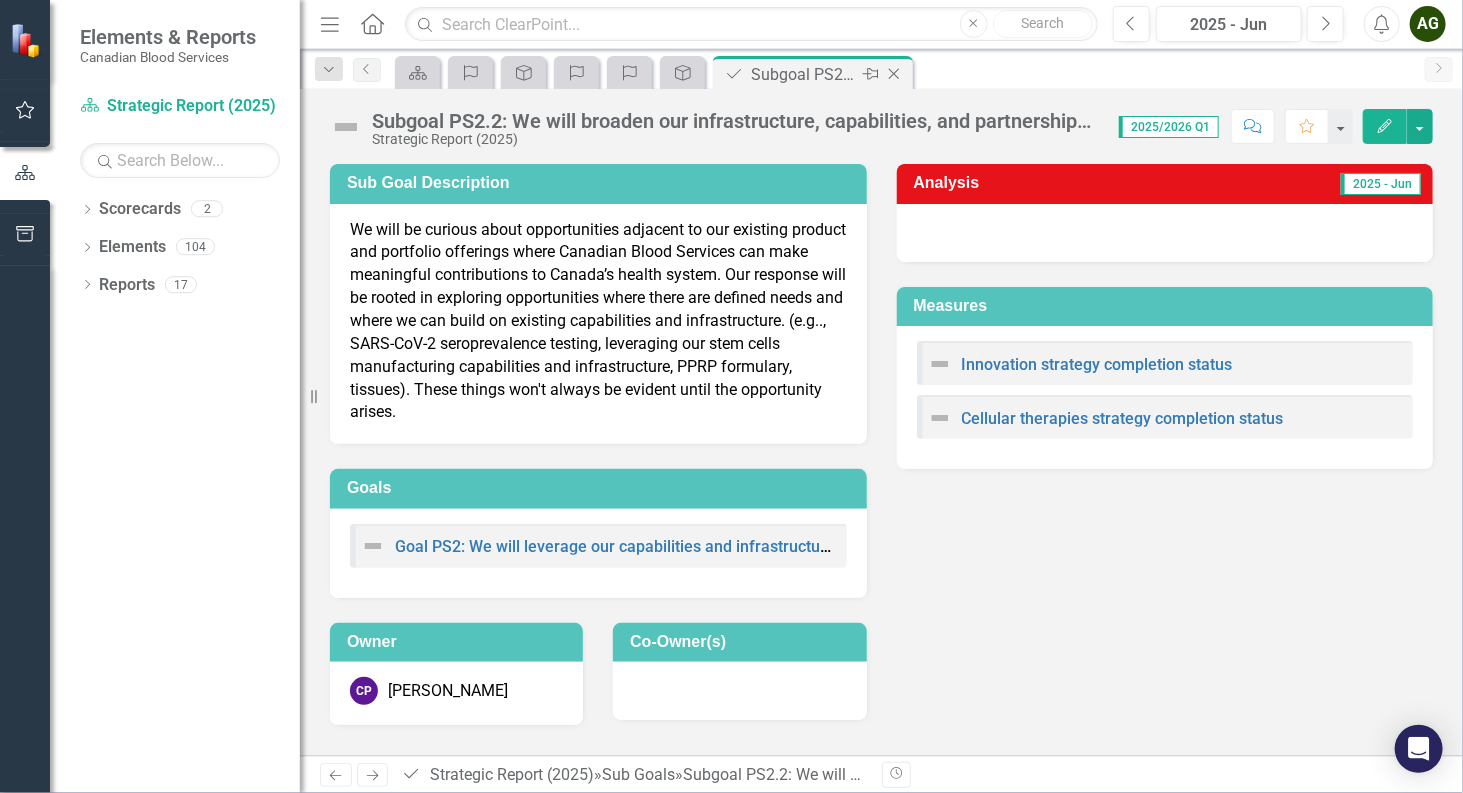 click on "Close" 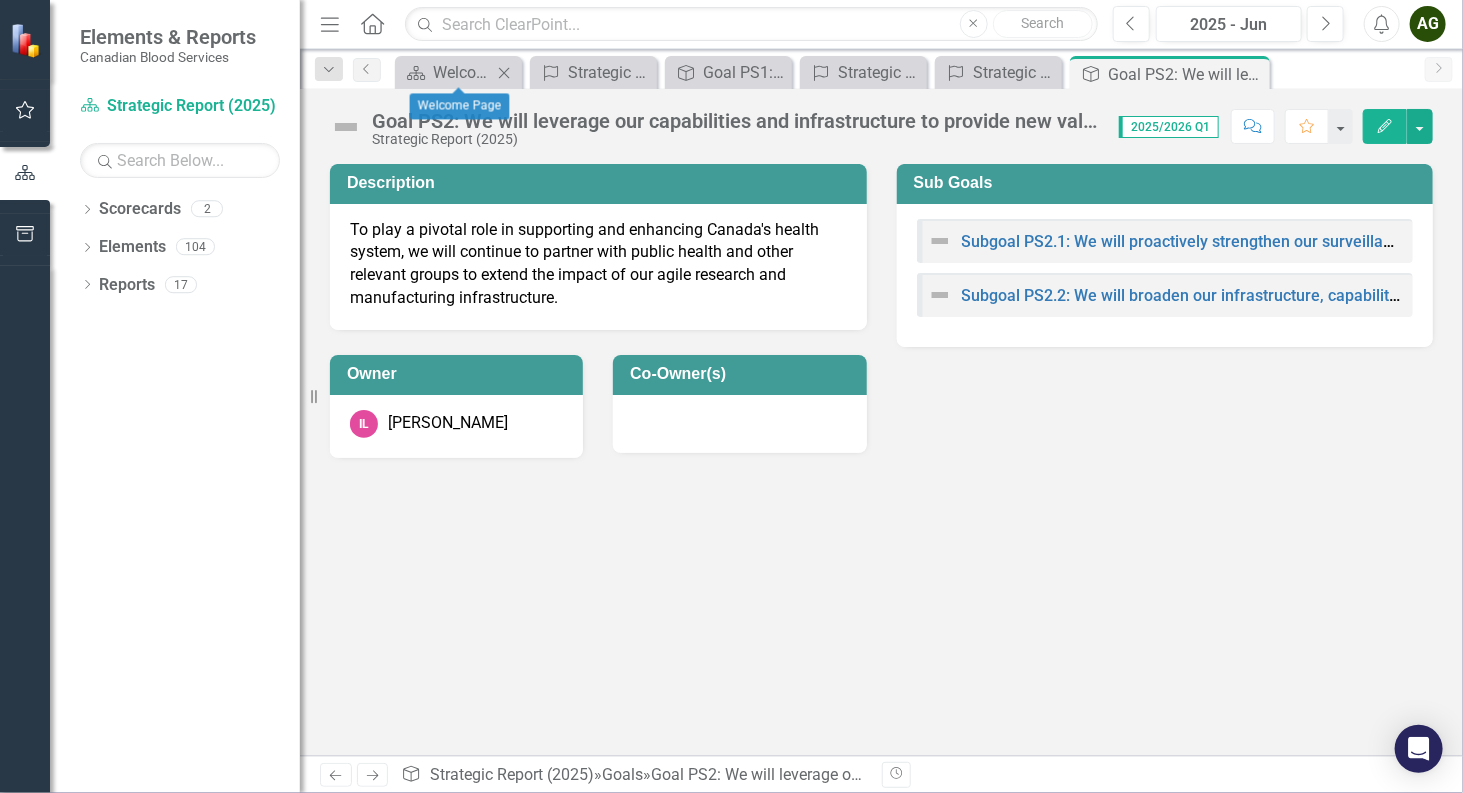 click on "Close" 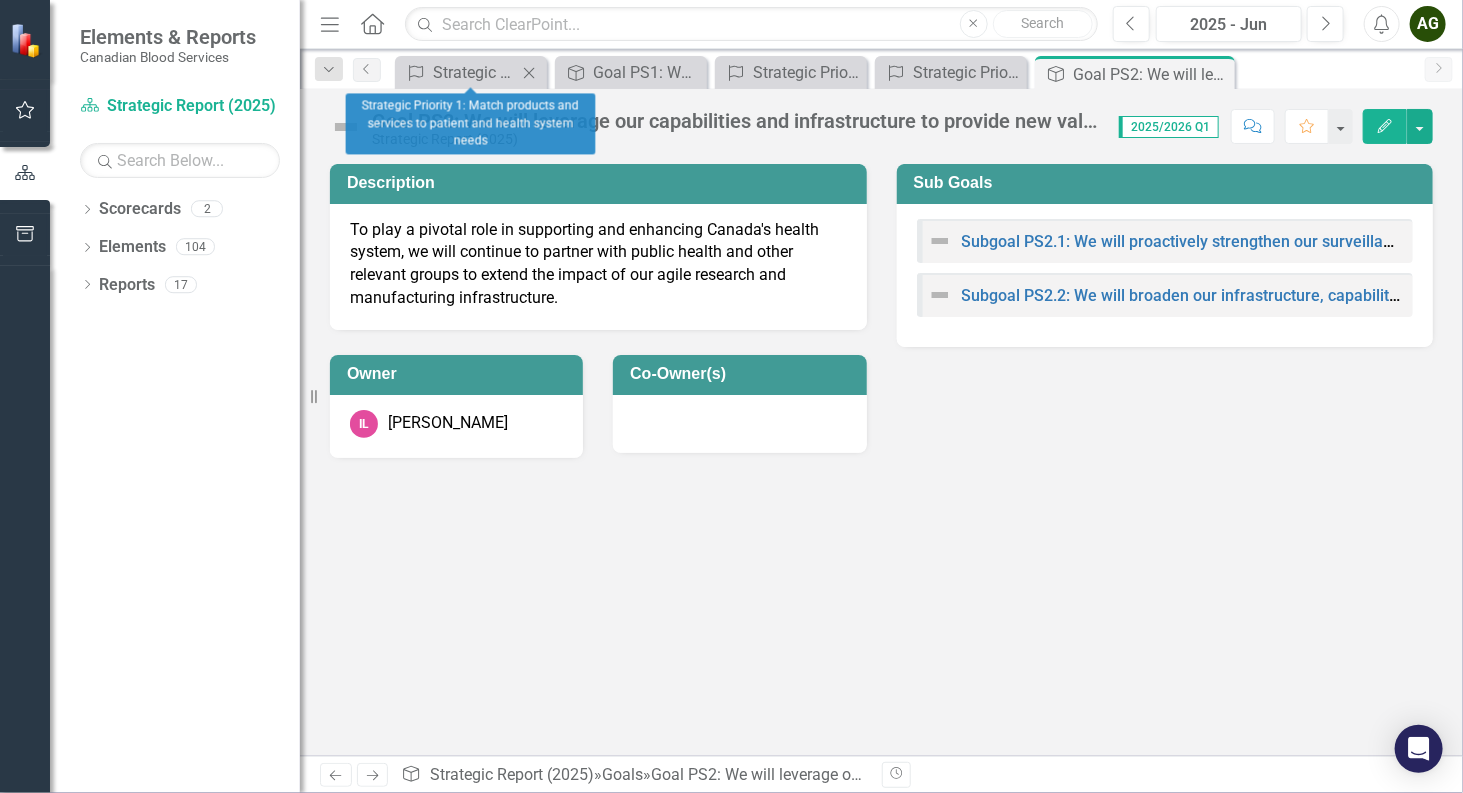 click on "Close" 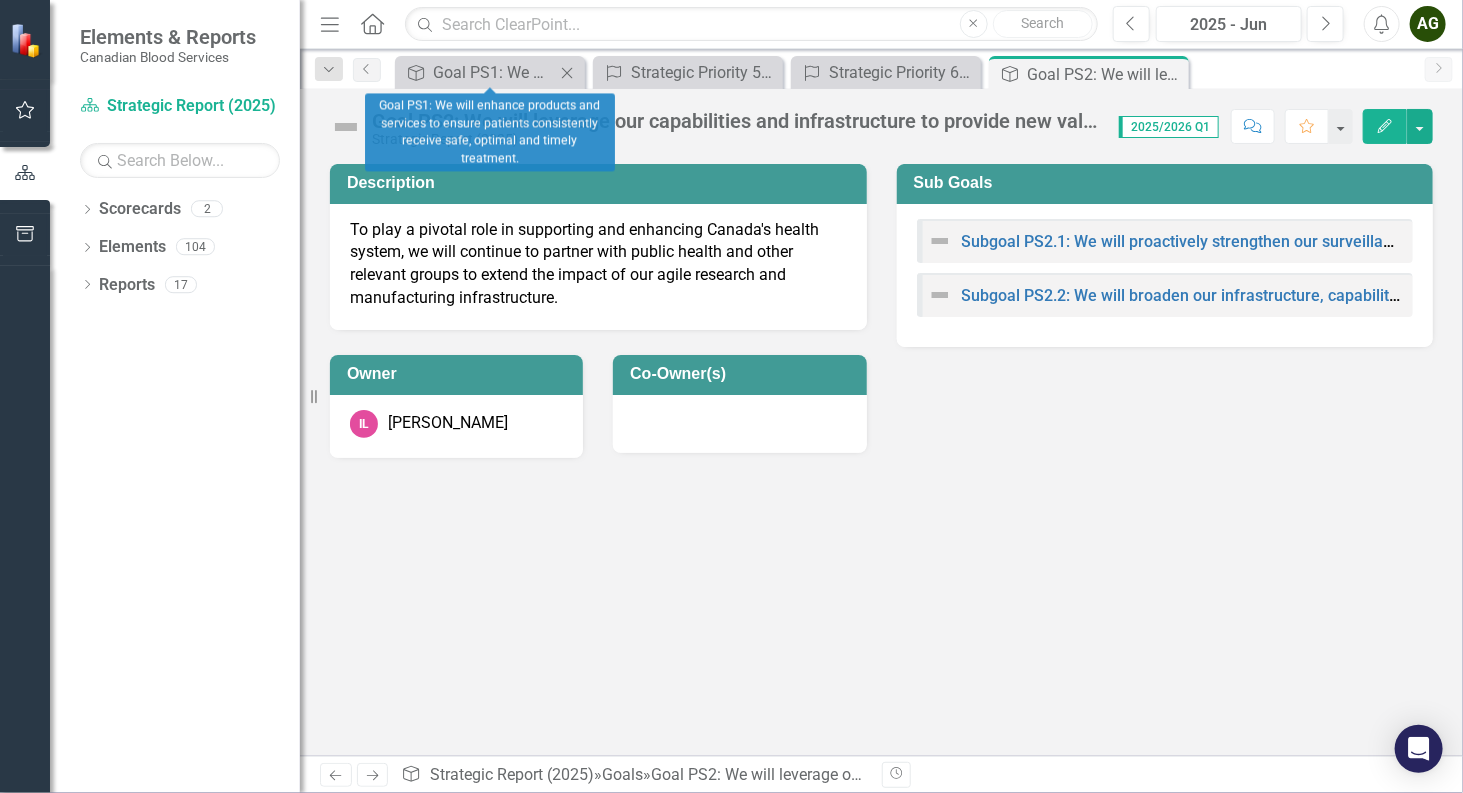 click 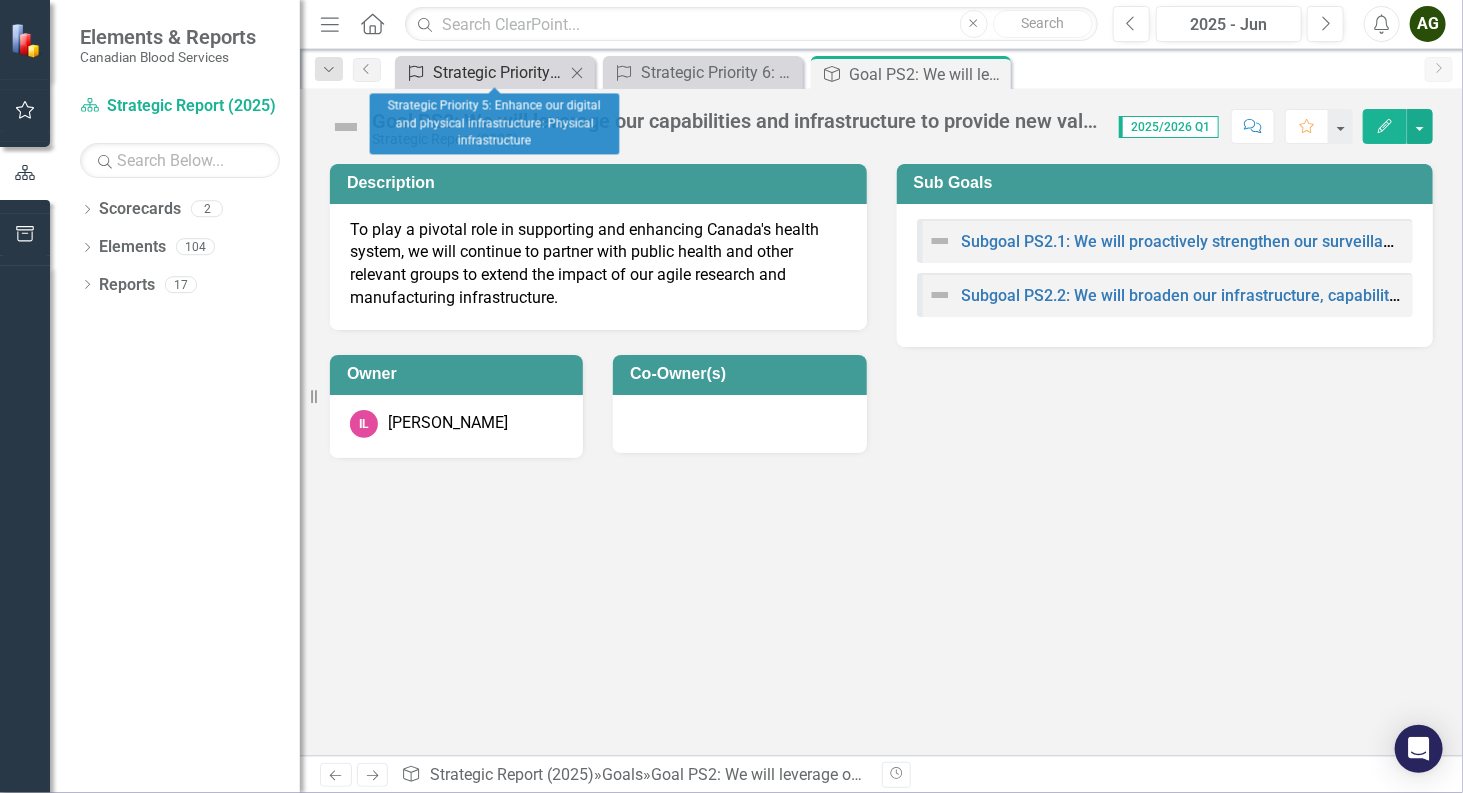 click on "Strategic Priority 5: Enhance our digital and physical infrastructure: Physical infrastructure" at bounding box center [499, 72] 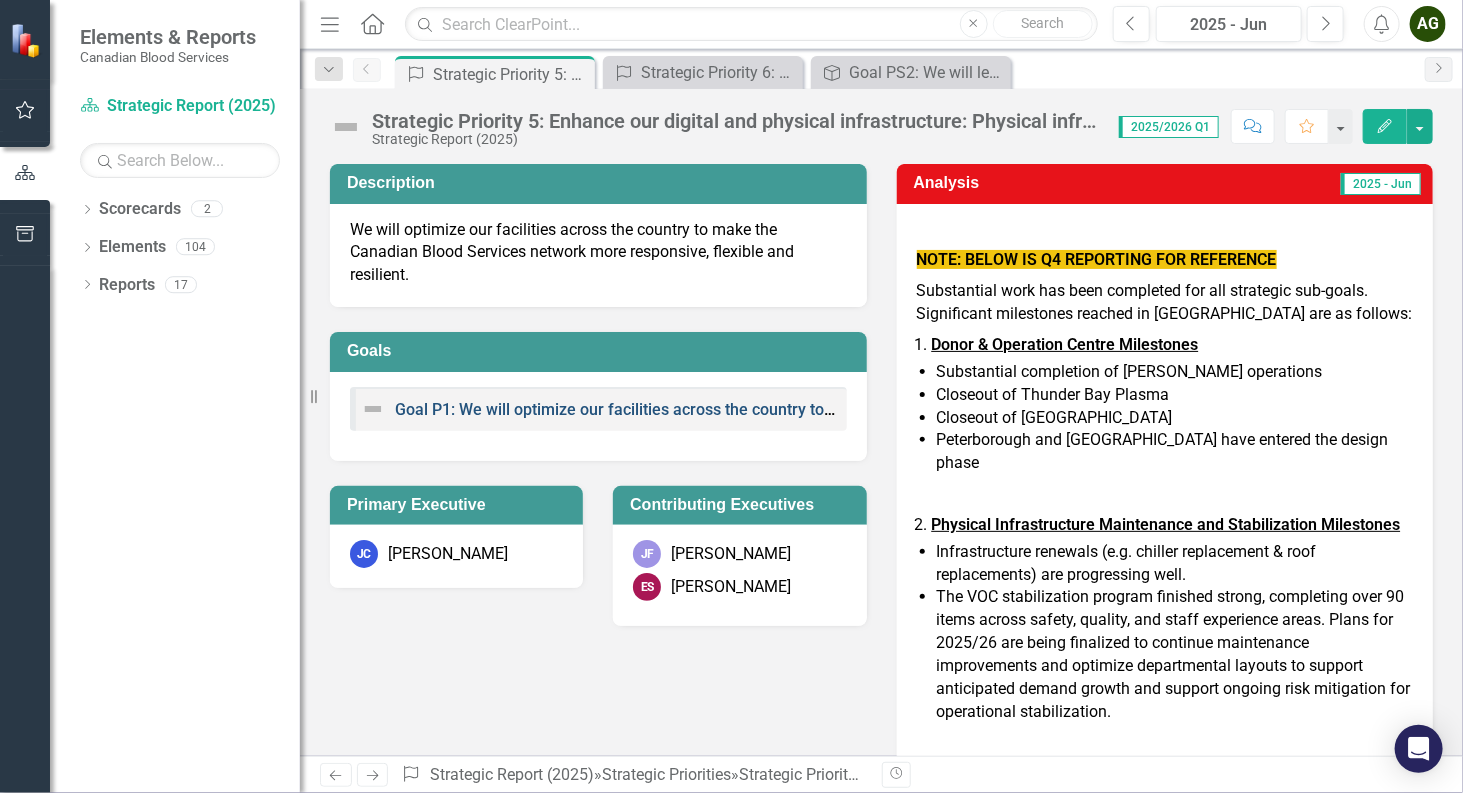 click on "Goal P1: We will optimize our facilities across the country to make the Canadian Blood Services network more responsive, flexible and resilient." at bounding box center [908, 409] 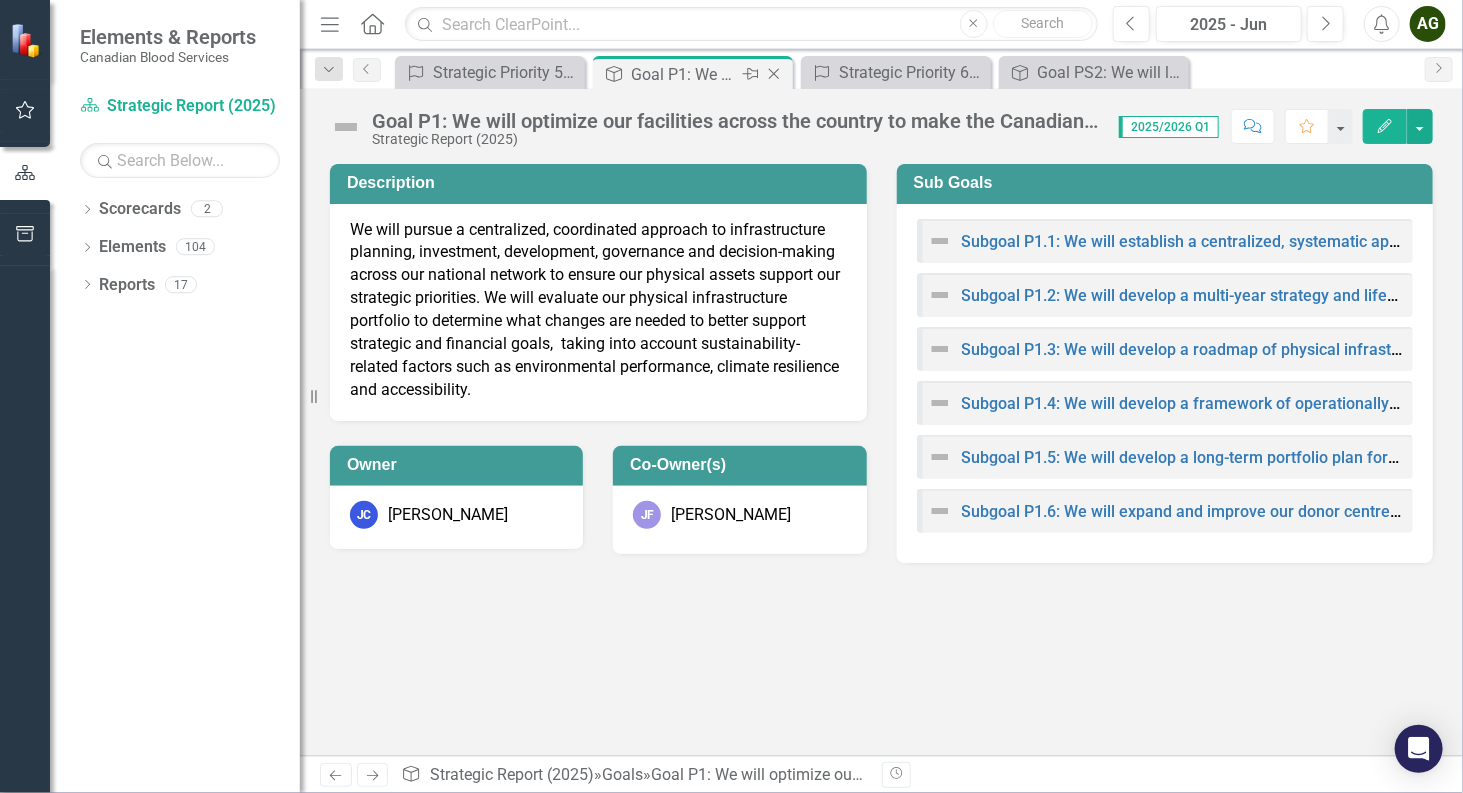 click on "Close" 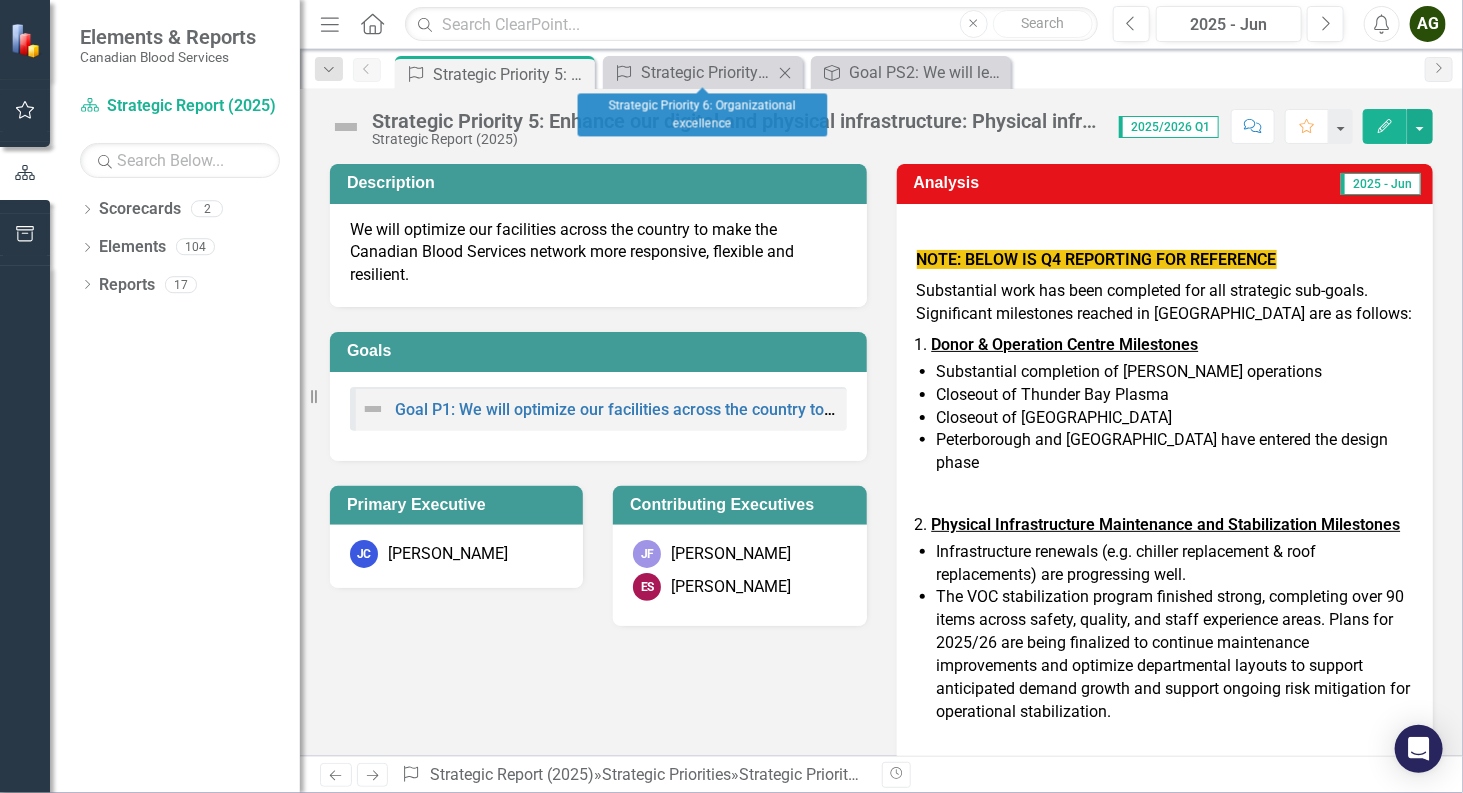 click on "Close" 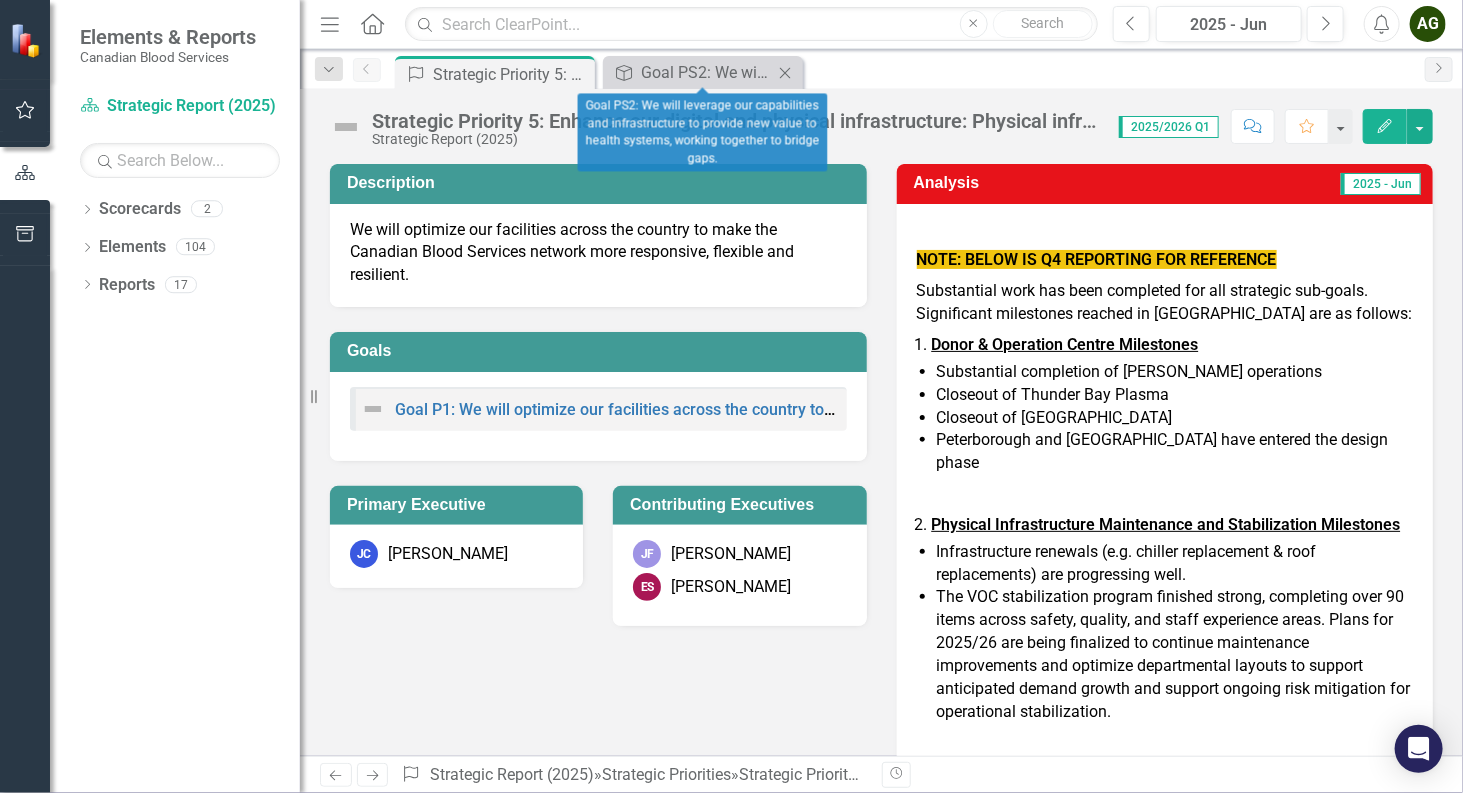 click on "Close" 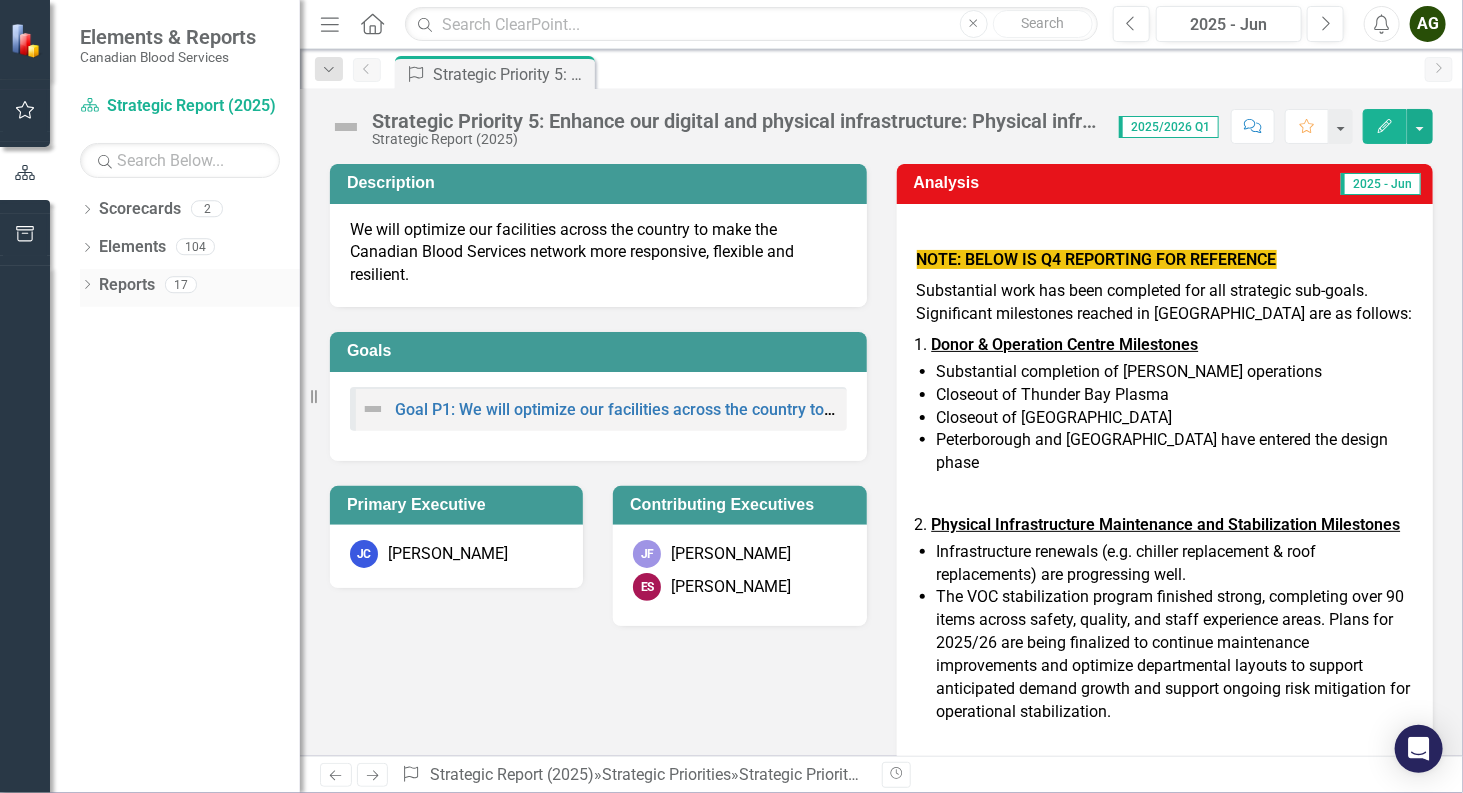 click on "Dropdown" 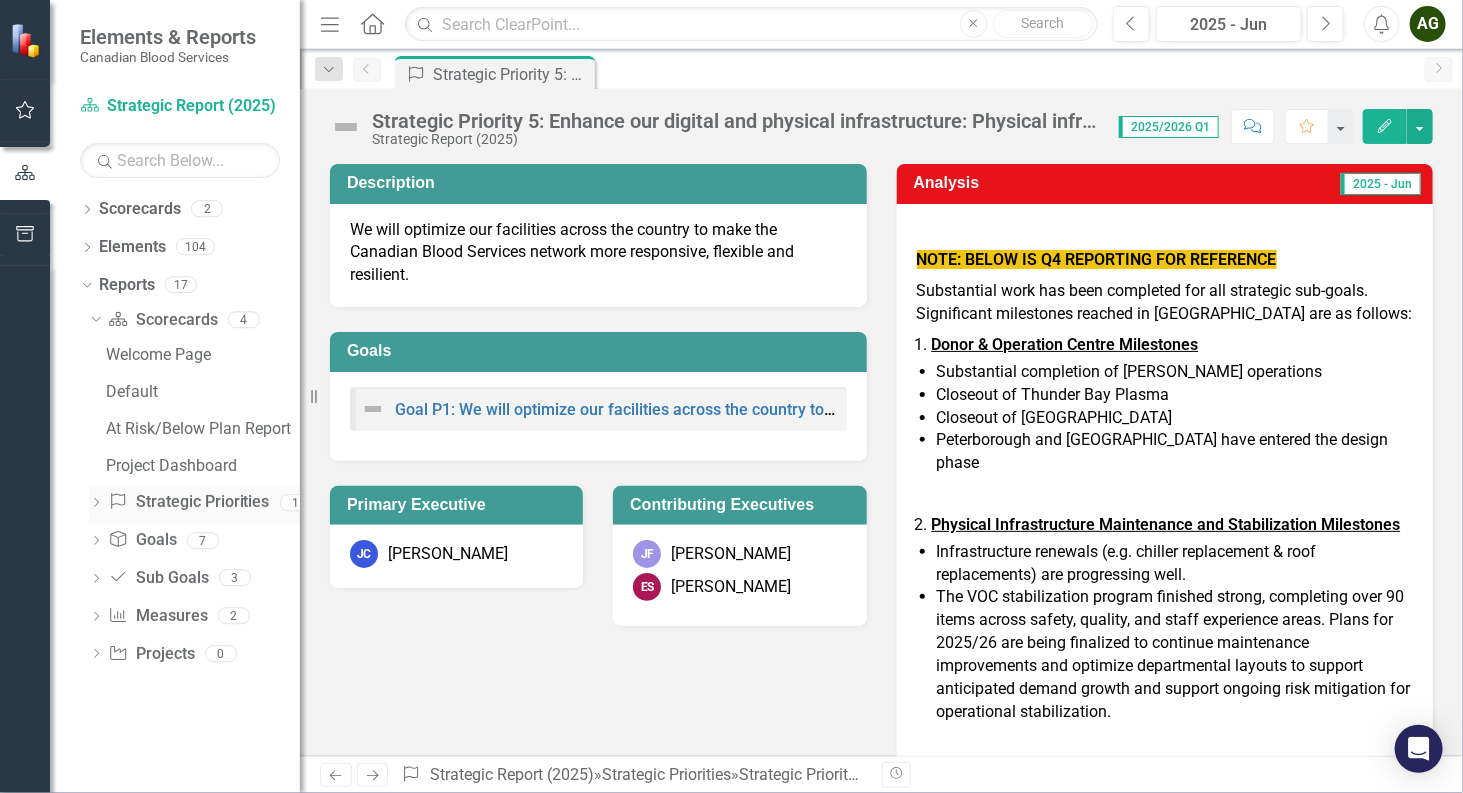 click on "Dropdown" 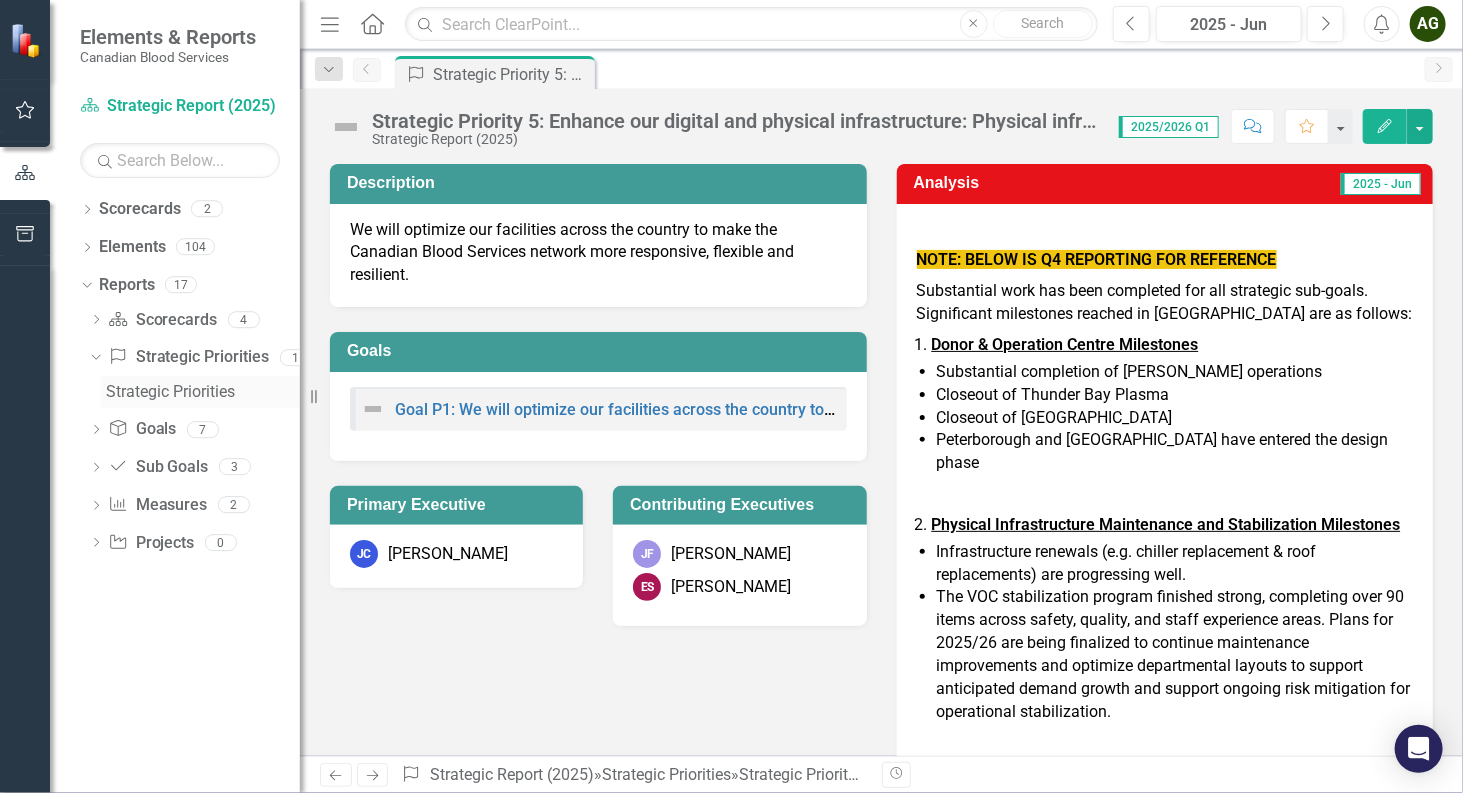 click on "Strategic Priorities" at bounding box center (203, 392) 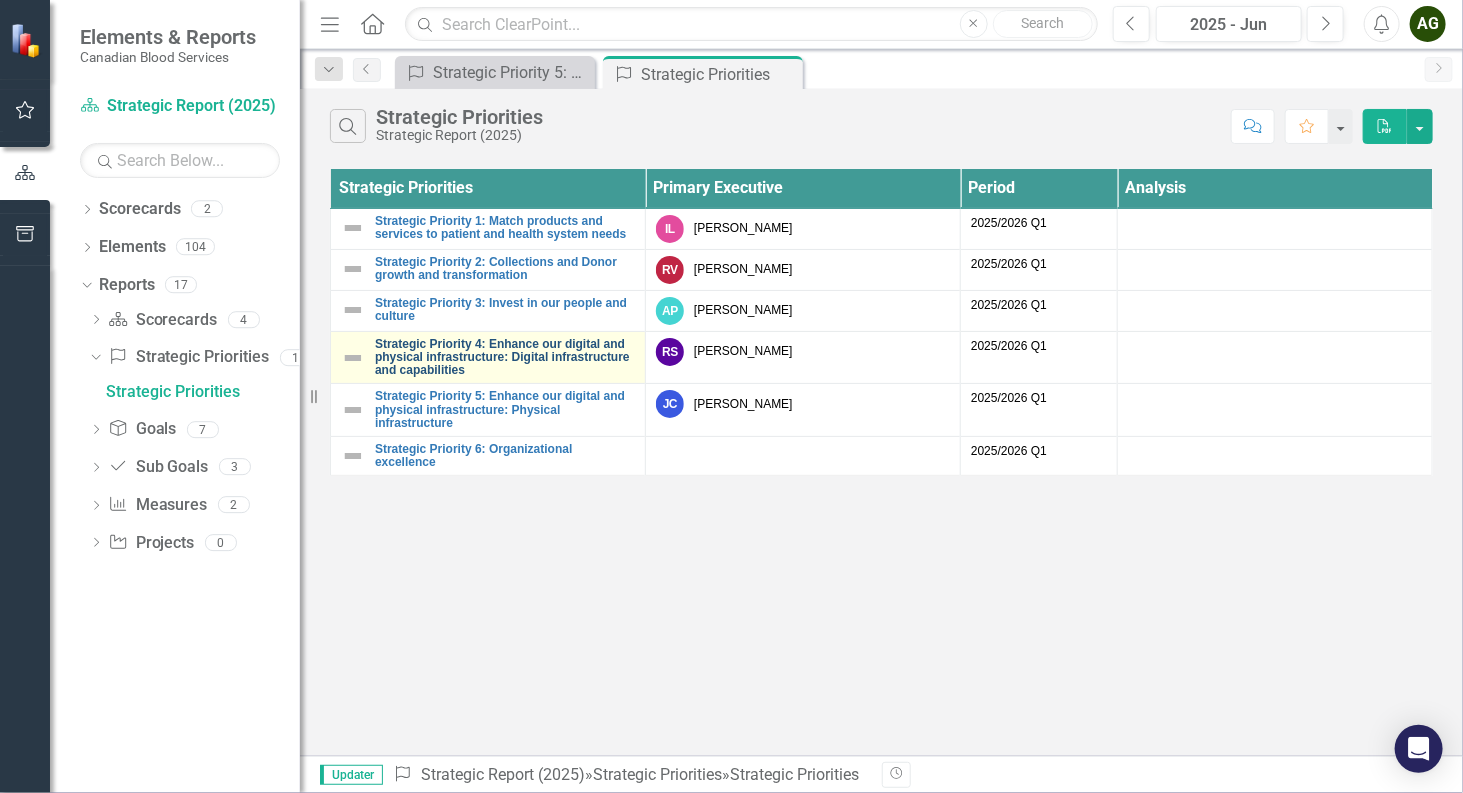 click on "Strategic Priority 4: Enhance our digital and physical infrastructure: Digital infrastructure and capabilities" at bounding box center [505, 358] 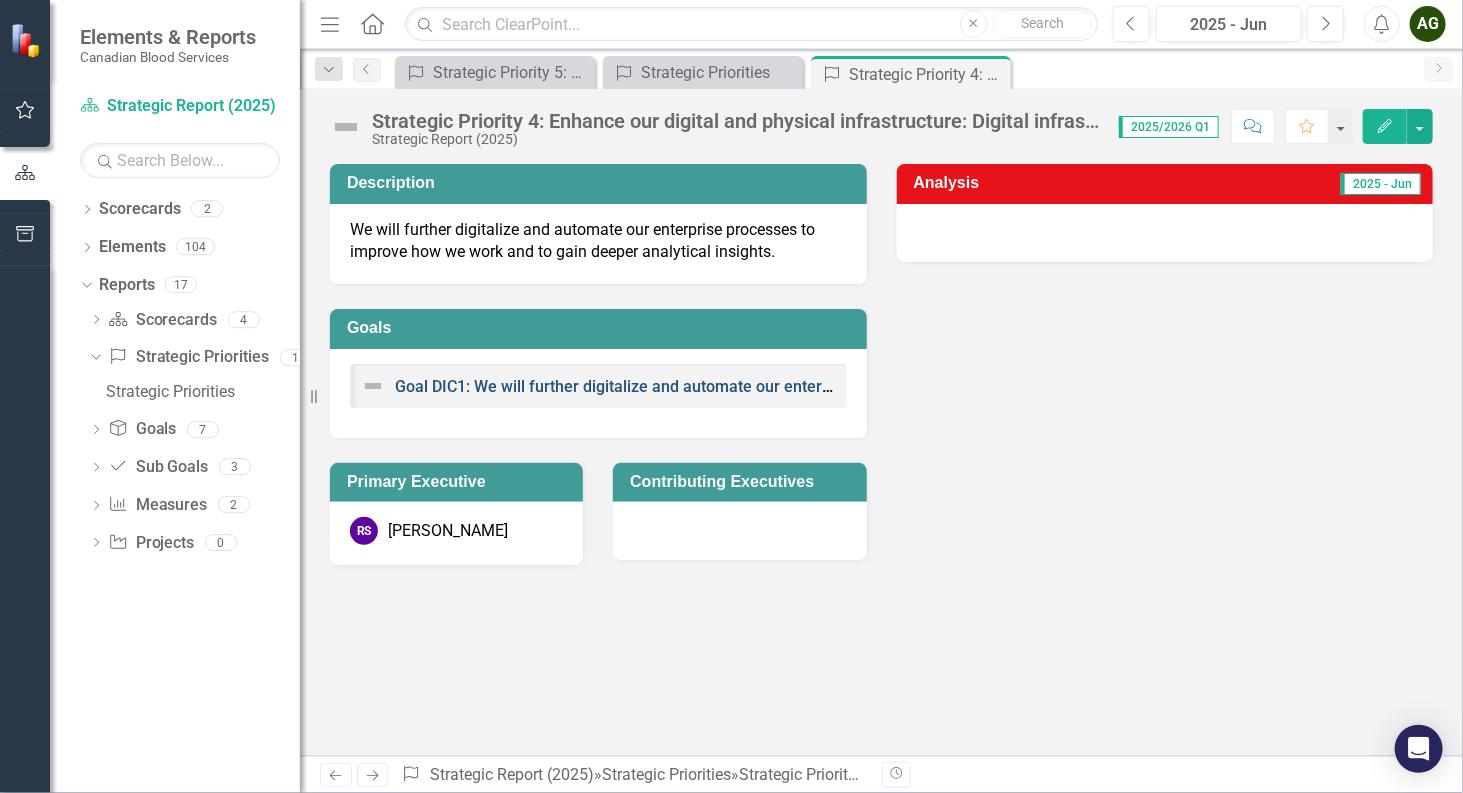 click on "Goal DIC1: We will further digitalize and automate our enterprise processes to improve how we work and to gain deeper analytical insights." at bounding box center [893, 386] 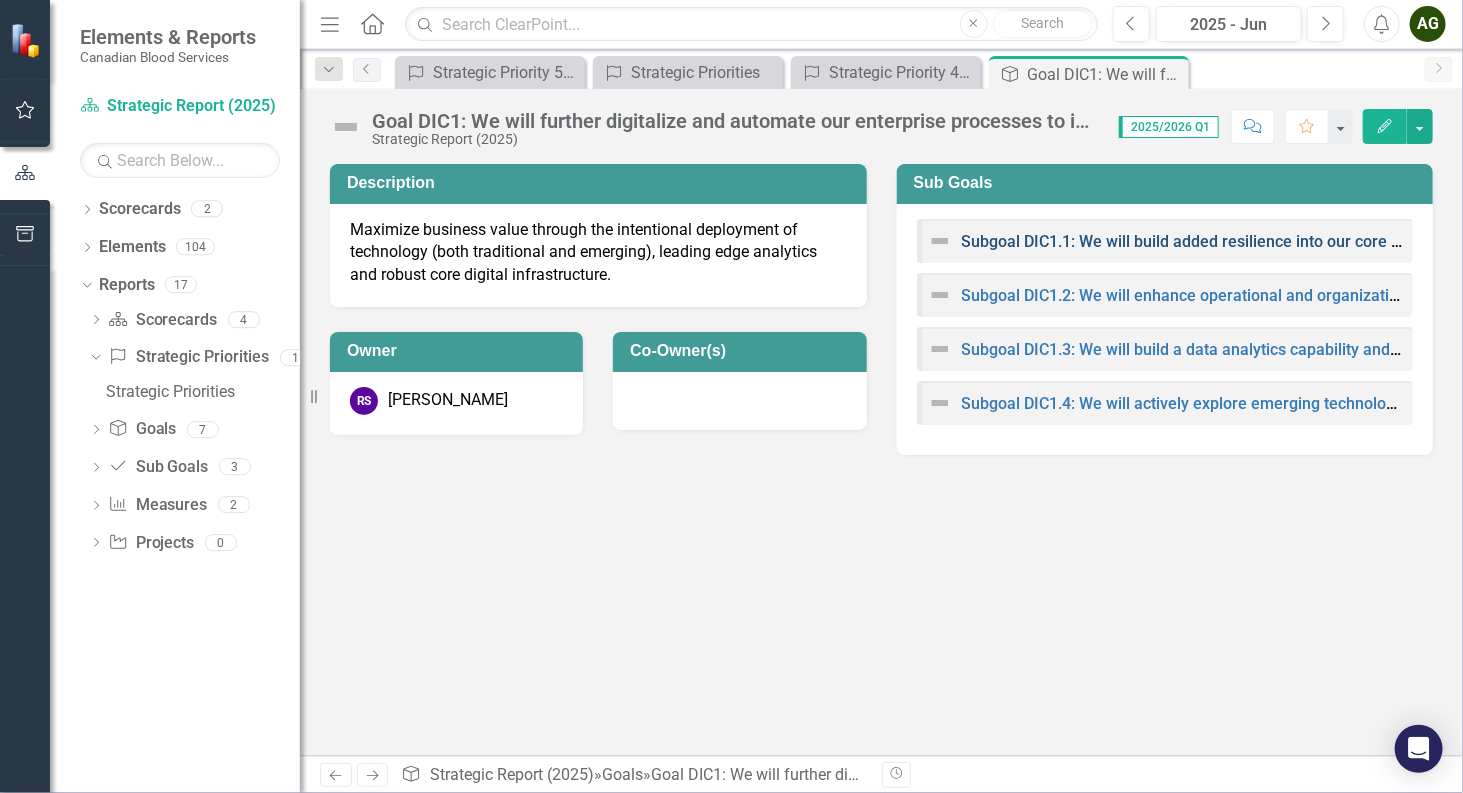 click on "Subgoal DIC1.1:  We will build added resilience into our core technology infrastructure* and applications to ensure they operate at the agreed service levels and support business execution." at bounding box center (1635, 241) 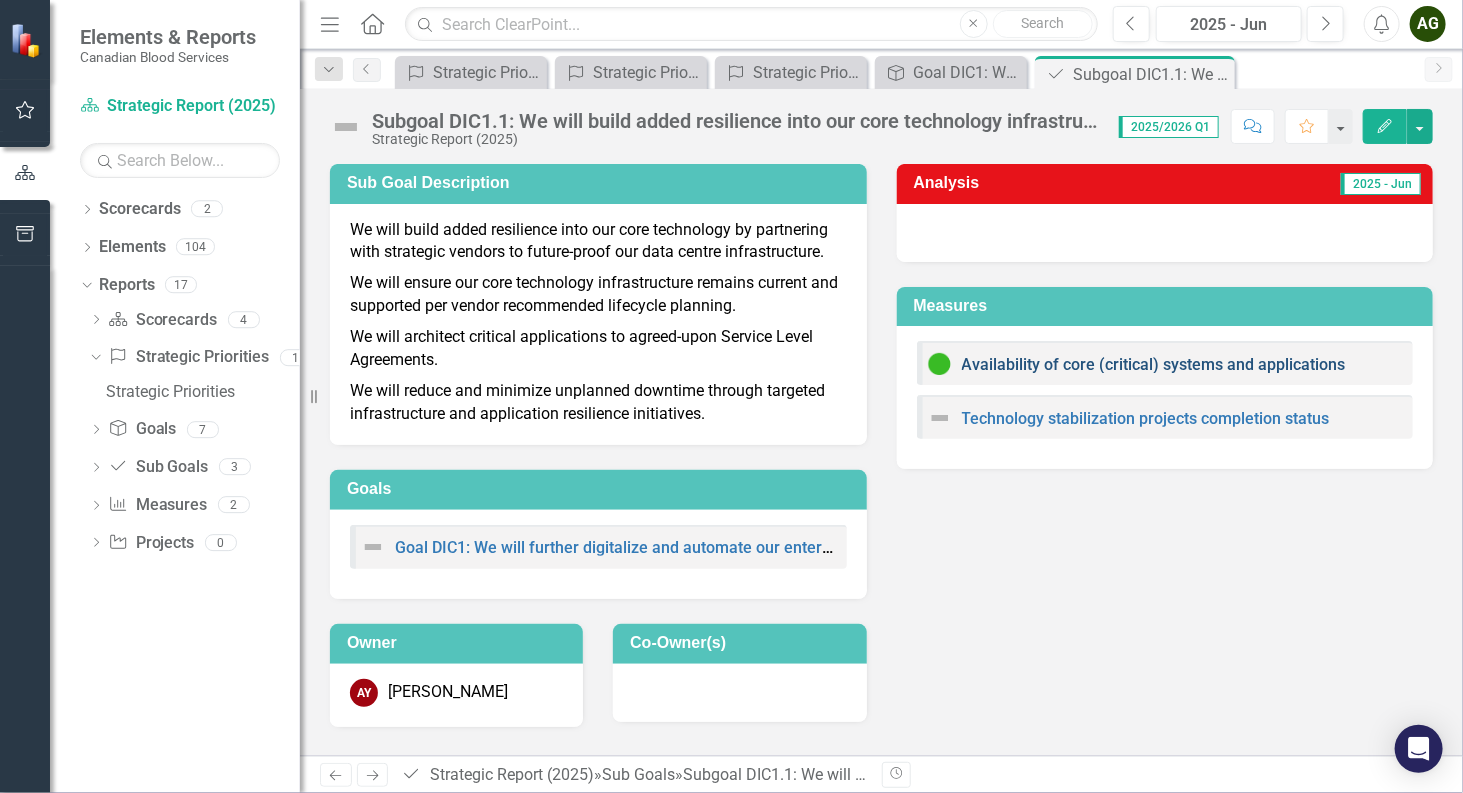 click on "Availability of core (critical) systems and applications" at bounding box center [1154, 364] 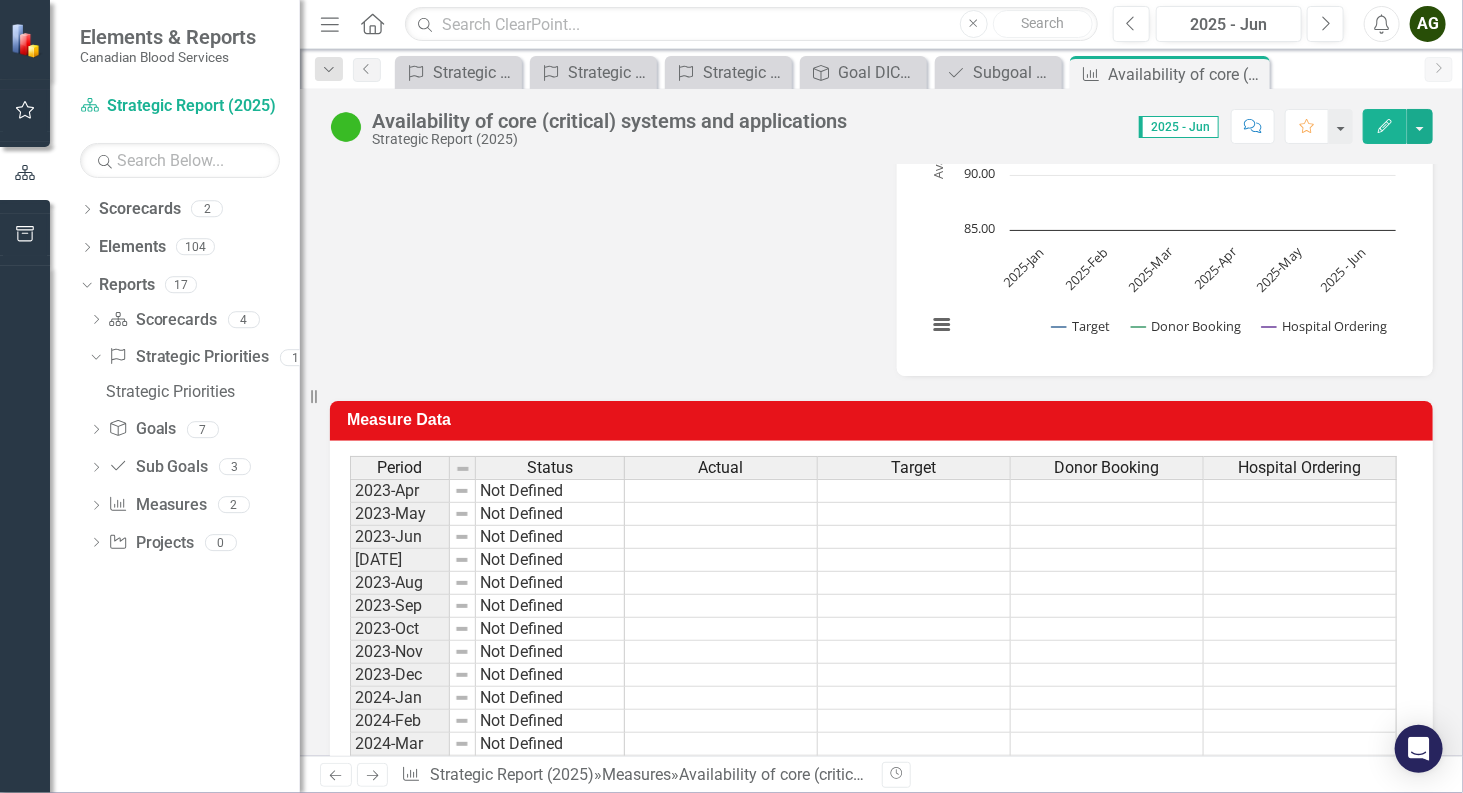 scroll, scrollTop: 853, scrollLeft: 0, axis: vertical 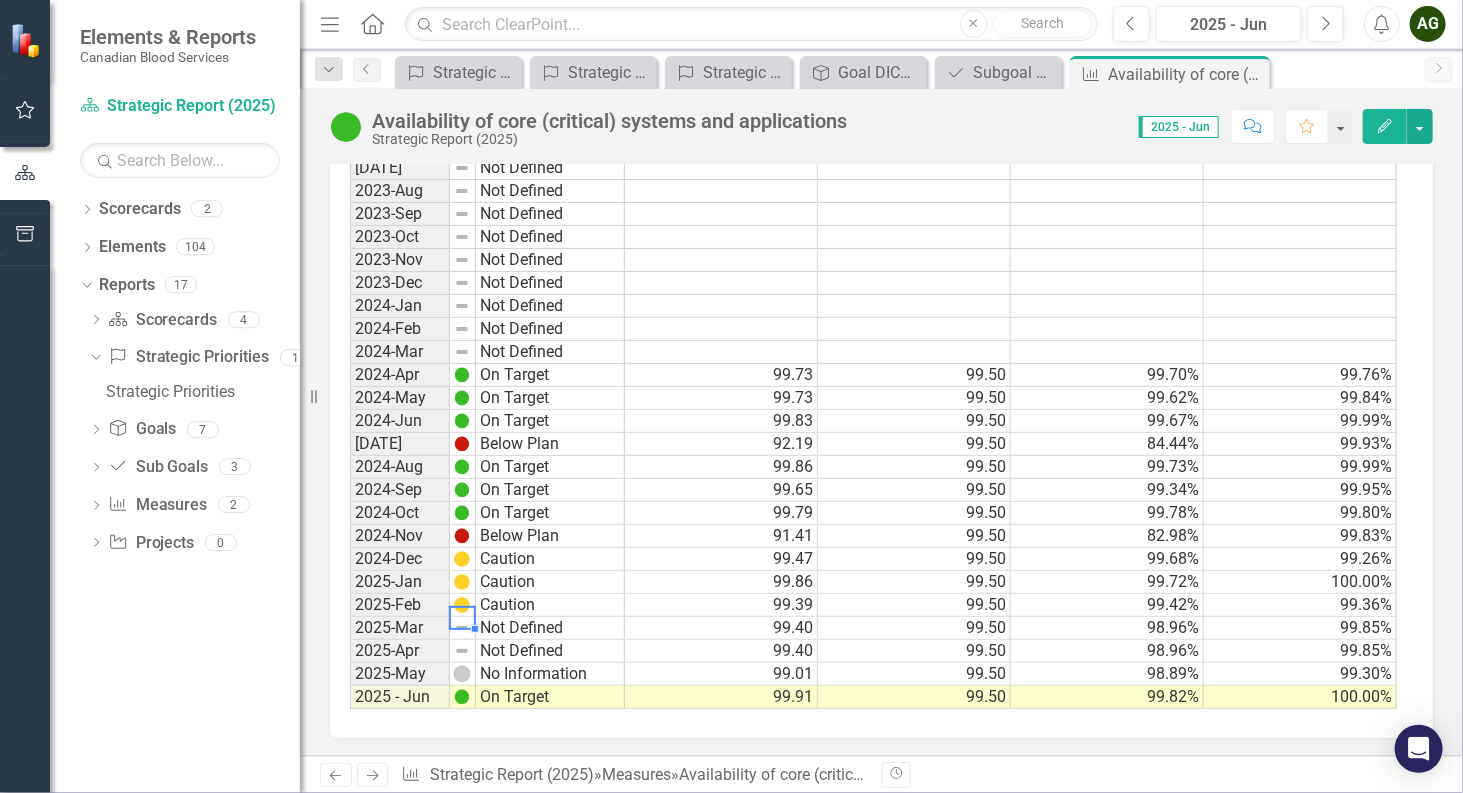 click at bounding box center (462, 628) 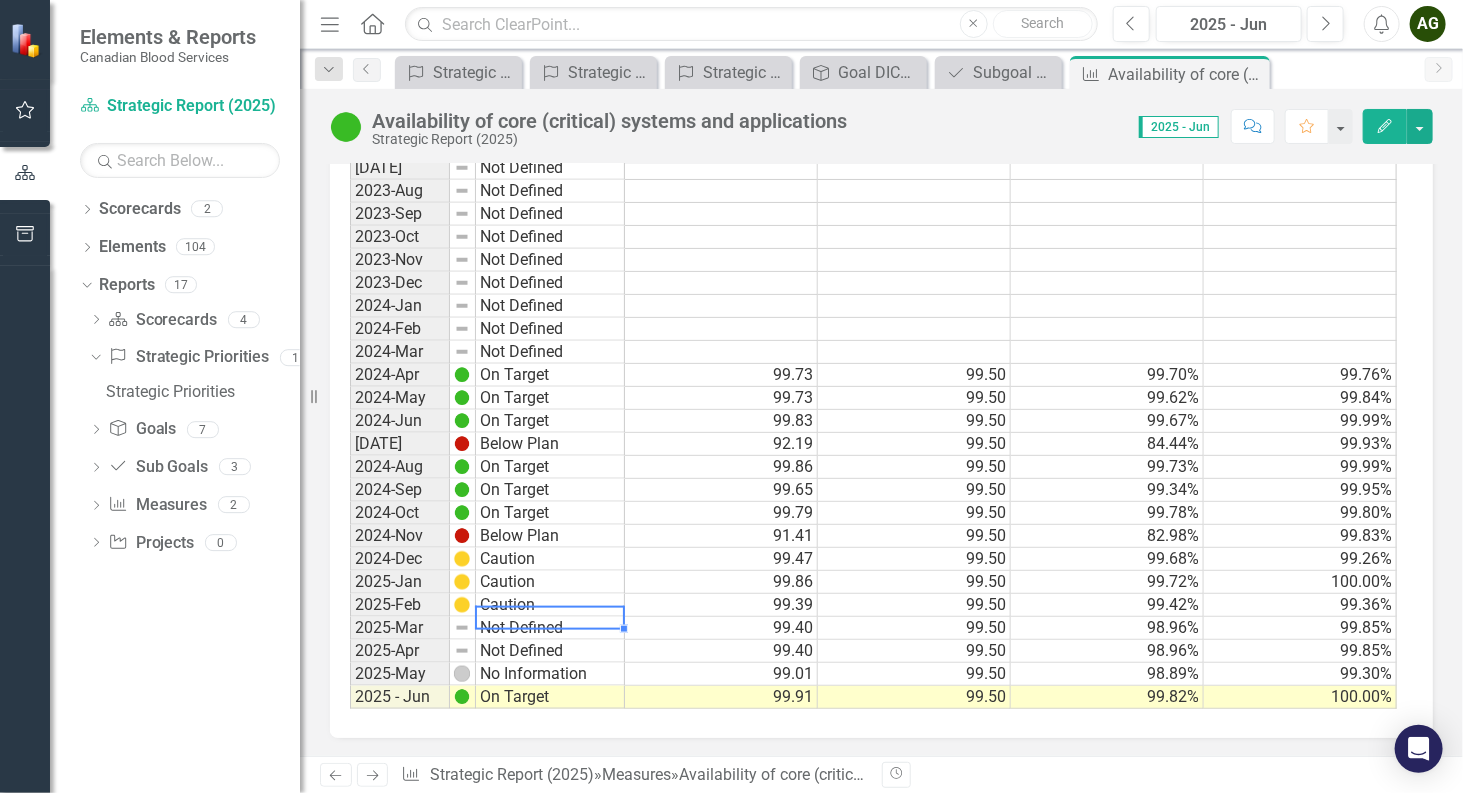 click on "Not Defined" at bounding box center [550, 628] 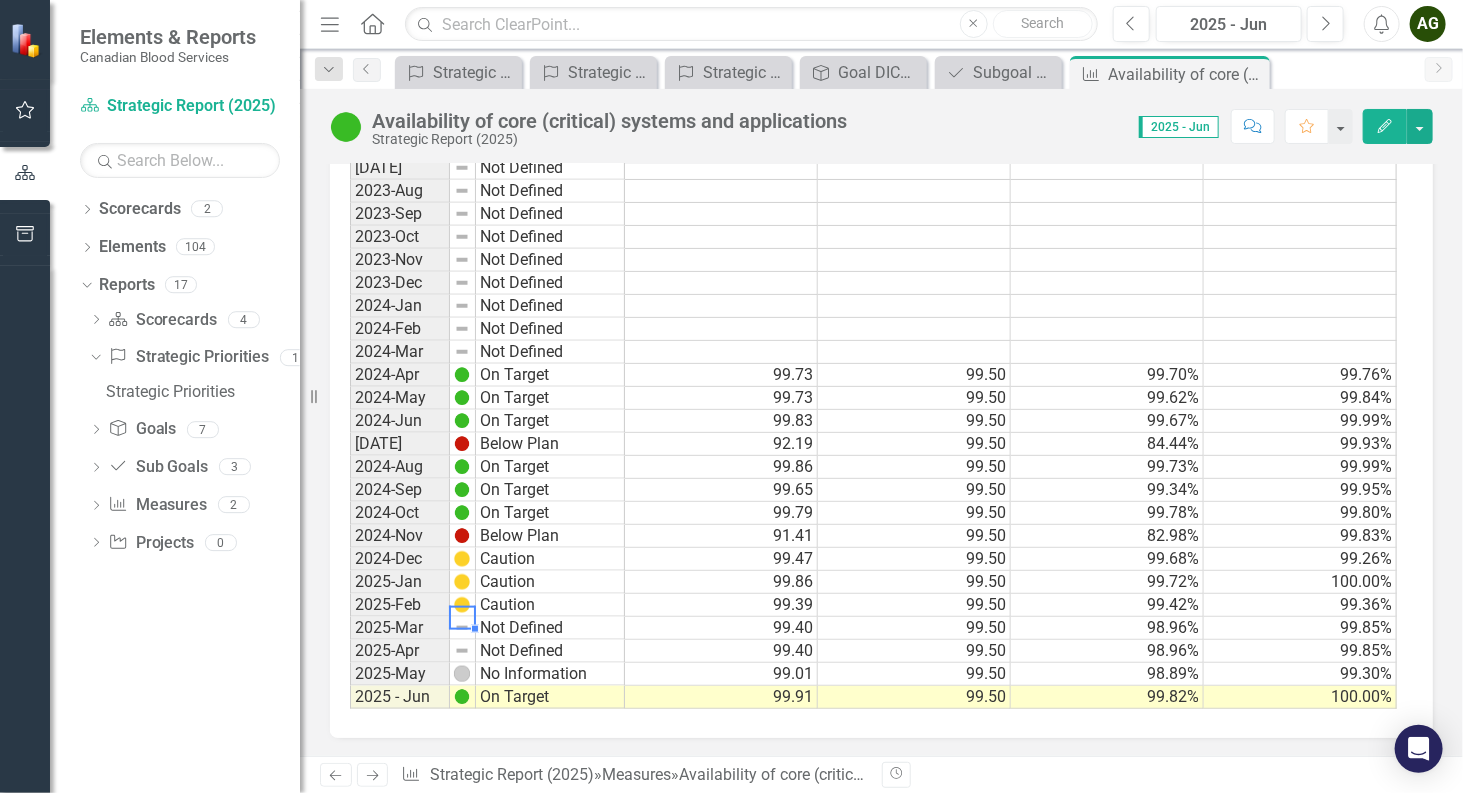 click at bounding box center (462, 628) 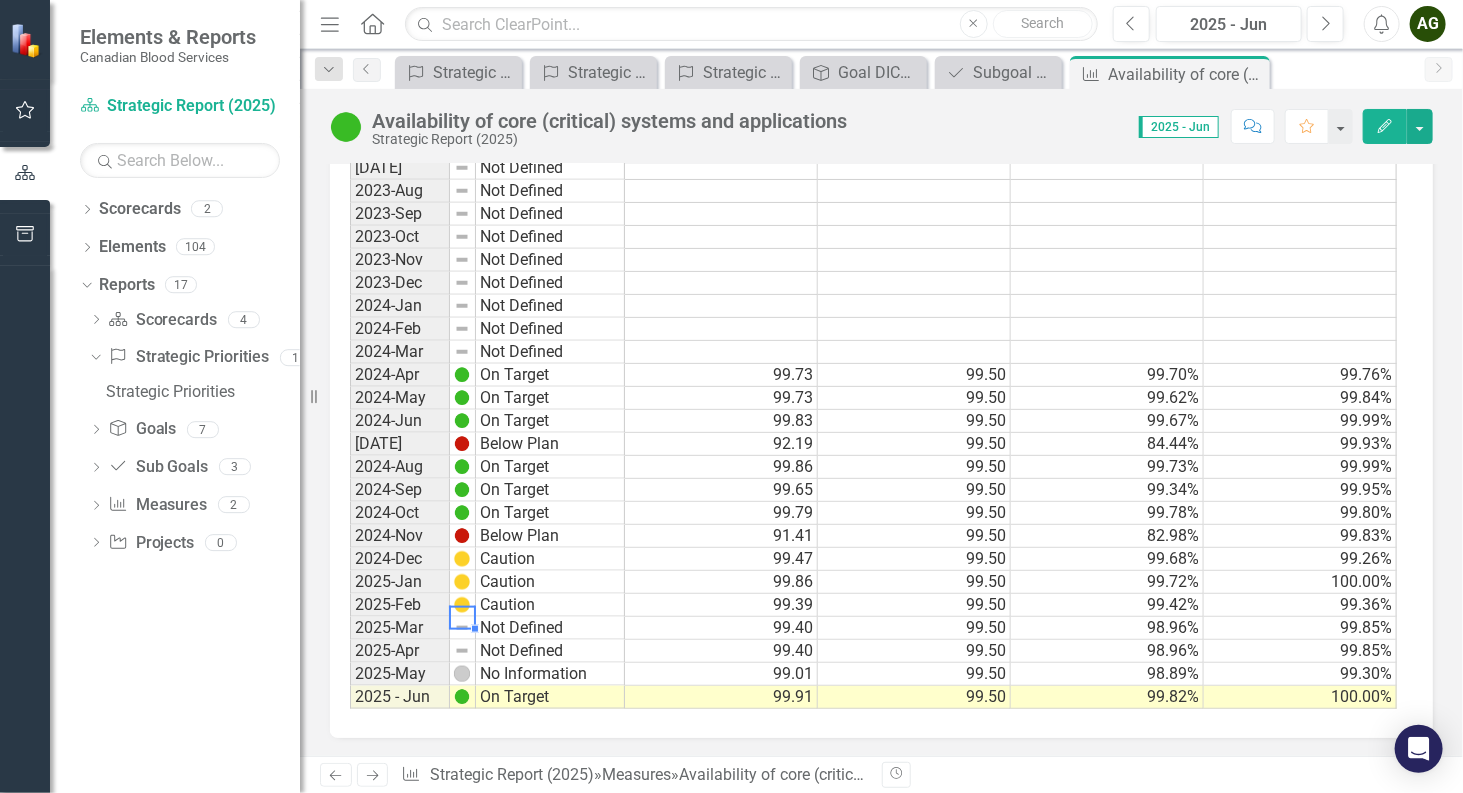 click at bounding box center [462, 628] 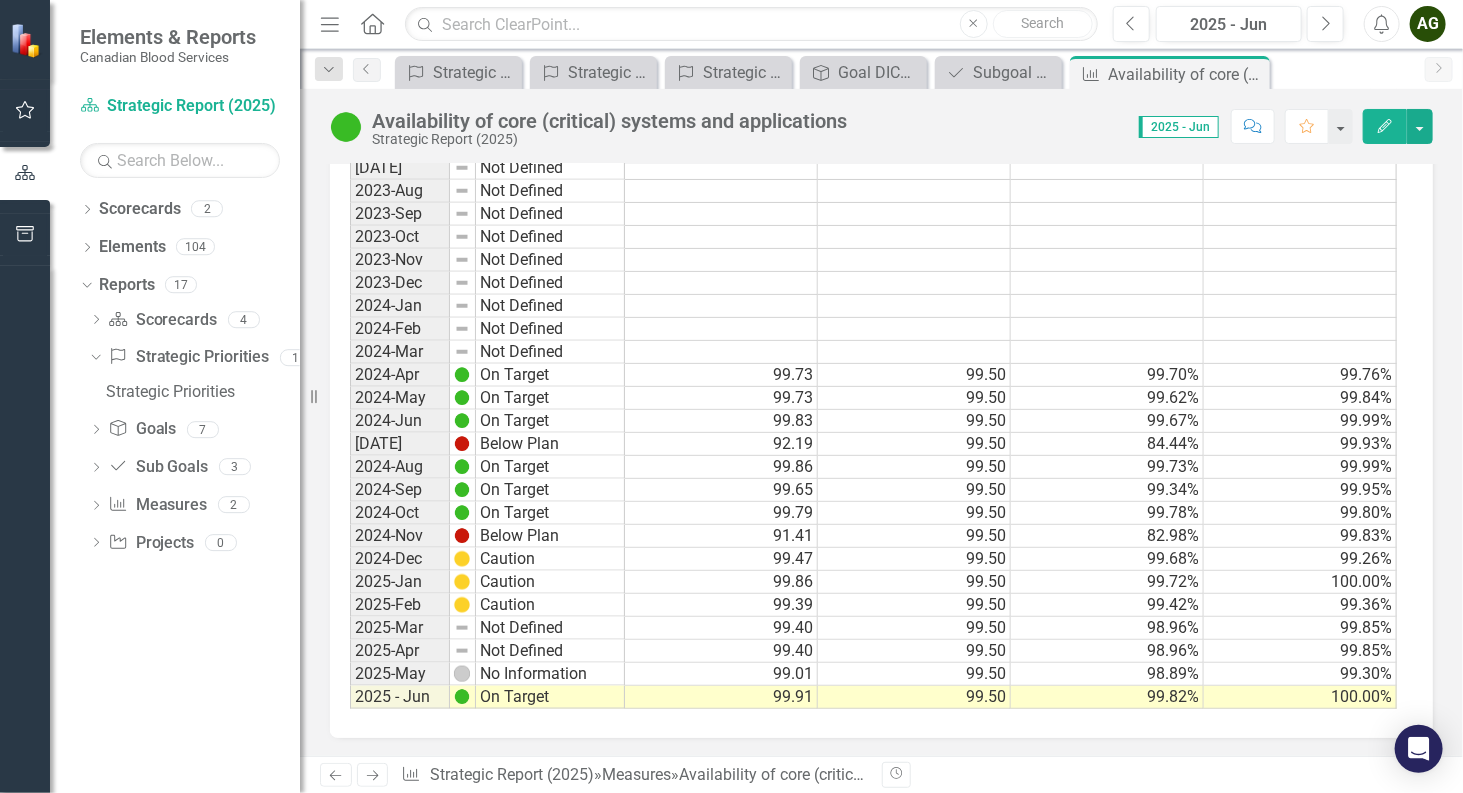 click on "Edit" 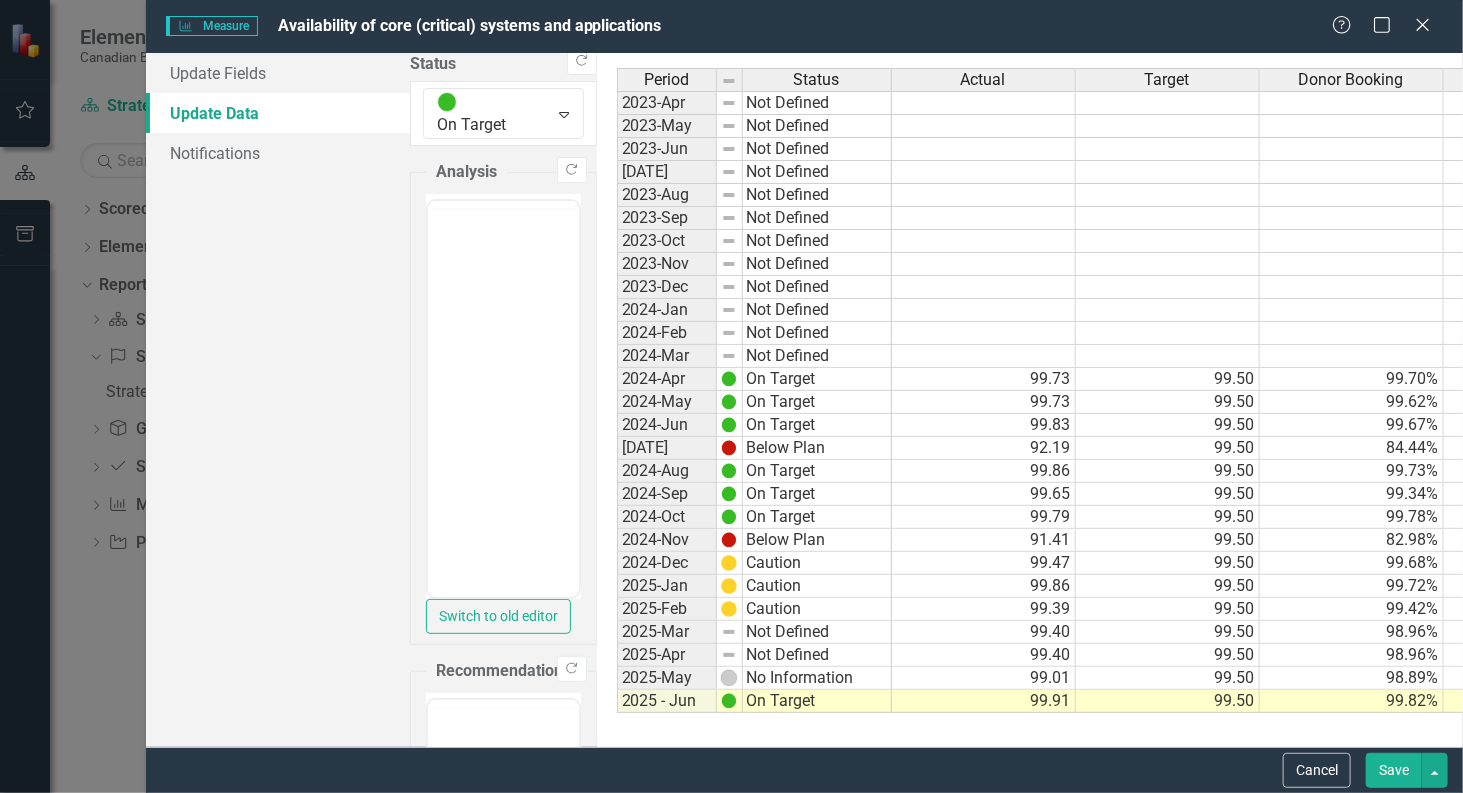 scroll, scrollTop: 0, scrollLeft: 0, axis: both 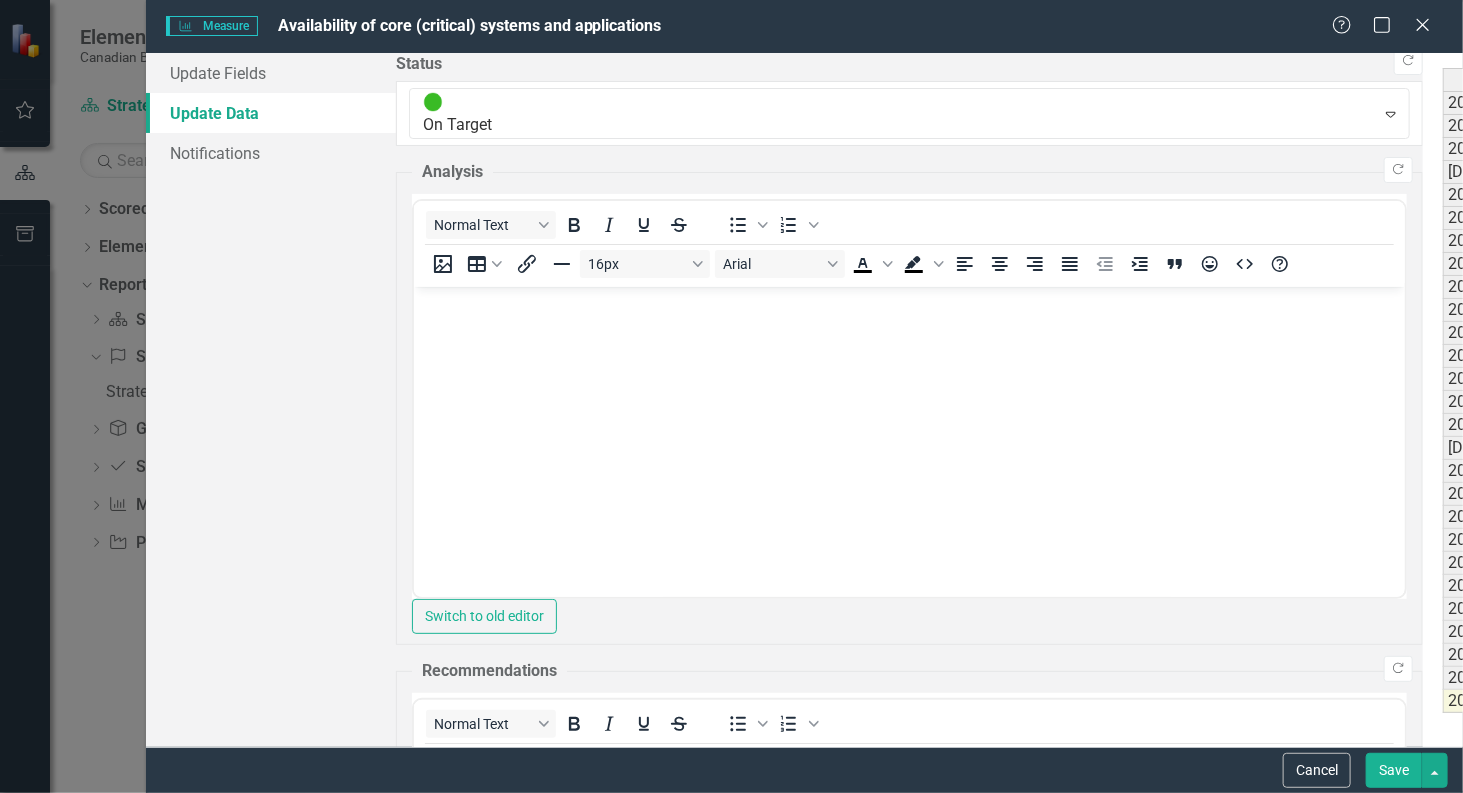 click at bounding box center [1555, 632] 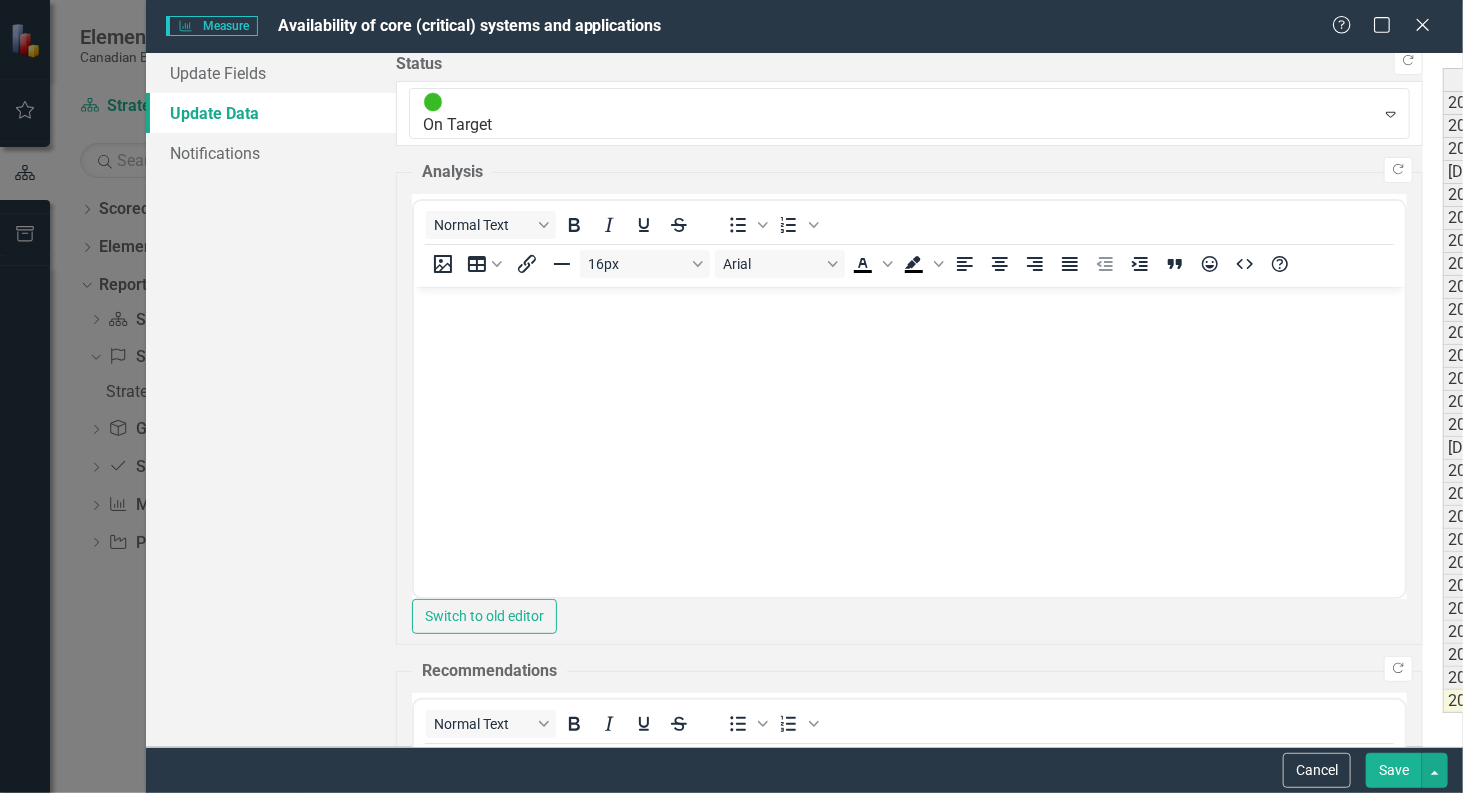 click at bounding box center (1555, 632) 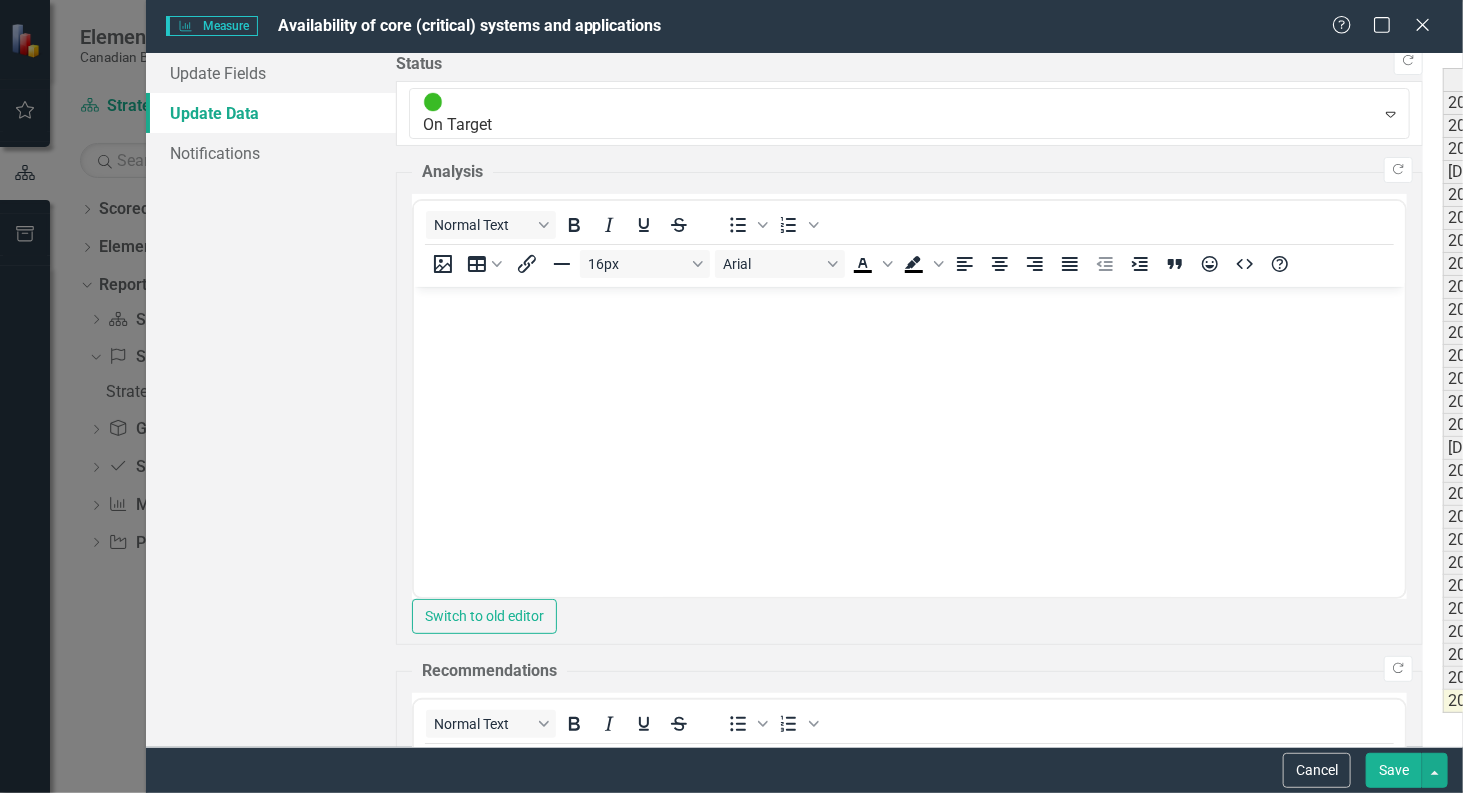 click on "Period Status Actual Target Donor Booking Hospital Ordering 2023-Apr Not Defined 2023-May Not Defined 2023-Jun Not Defined [DATE] Not Defined 2023-Aug Not Defined 2023-Sep Not Defined 2023-Oct Not Defined 2023-Nov Not Defined 2023-Dec Not Defined 2024-Jan Not Defined 2024-Feb Not Defined 2024-Mar Not Defined 2024-Apr On Target 99.73 99.50 99.70% 99.76% 2024-May On Target 99.73 99.50 99.62% 99.84% 2024-Jun On Target 99.83 99.50 99.67% 99.99% [DATE] Below Plan 92.19 99.50 84.44% 99.93% 2024-Aug On Target 99.86 99.50 99.73% 99.99% 2024-Sep On Target 99.65 99.50 99.34% 99.95% 2024-Oct On Target 99.79 99.50 99.78% 99.80% 2024-Nov Below Plan 91.41 99.50 82.98% 99.83% 2024-Dec Caution 99.47 99.50 99.68% 99.26% 2025-Jan Caution 99.86 99.50 99.72% 100.00% 2025-Feb Caution 99.39 99.50 99.42% 99.36% 2025-Mar Not Defined 99.40 99.50 98.96% 99.85% 2025-Apr Not Defined 99.40 99.50 98.96% 99.85% 2025-May No Information 99.01 99.50 98.89% 99.30% 2025 - Jun On Target 99.91 99.50 99.82% 100.00% Period Status Actual Target" at bounding box center [1949, 400] 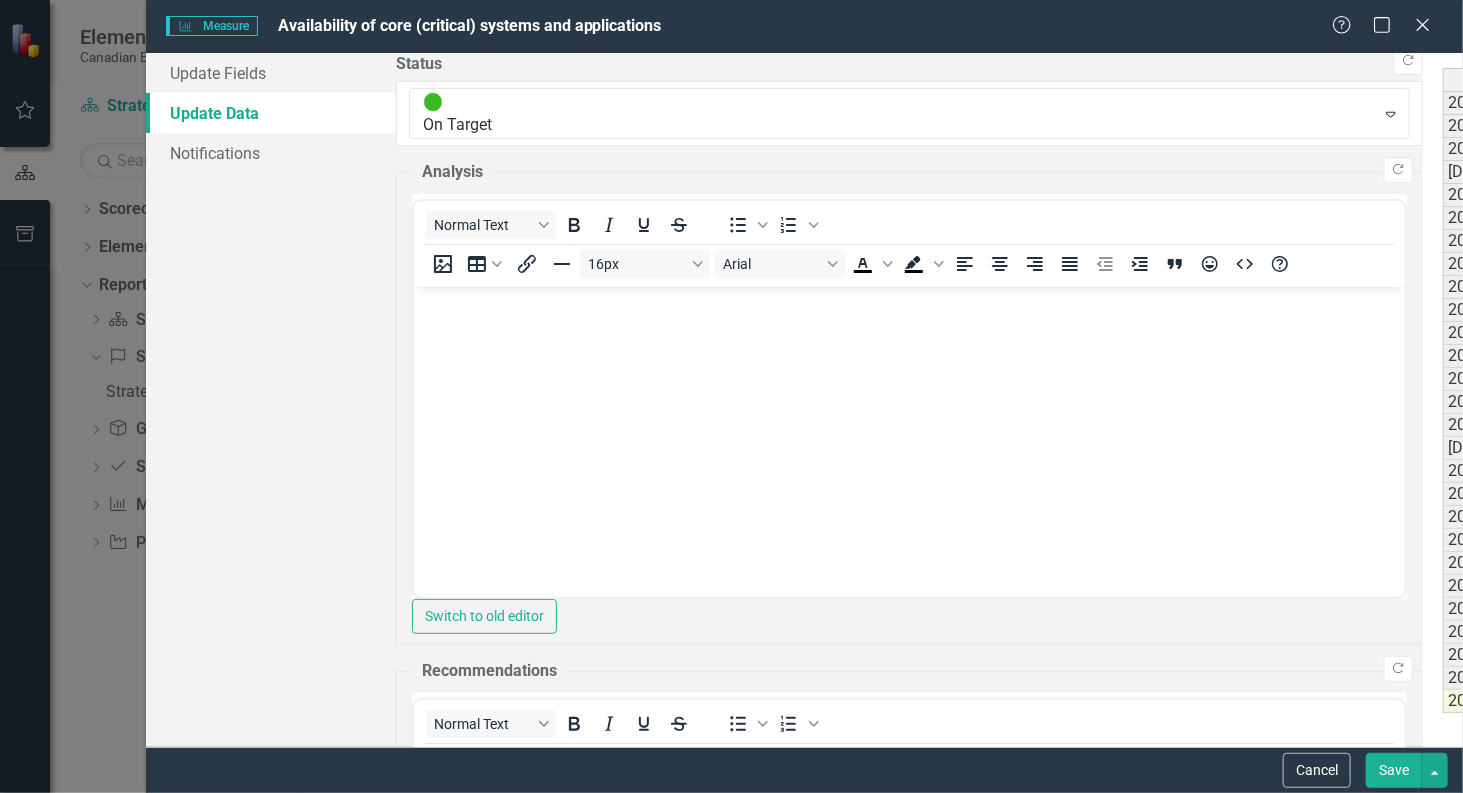 click on "No Information" at bounding box center (1643, 678) 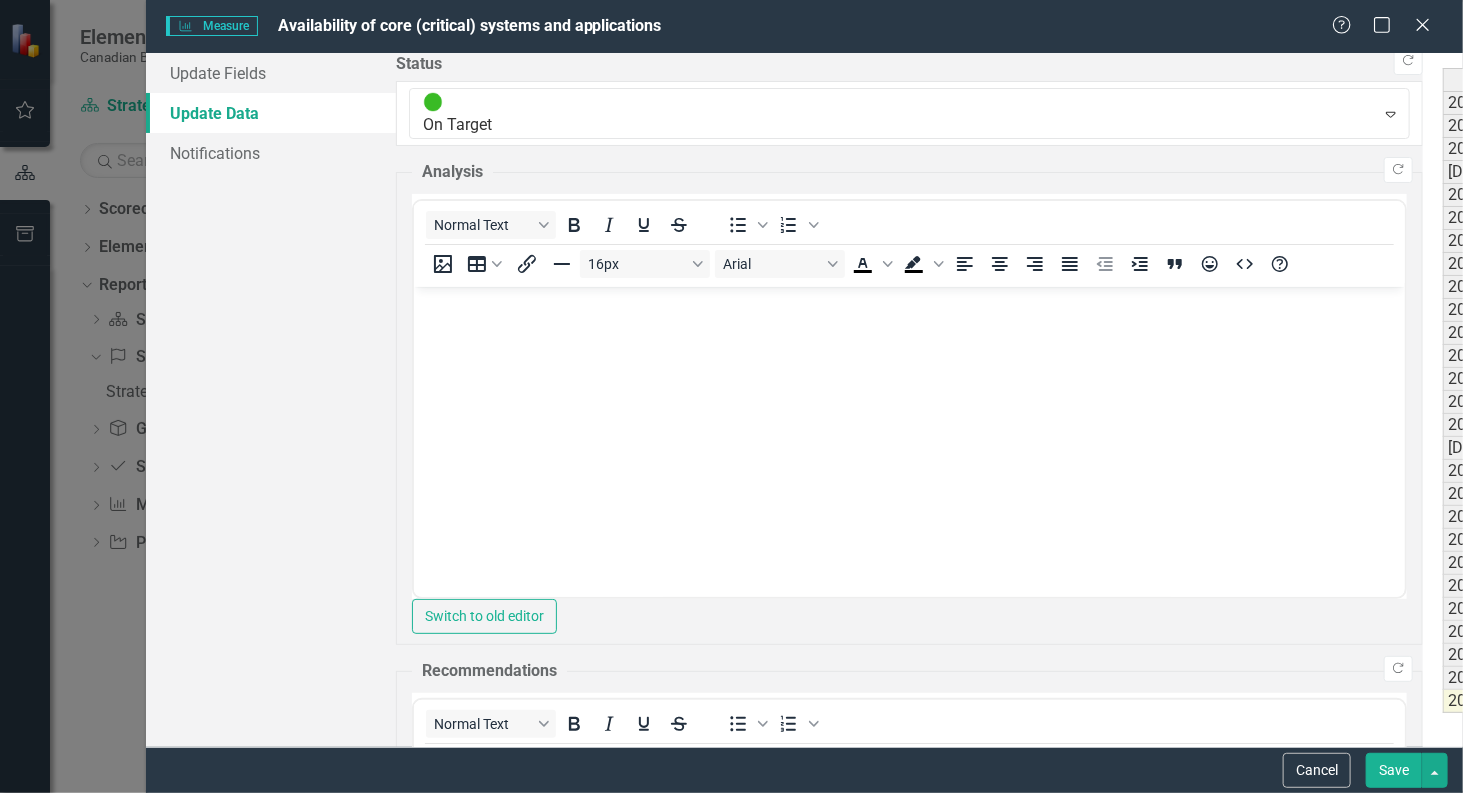 click on "No Information" at bounding box center [1643, 678] 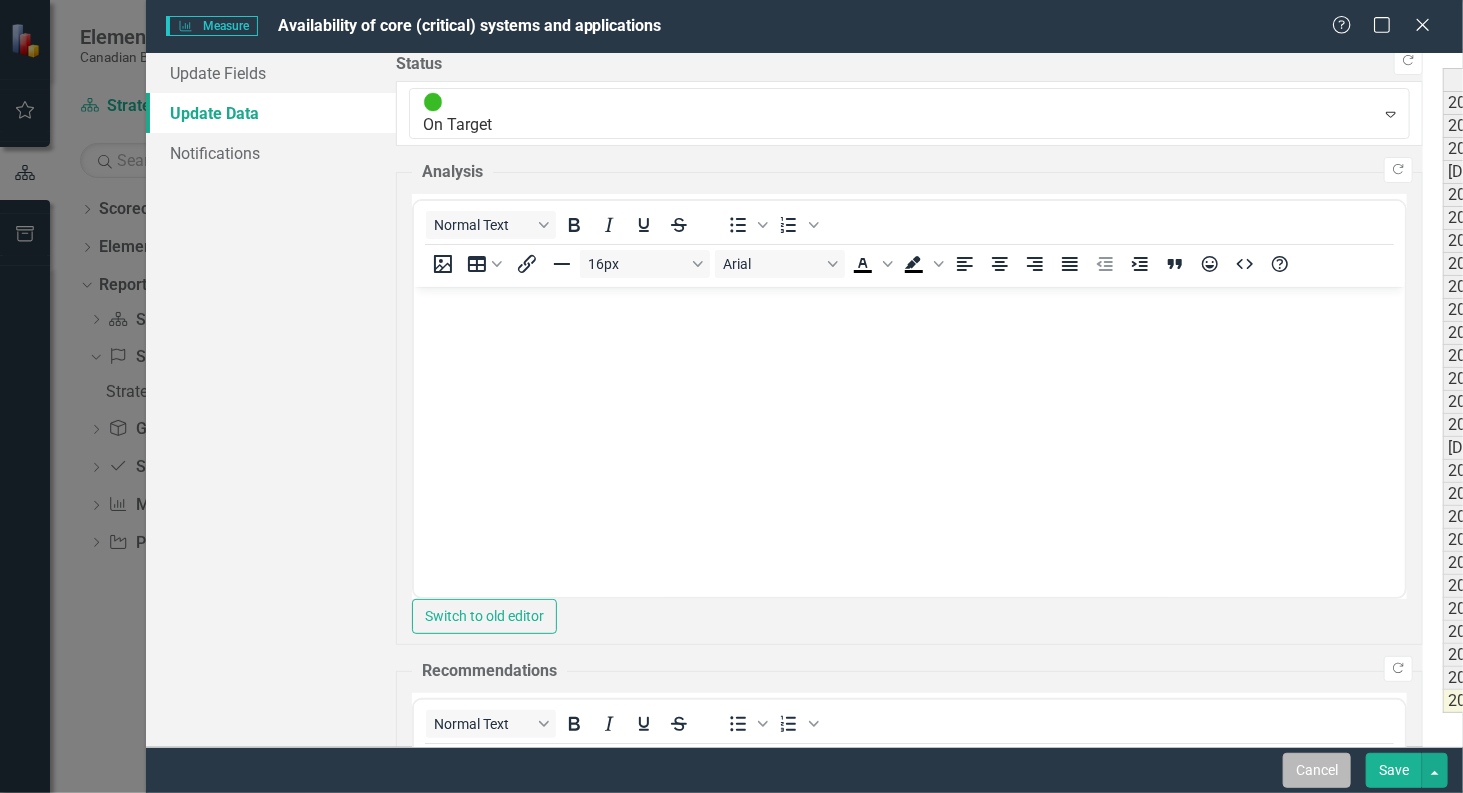 click on "Cancel" at bounding box center [1317, 770] 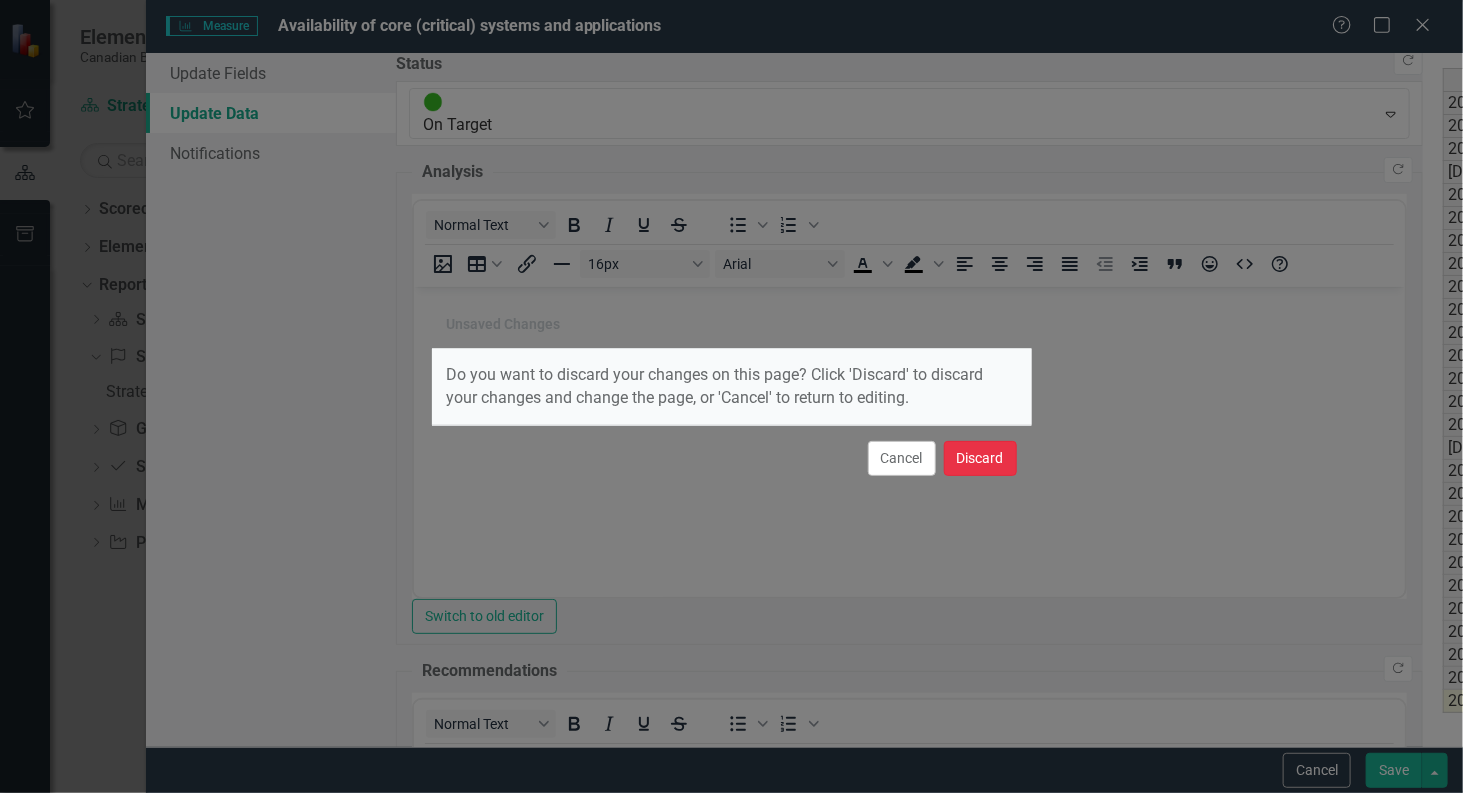click on "Discard" at bounding box center (980, 458) 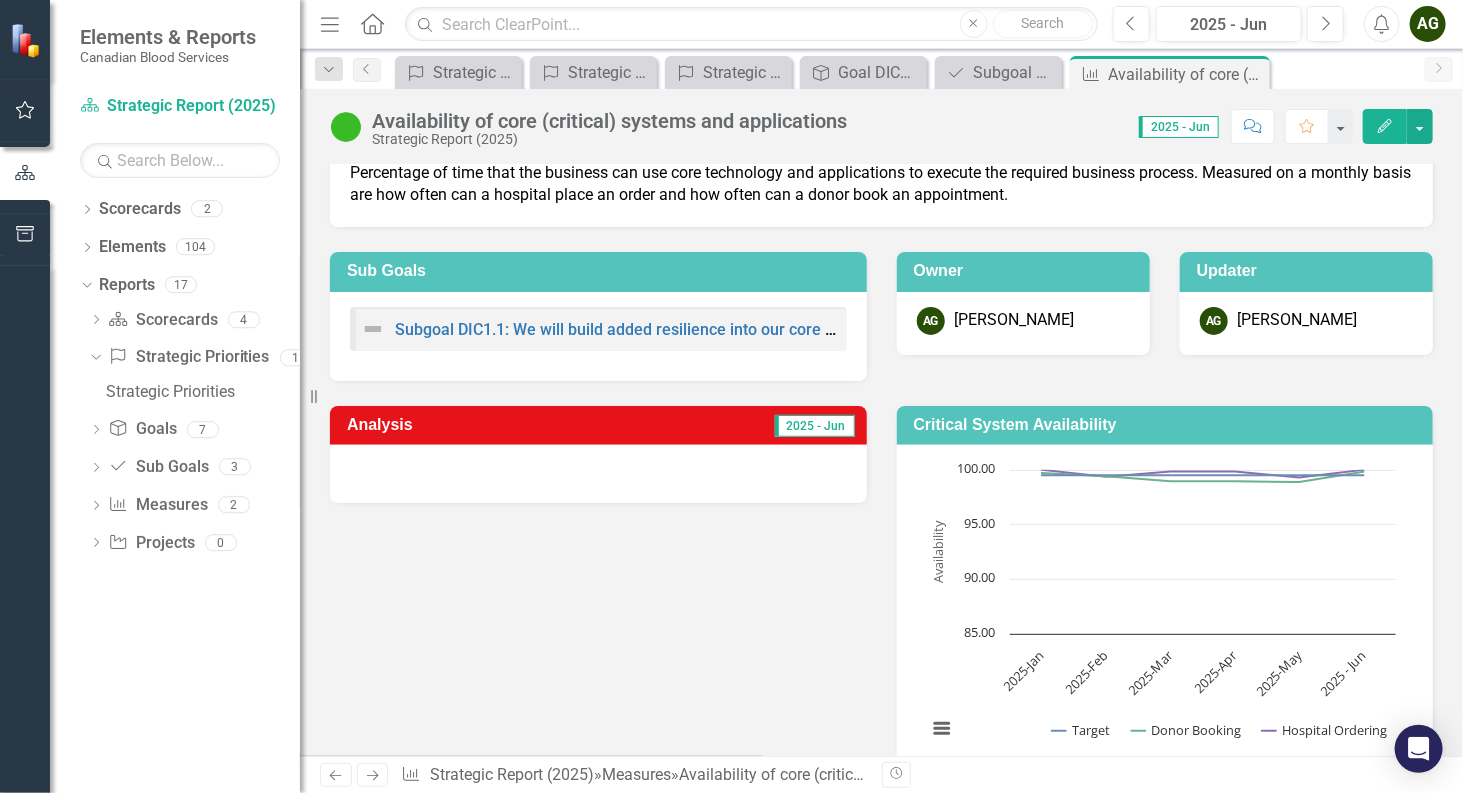 scroll, scrollTop: 56, scrollLeft: 0, axis: vertical 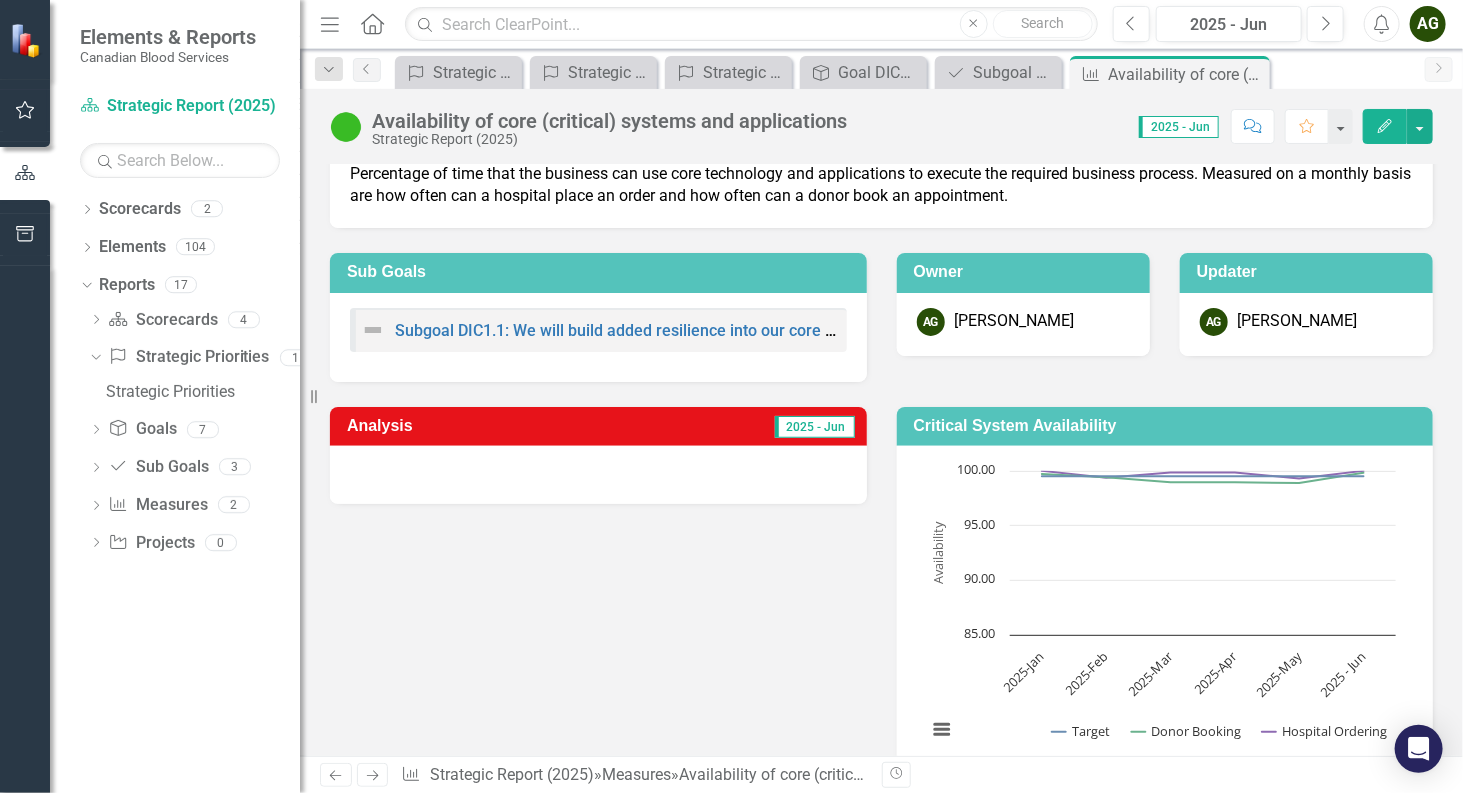 click at bounding box center [598, 475] 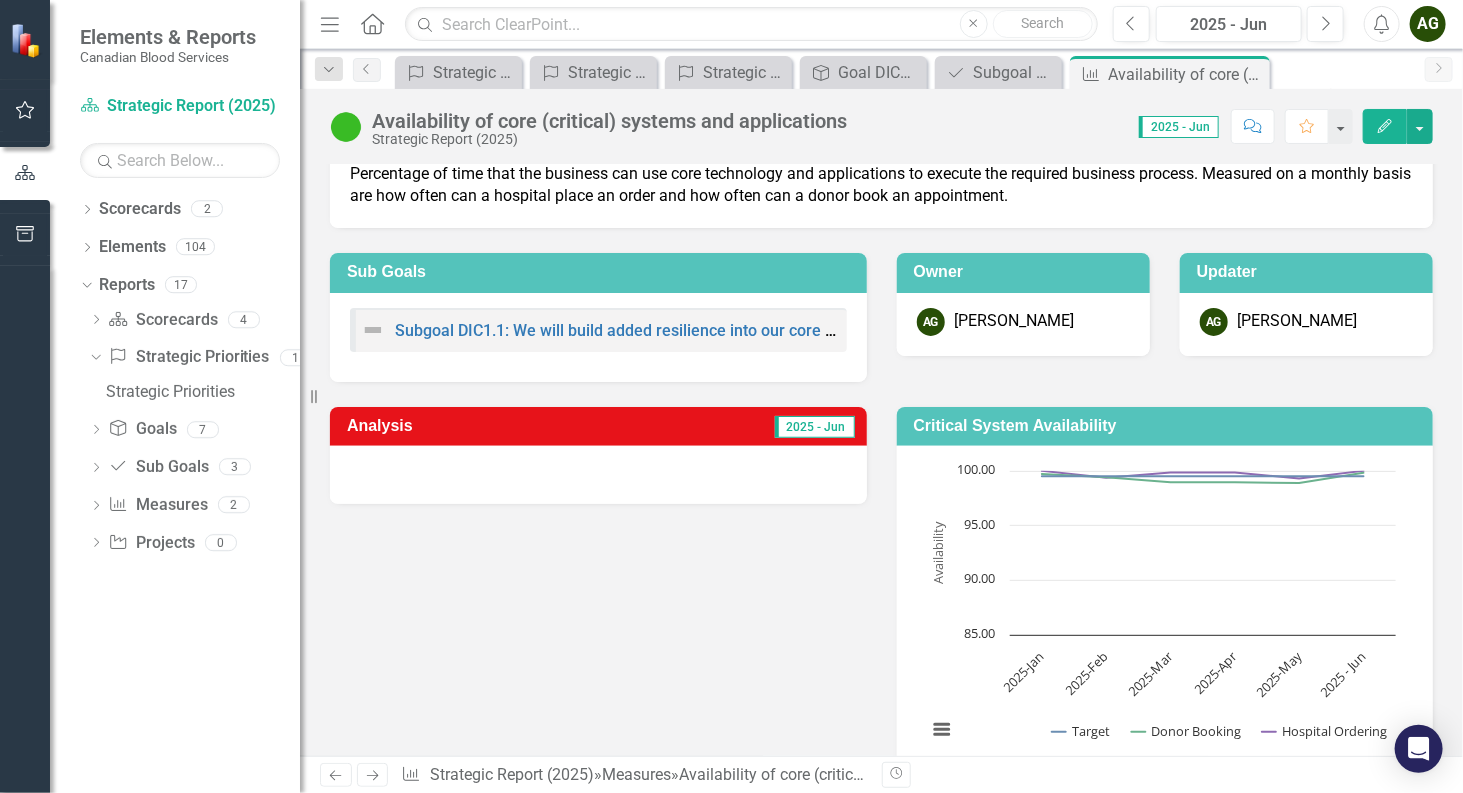 click on "Edit" 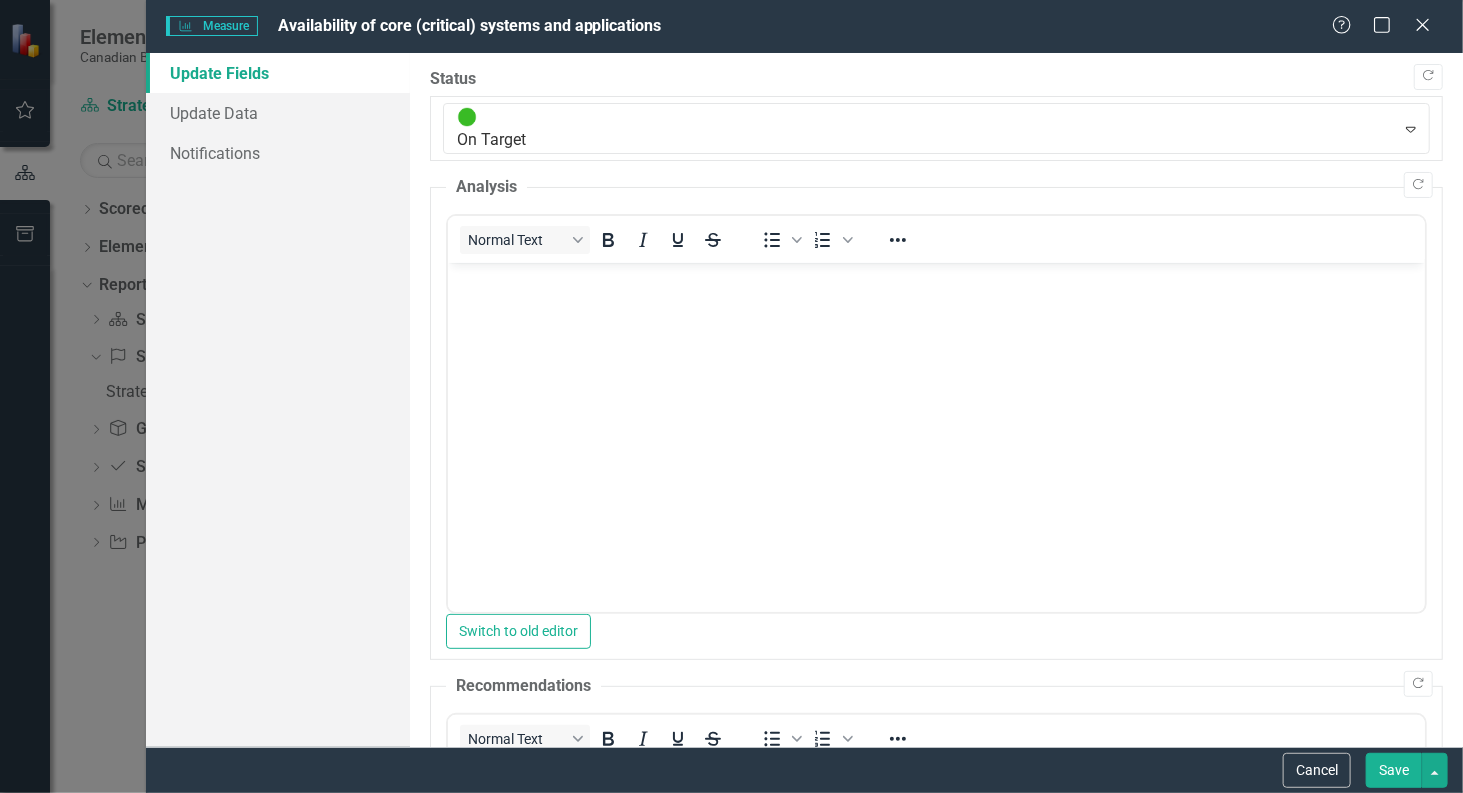 scroll, scrollTop: 0, scrollLeft: 0, axis: both 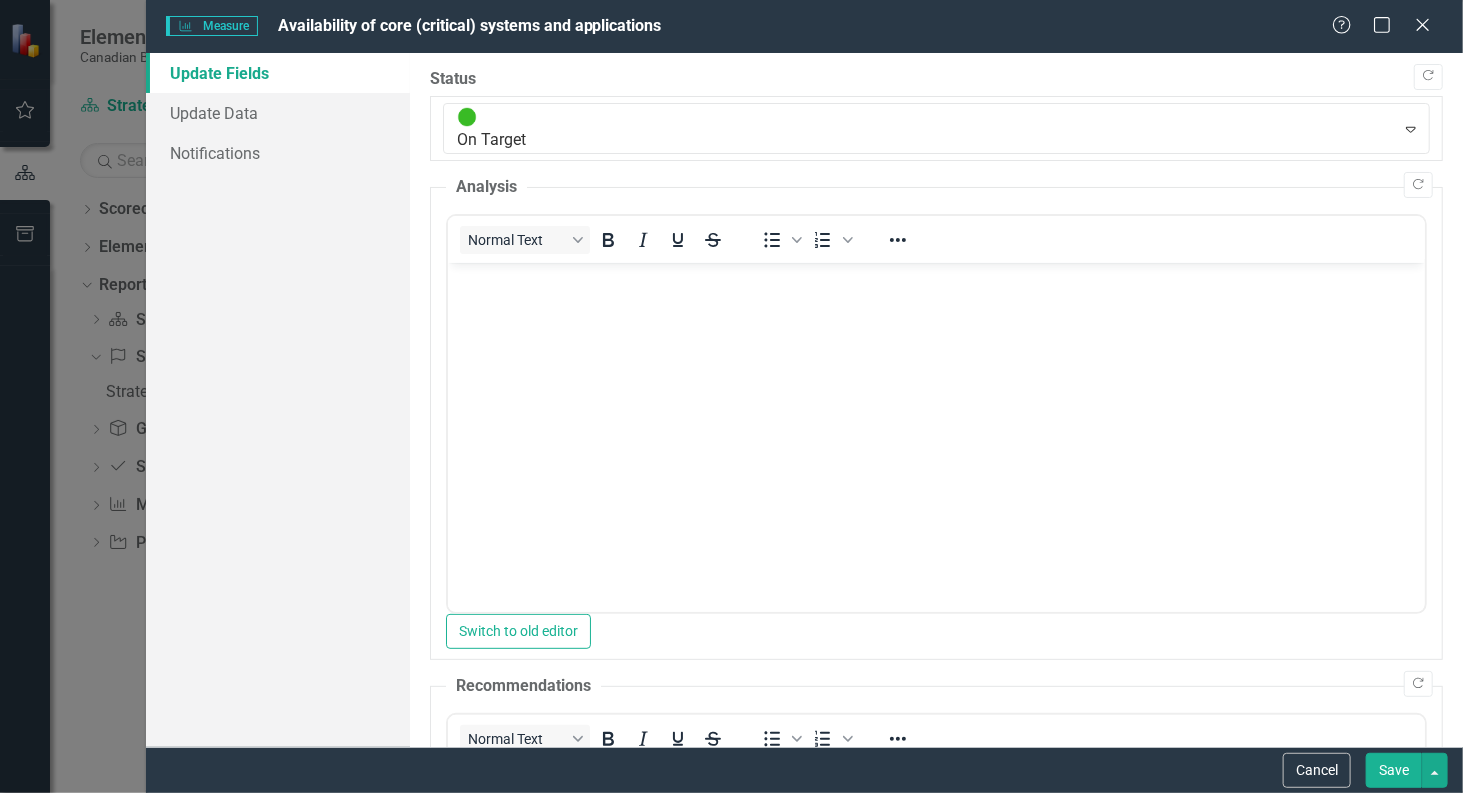 click at bounding box center (935, 413) 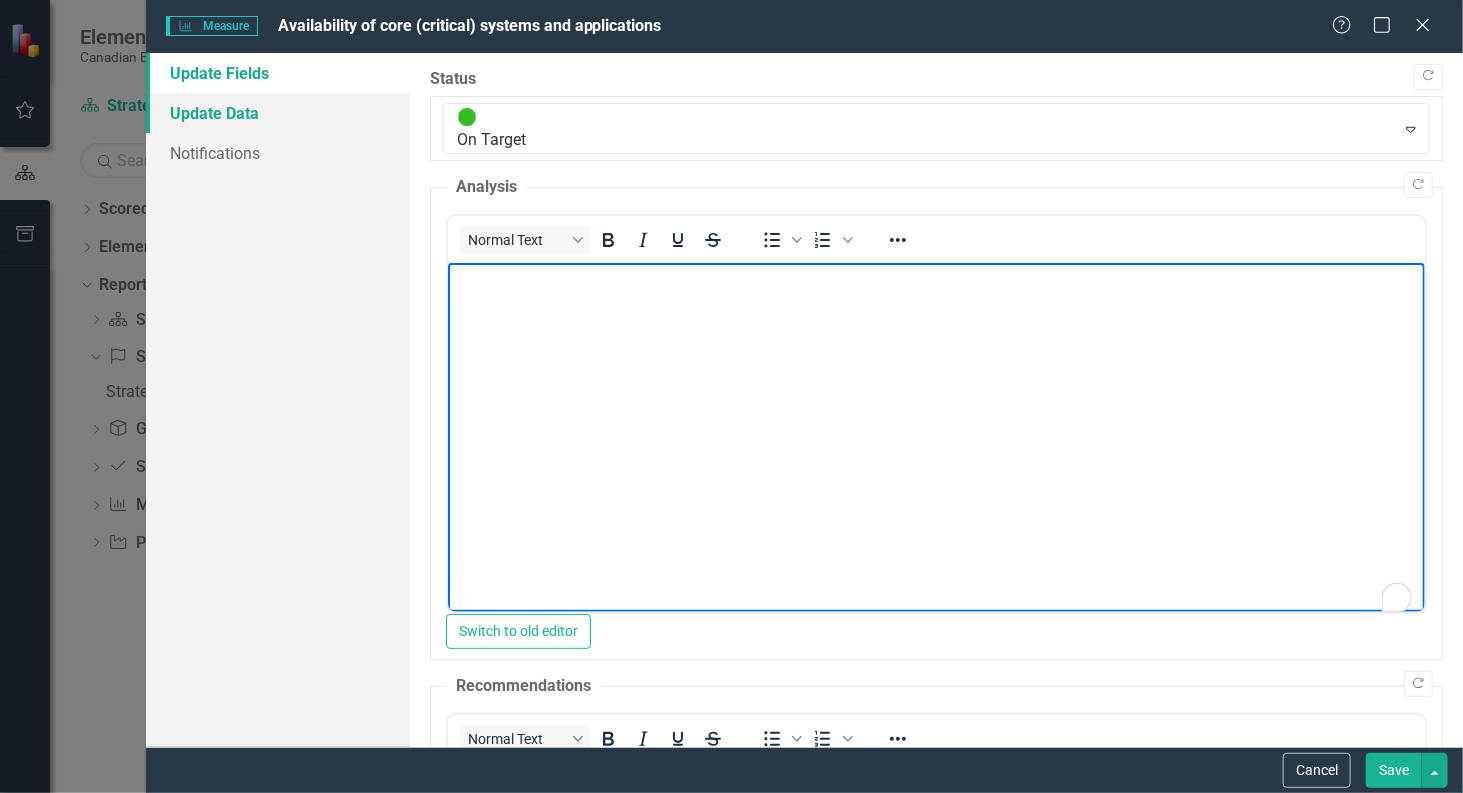 click on "Update  Data" at bounding box center [277, 113] 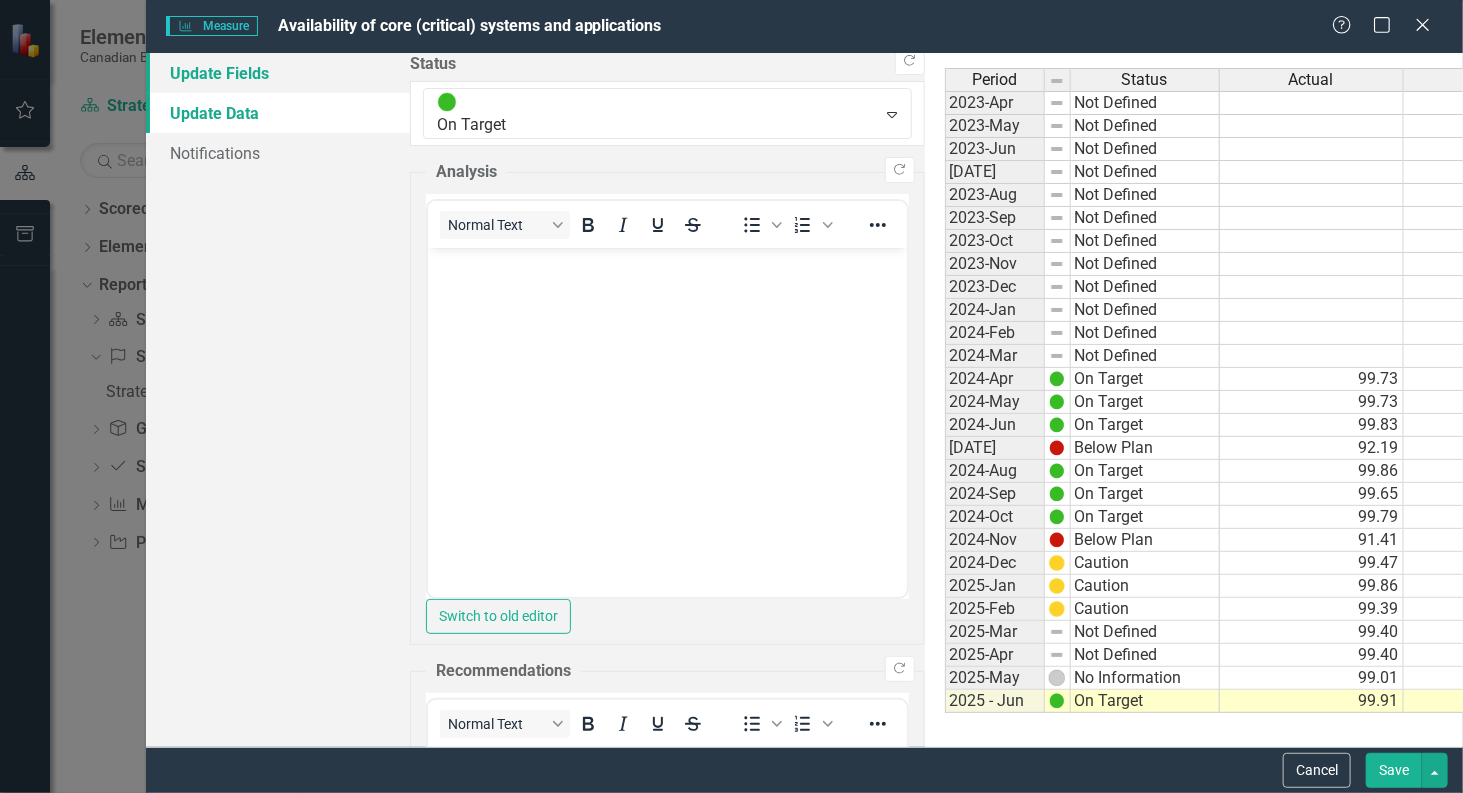 click on "Update Fields" at bounding box center (277, 73) 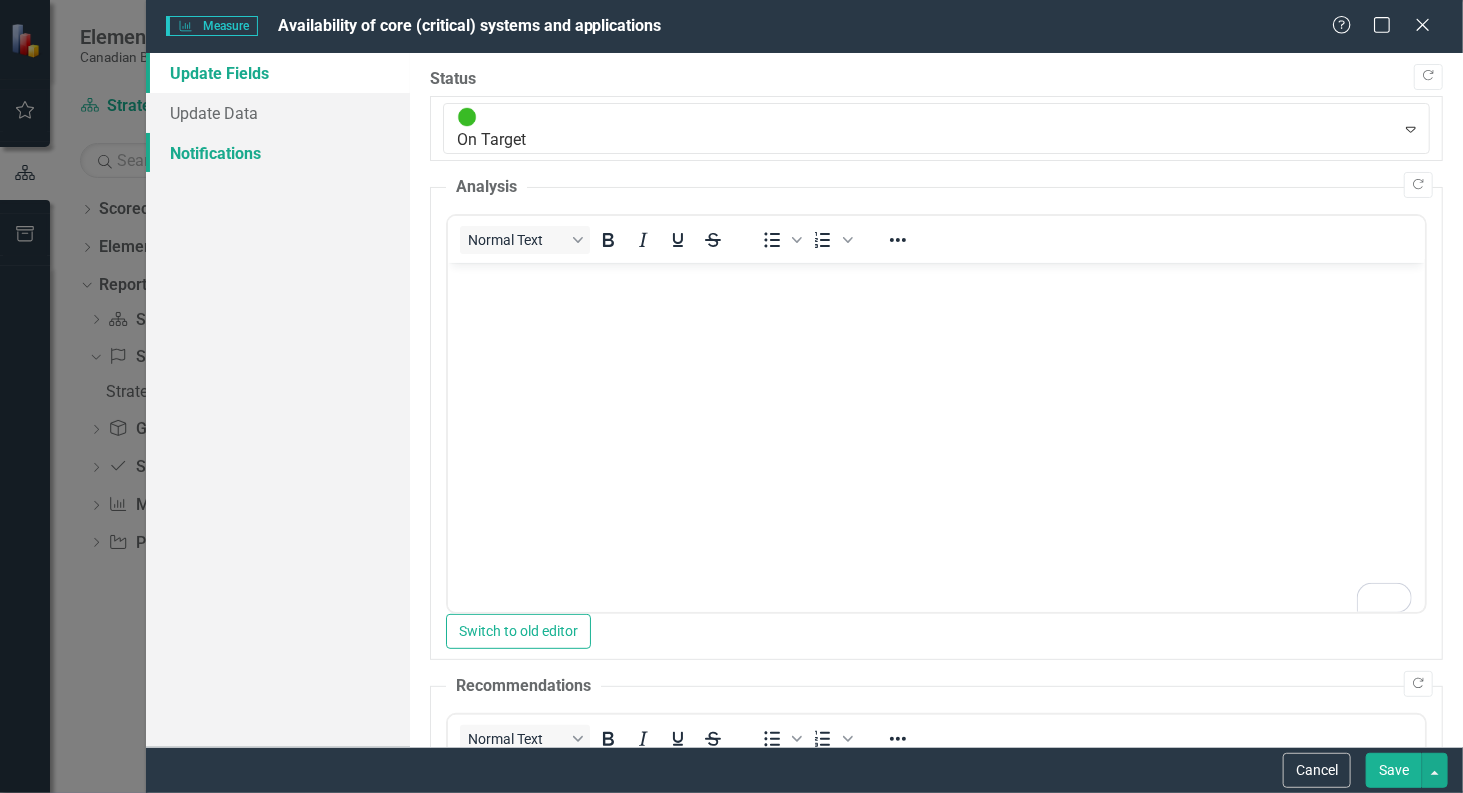 click on "Notifications" at bounding box center (277, 153) 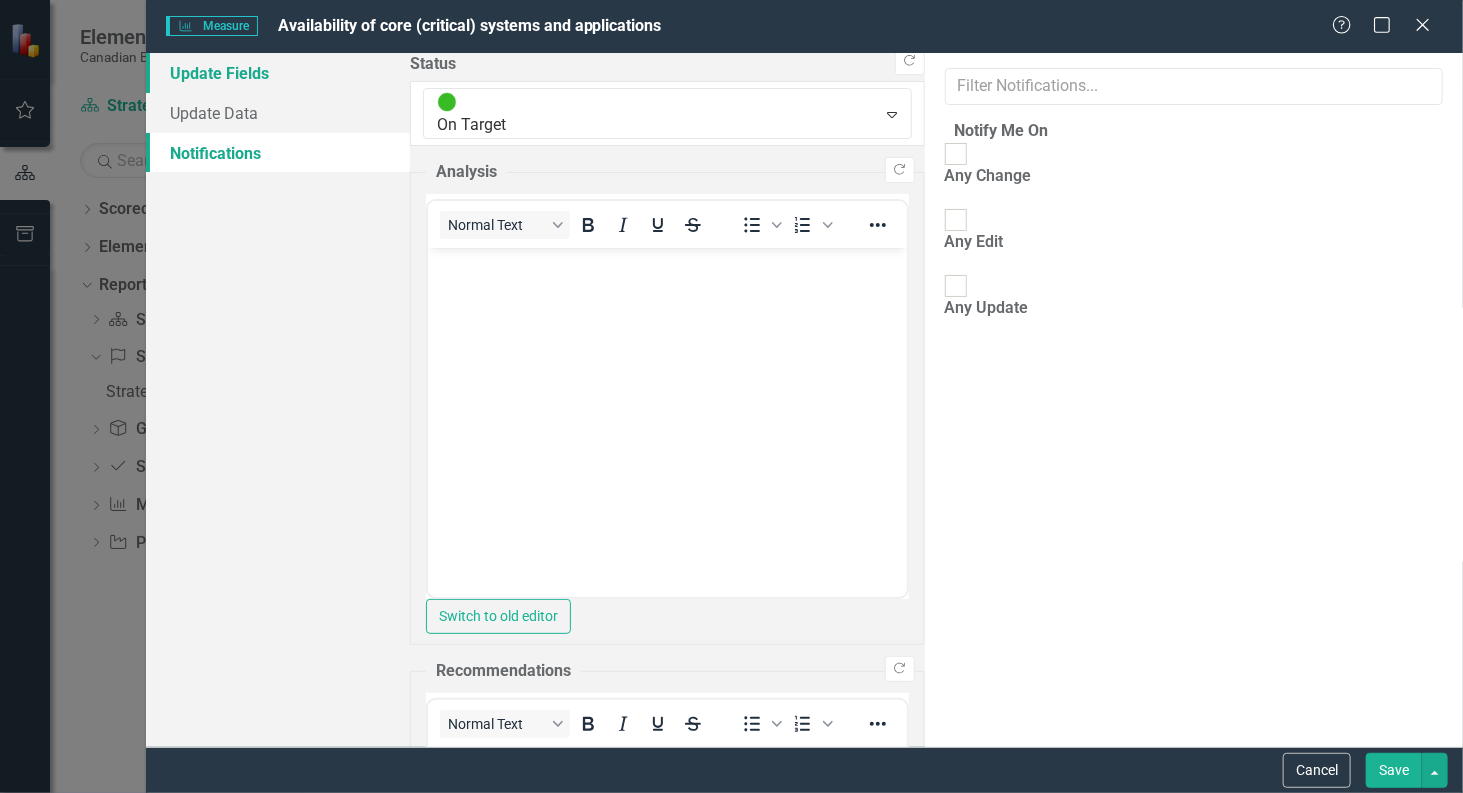 click on "Update Fields" at bounding box center (277, 73) 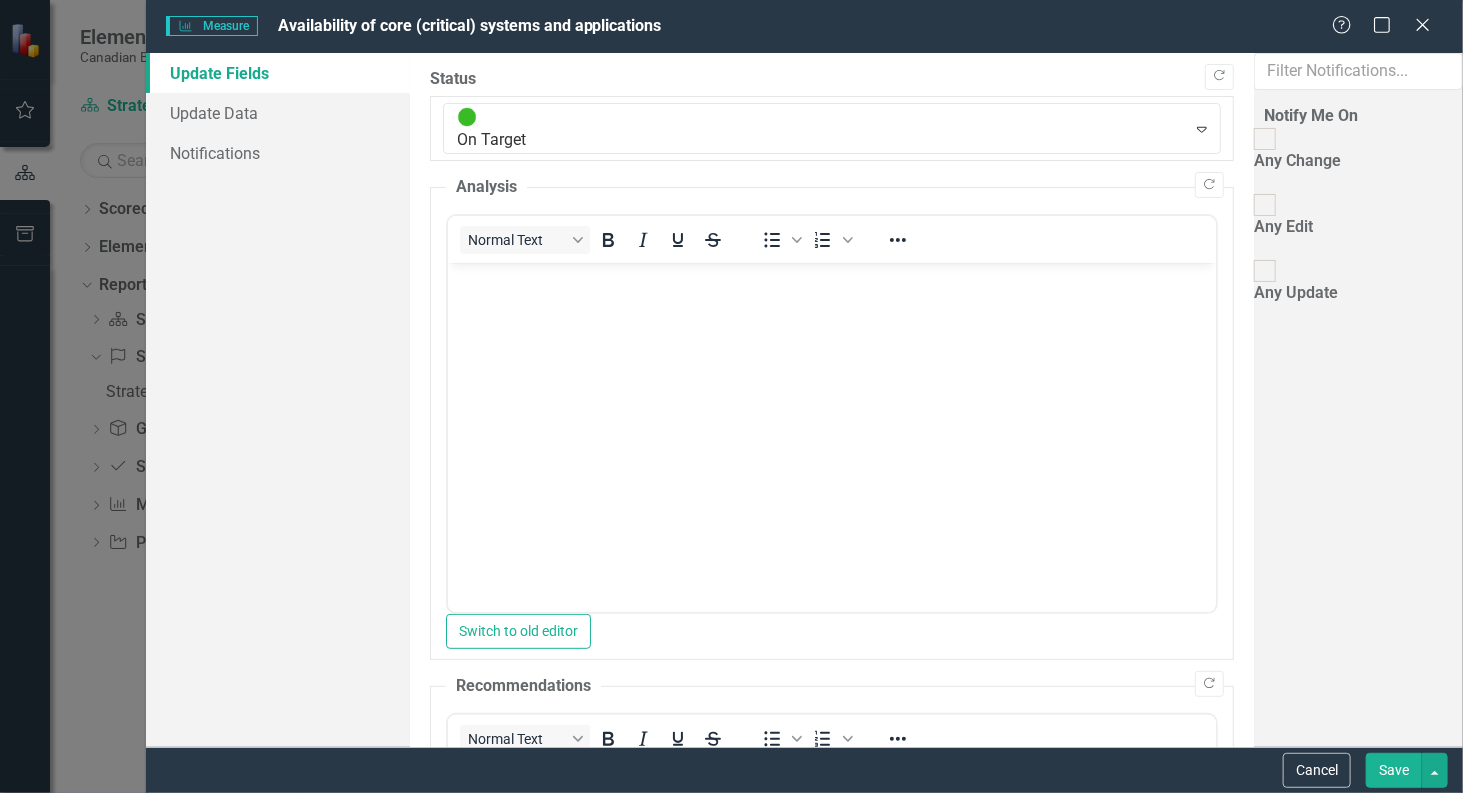 click on "Normal Text To open the popup, press Shift+Enter To open the popup, press Shift+Enter" at bounding box center [832, 411] 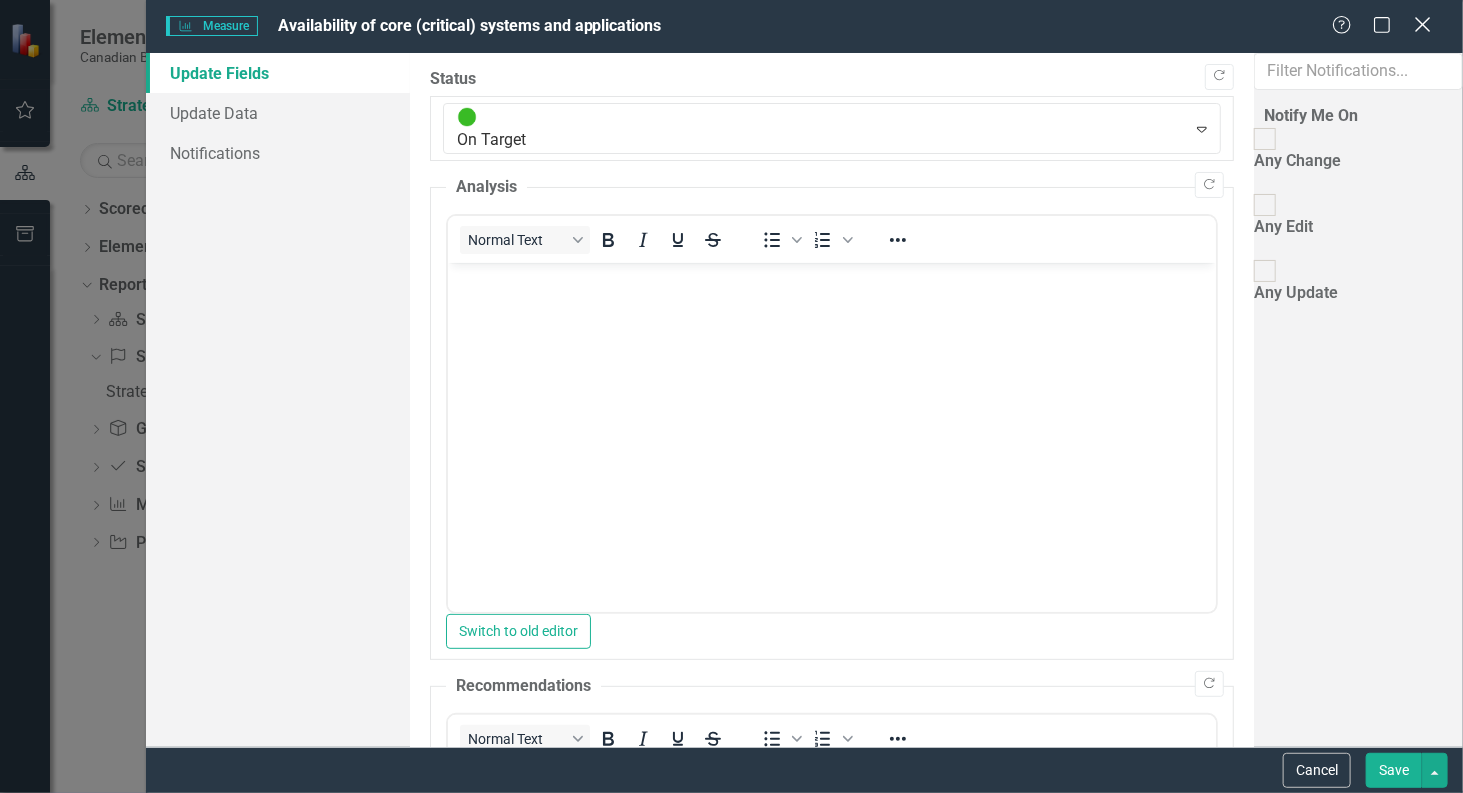 click on "Close" 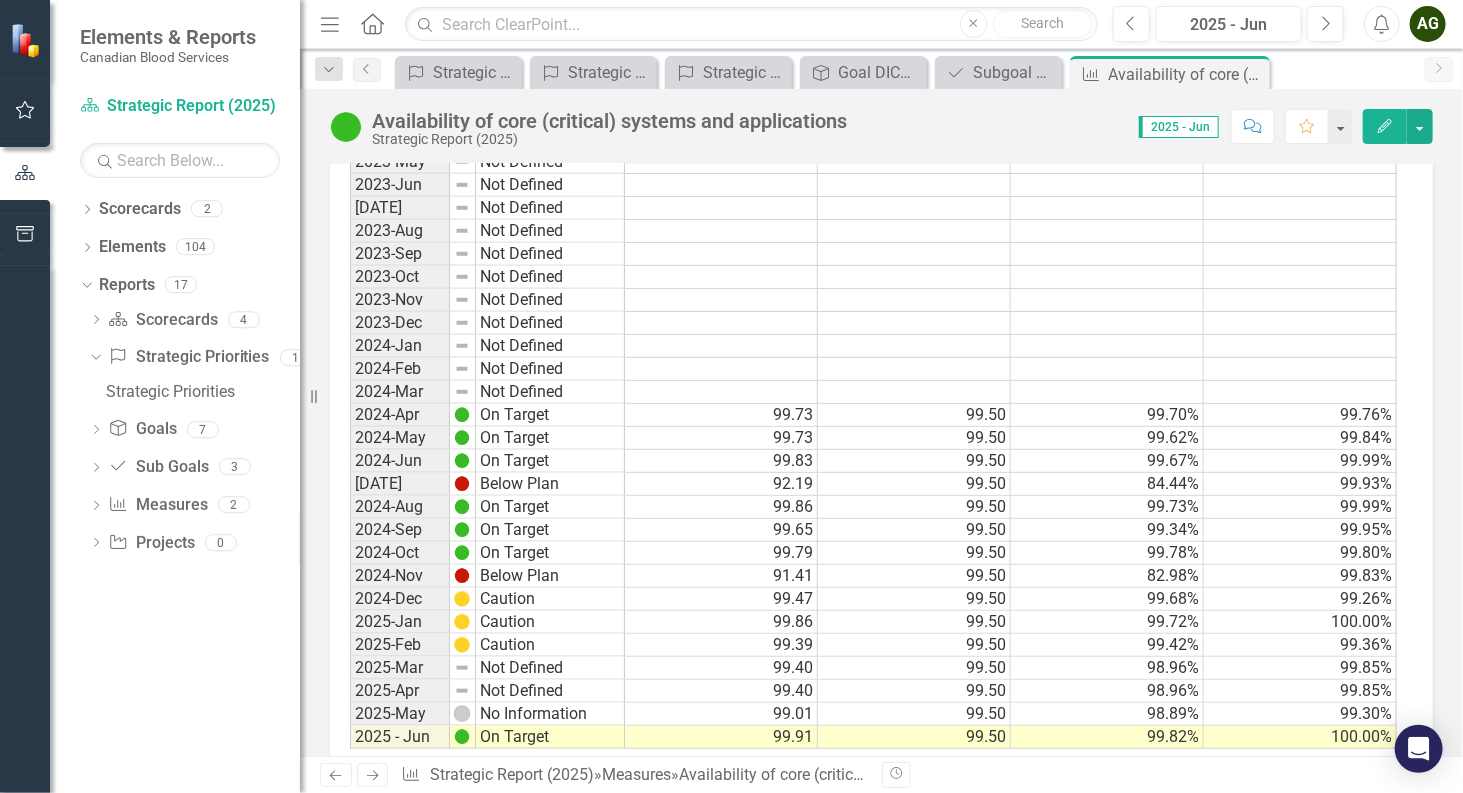 scroll, scrollTop: 811, scrollLeft: 0, axis: vertical 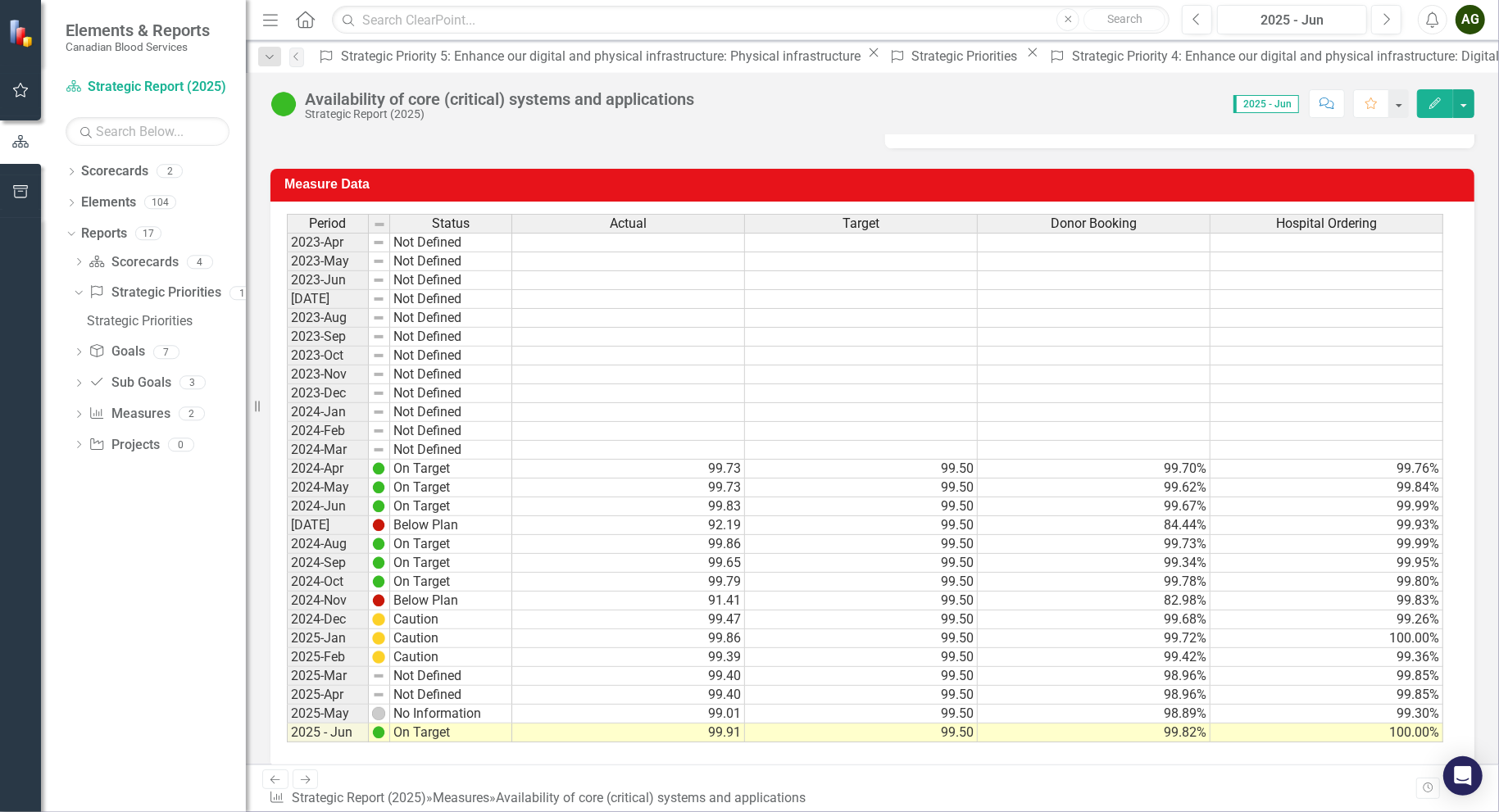 click on "Not Defined" at bounding box center [451, 676] 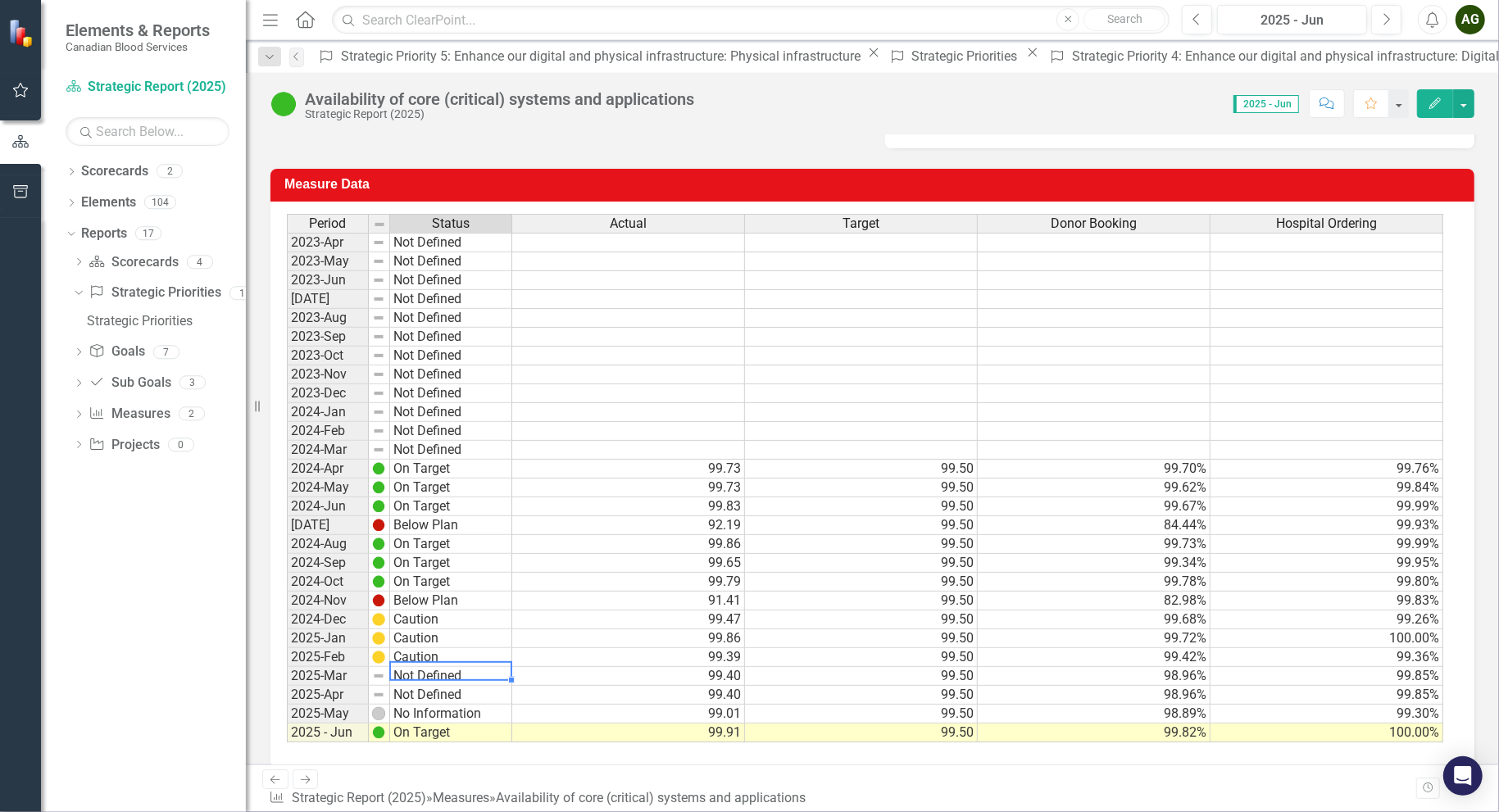 click on "Not Defined" at bounding box center (451, 676) 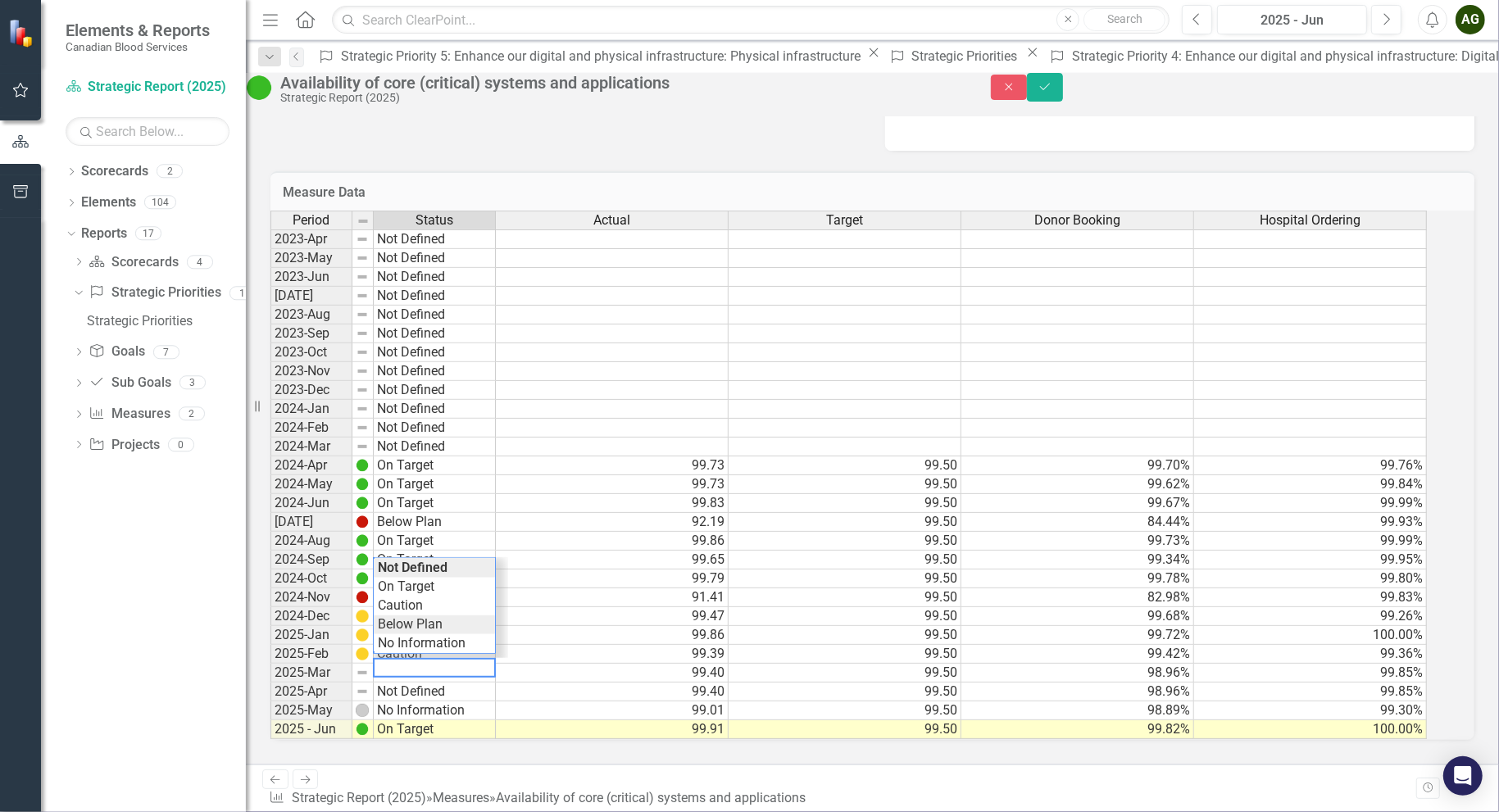 click on "Period Status Actual Target Donor Booking Hospital Ordering 2023-Apr Not Defined 2023-May Not Defined 2023-Jun Not Defined [DATE] Not Defined 2023-Aug Not Defined 2023-Sep Not Defined 2023-Oct Not Defined 2023-Nov Not Defined 2023-Dec Not Defined 2024-Jan Not Defined 2024-Feb Not Defined 2024-Mar Not Defined 2024-Apr On Target 99.73 99.50 99.70% 99.76% 2024-May On Target 99.73 99.50 99.62% 99.84% 2024-Jun On Target 99.83 99.50 99.67% 99.99% [DATE] Below Plan 92.19 99.50 84.44% 99.93% 2024-Aug On Target 99.86 99.50 99.73% 99.99% 2024-Sep On Target 99.65 99.50 99.34% 99.95% 2024-Oct On Target 99.79 99.50 99.78% 99.80% 2024-Nov Below Plan 91.41 99.50 82.98% 99.83% 2024-Dec Caution 99.47 99.50 99.68% 99.26% 2025-Jan Caution 99.86 99.50 99.72% 100.00% 2025-Feb Caution 99.39 99.50 99.42% 99.36% 2025-Mar Not Defined 99.40 99.50 98.96% 99.85% 2025-Apr Not Defined 99.40 99.50 98.96% 99.85% 2025-May No Information 99.01 99.50 98.89% 99.30% 2025 - Jun On Target 99.91 99.50 99.82% 100.00% Period Status Actual Target" at bounding box center (850, 475) 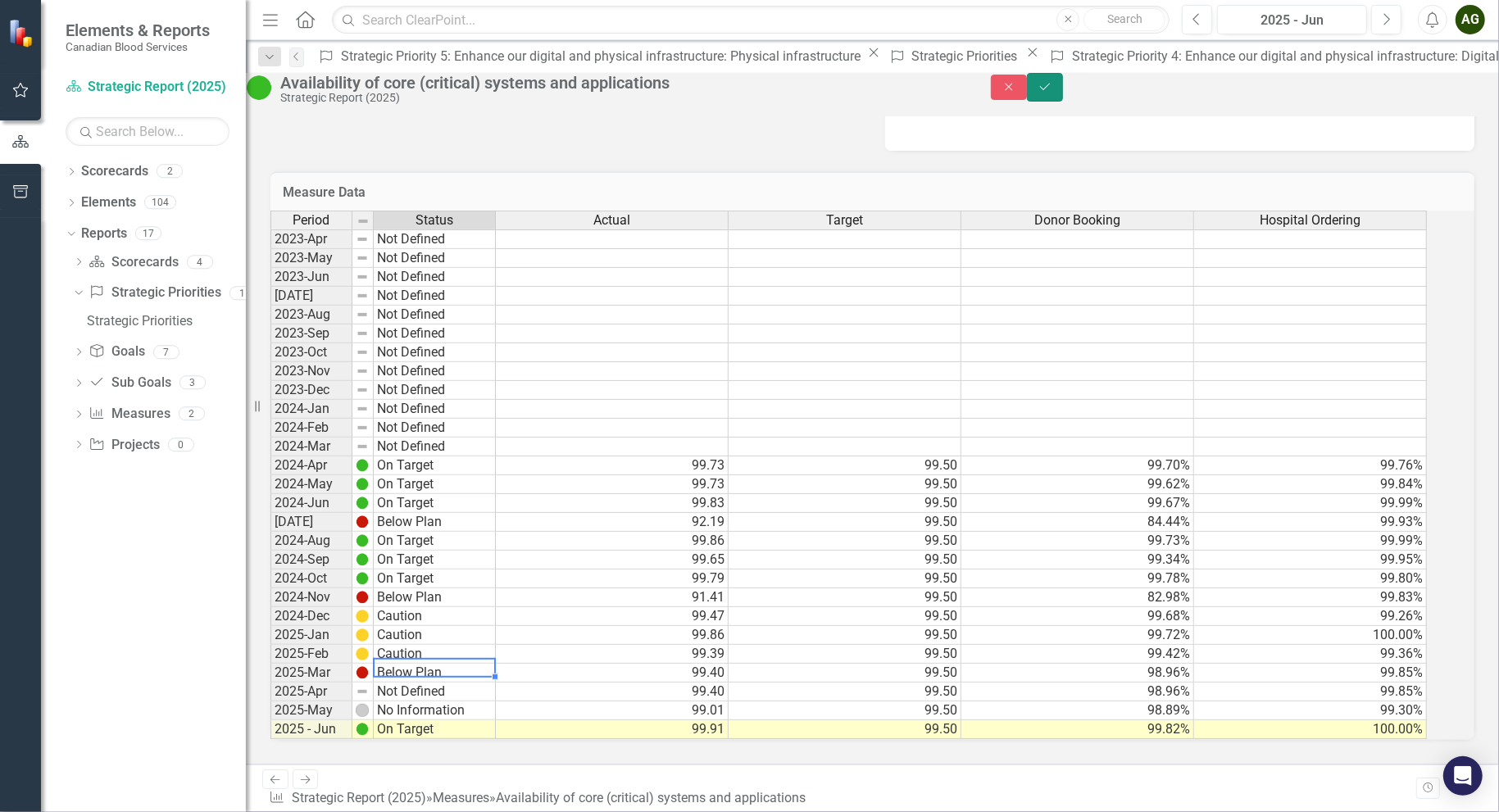 click on "Save" at bounding box center (1045, 87) 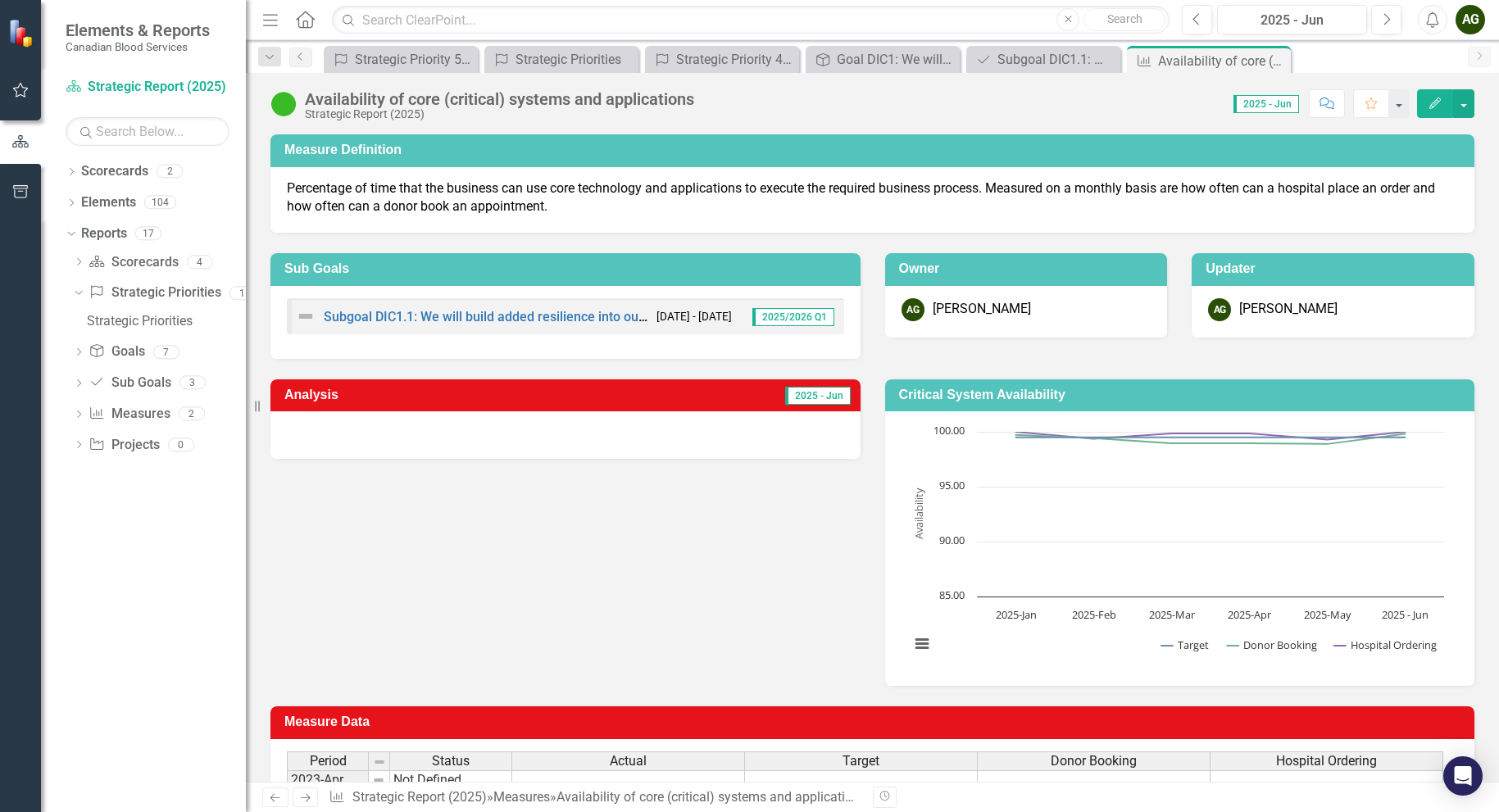 scroll, scrollTop: 0, scrollLeft: 0, axis: both 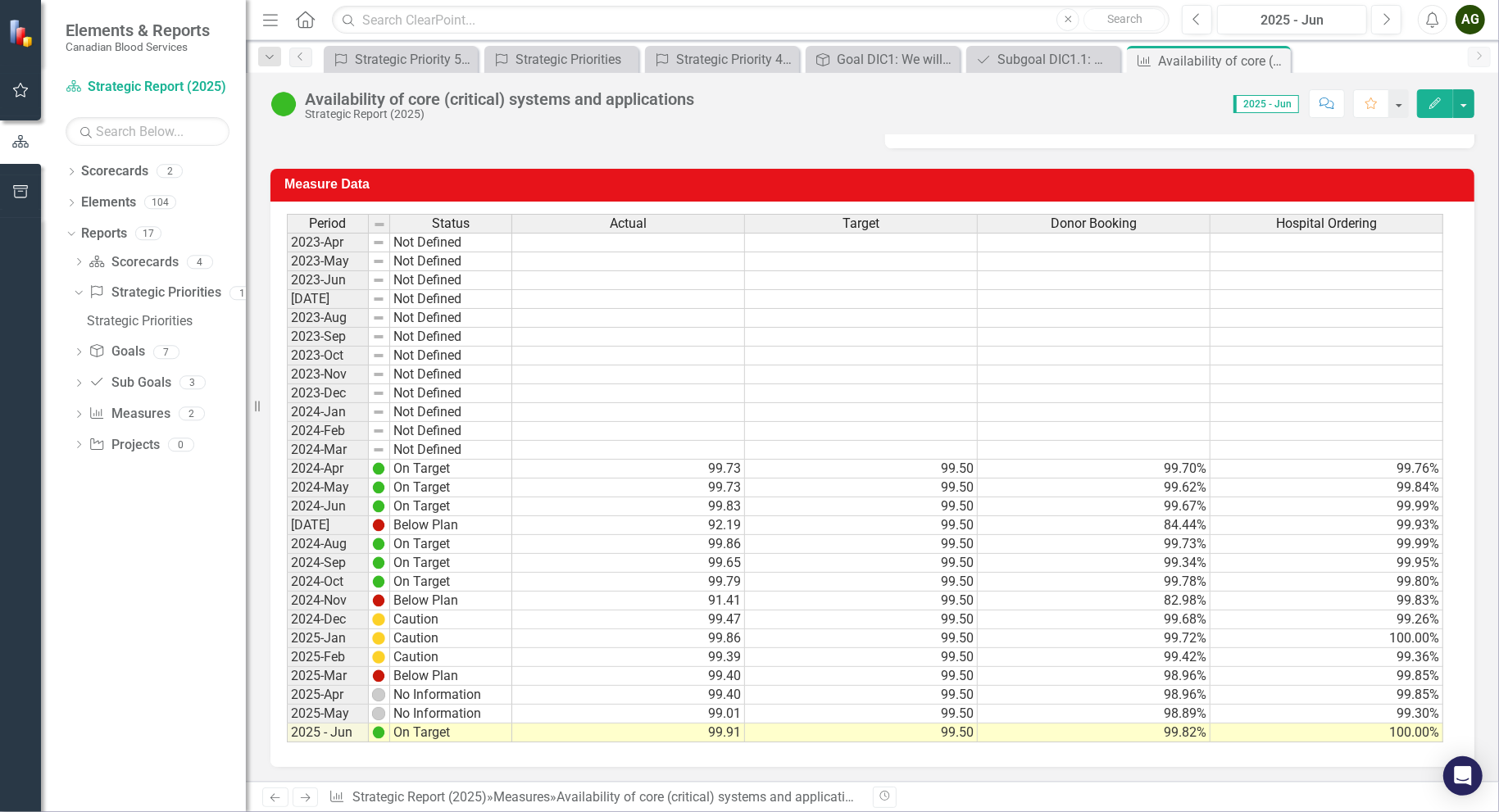click on "99.85%" at bounding box center [1327, 695] 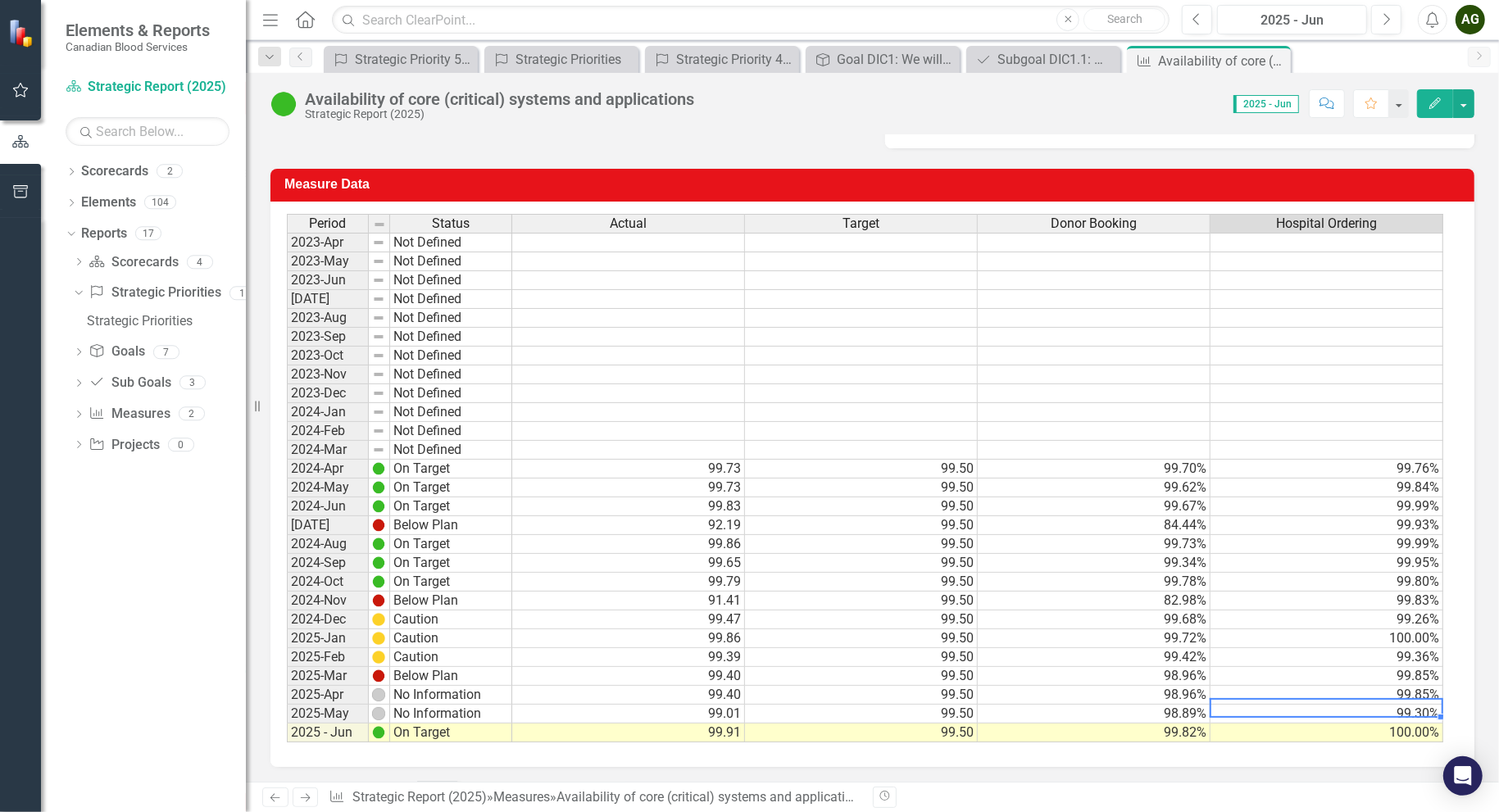 click on "99.30%" at bounding box center (1327, 714) 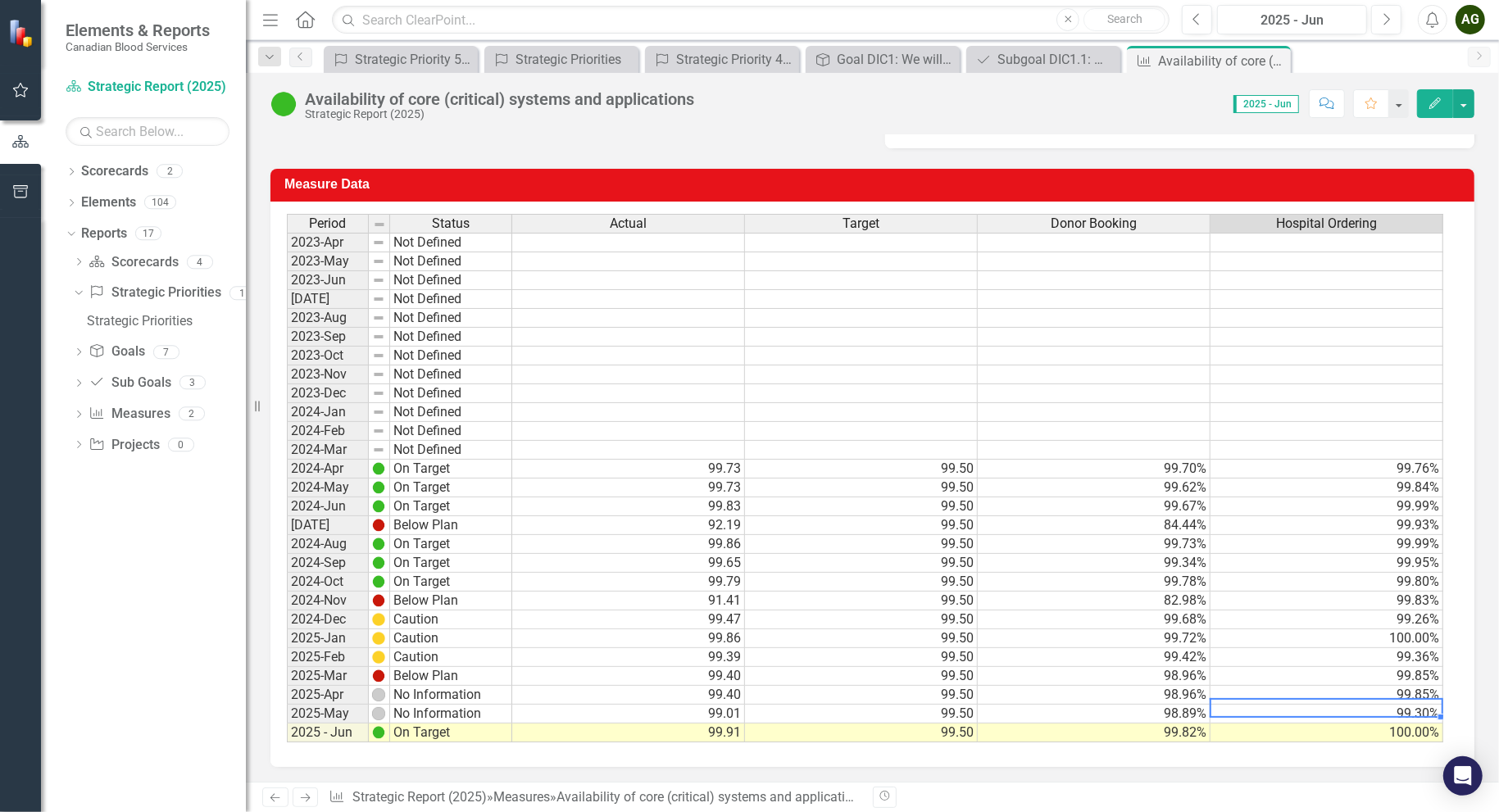click on "100.00%" at bounding box center [1327, 733] 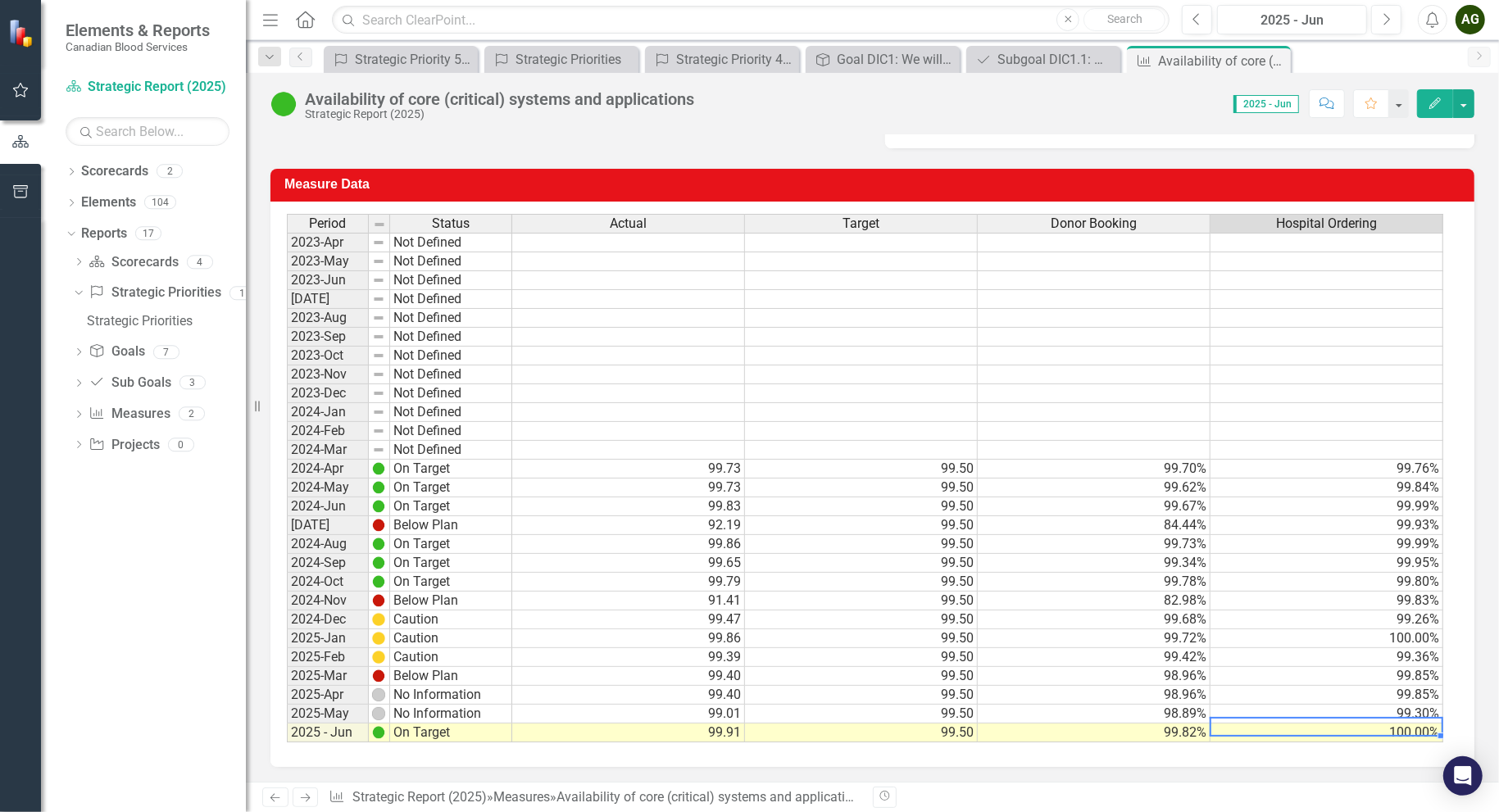 click on "Edit" at bounding box center (1435, 103) 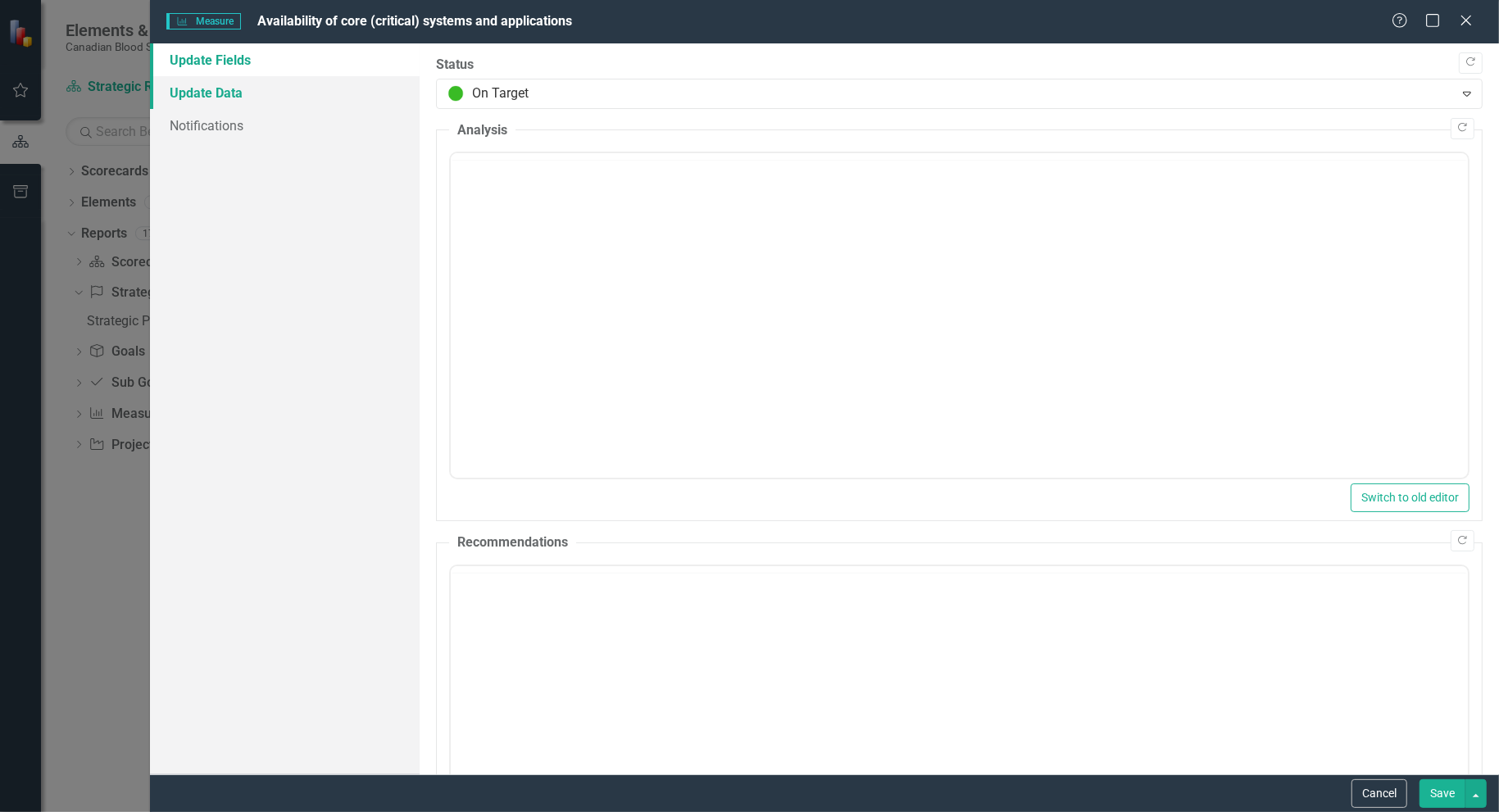 click on "Update  Data" at bounding box center [284, 93] 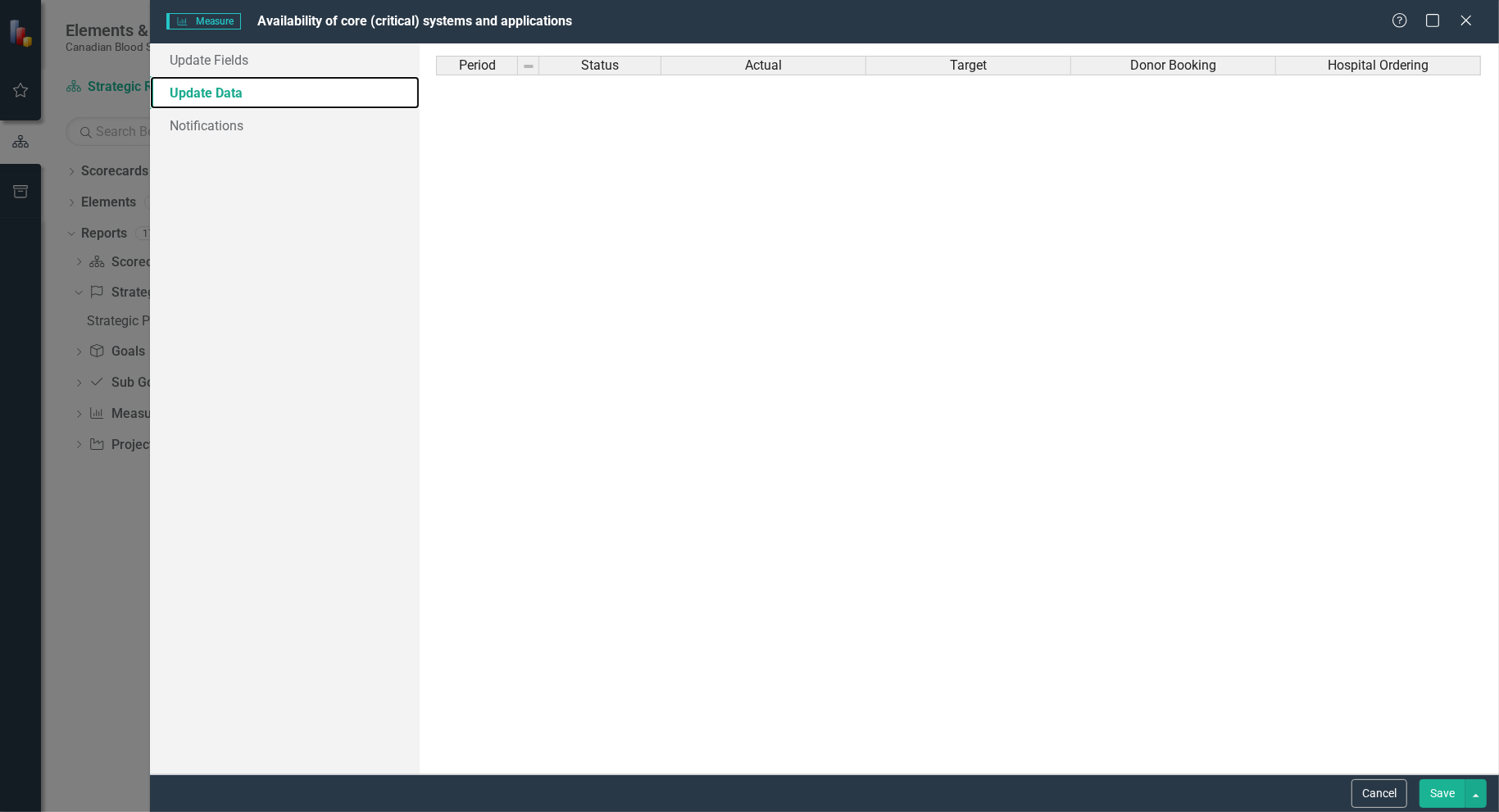 scroll, scrollTop: 0, scrollLeft: 0, axis: both 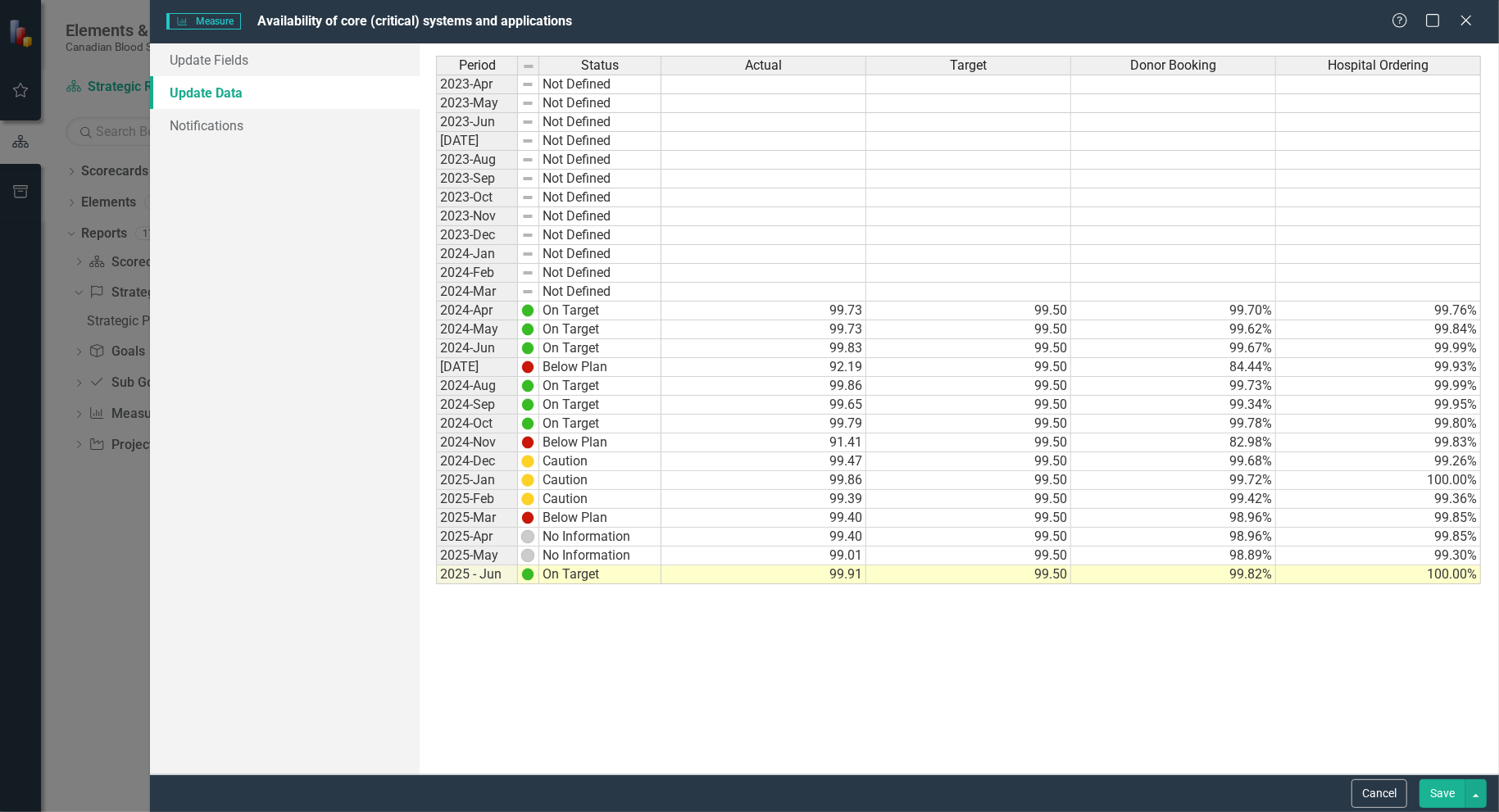 click on "100.00%" at bounding box center [1379, 574] 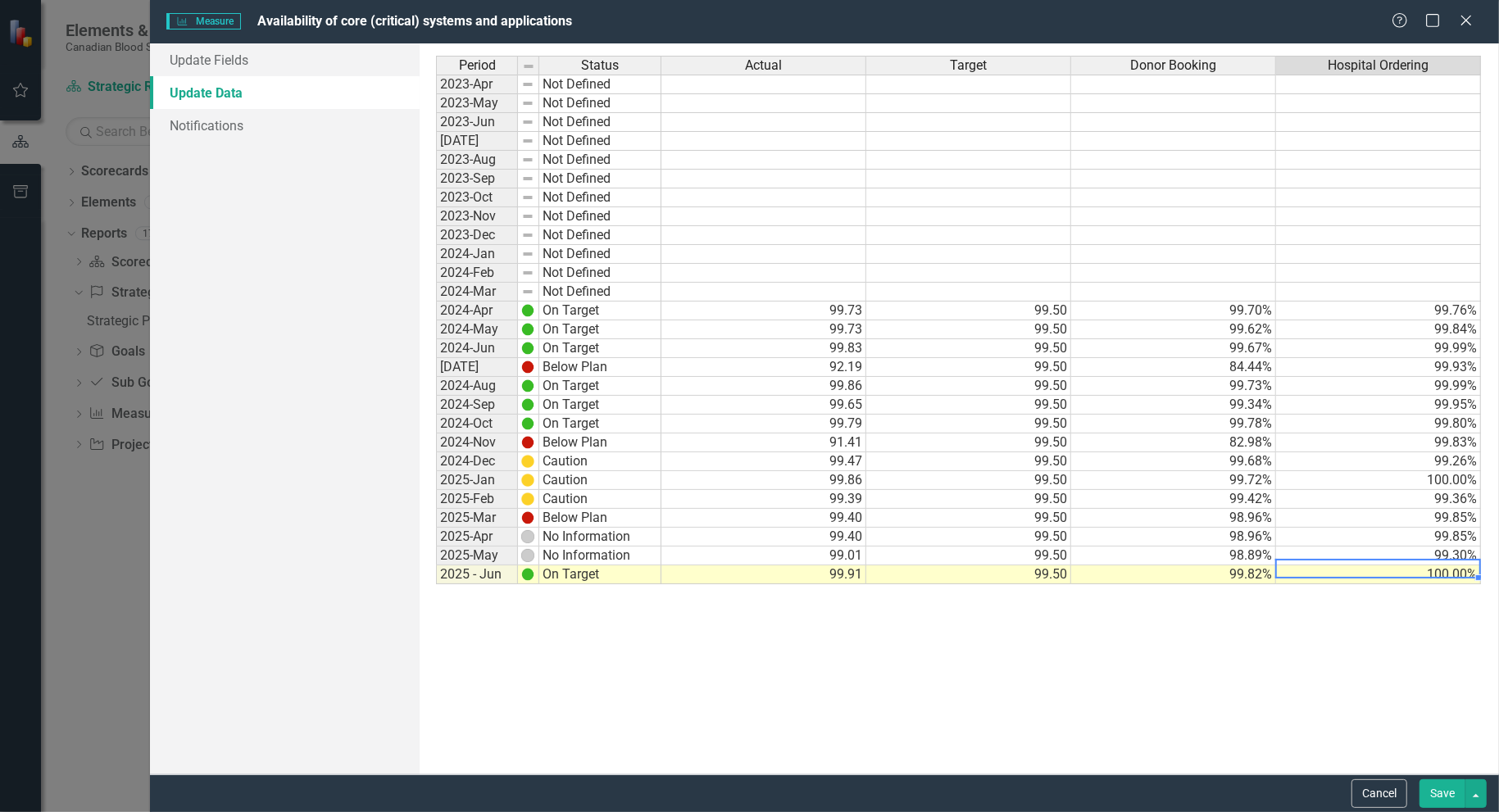 click on "100.00%" at bounding box center [1379, 574] 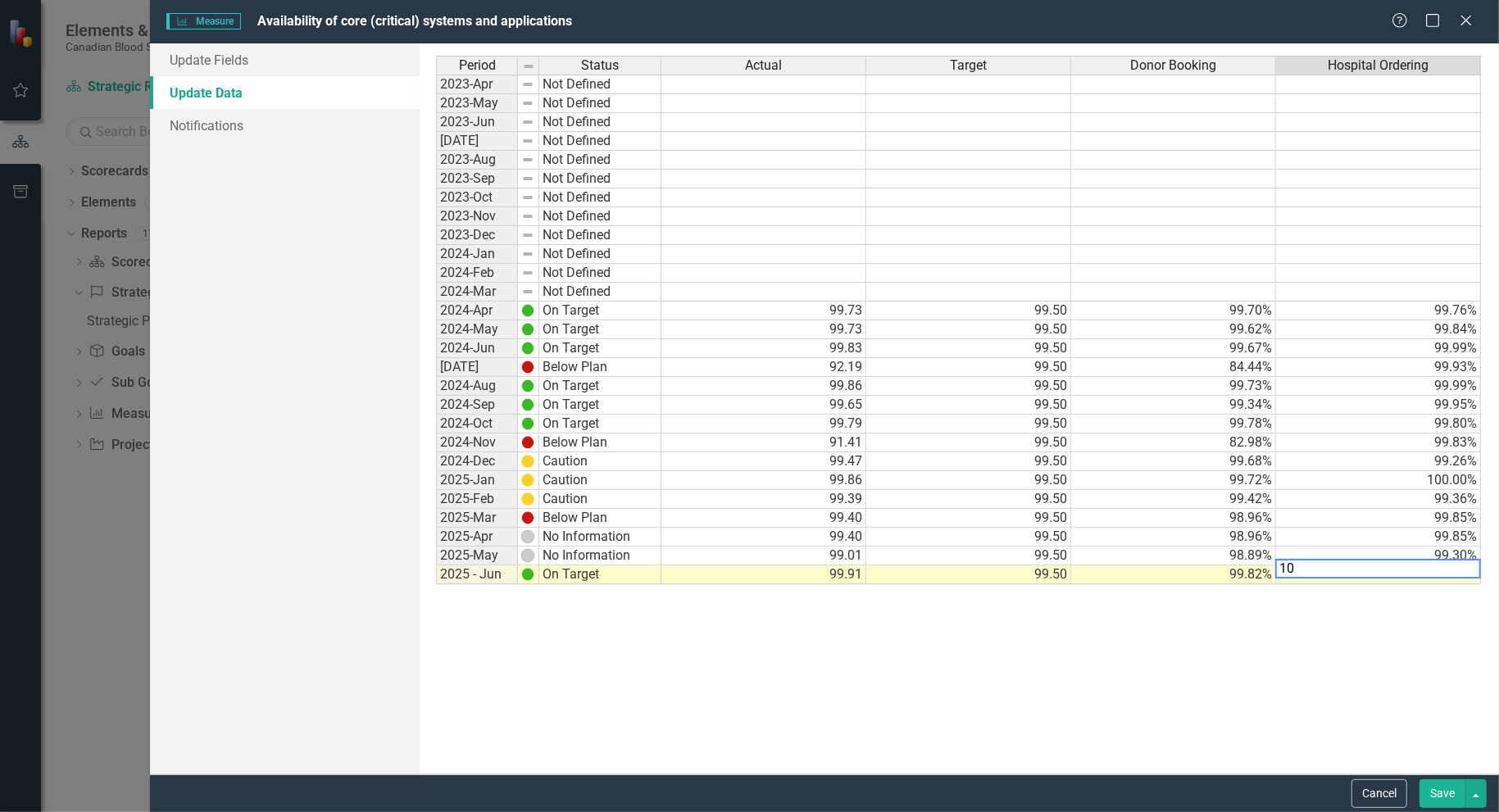type on "1" 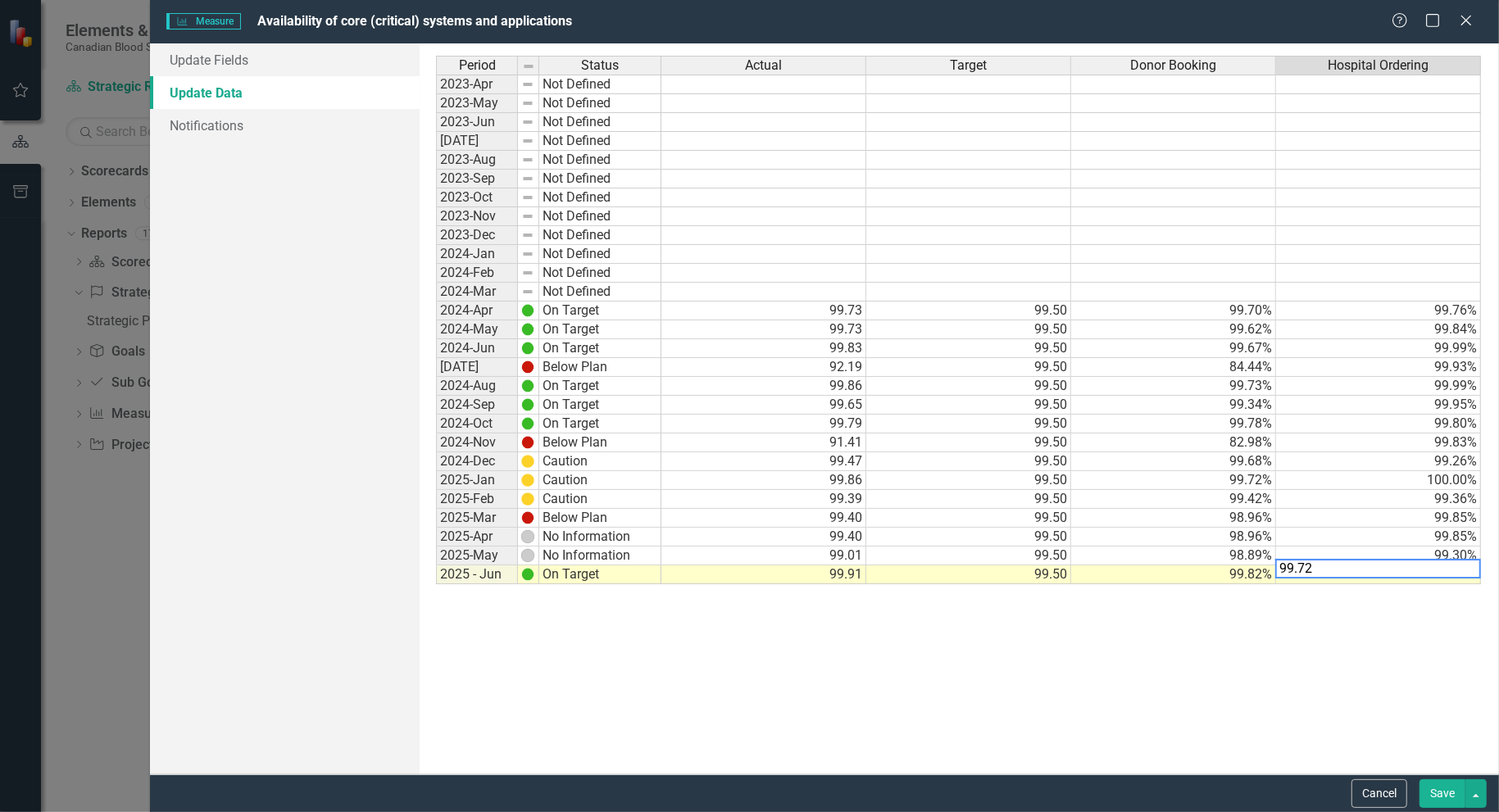 click on "99.30%" at bounding box center (1379, 556) 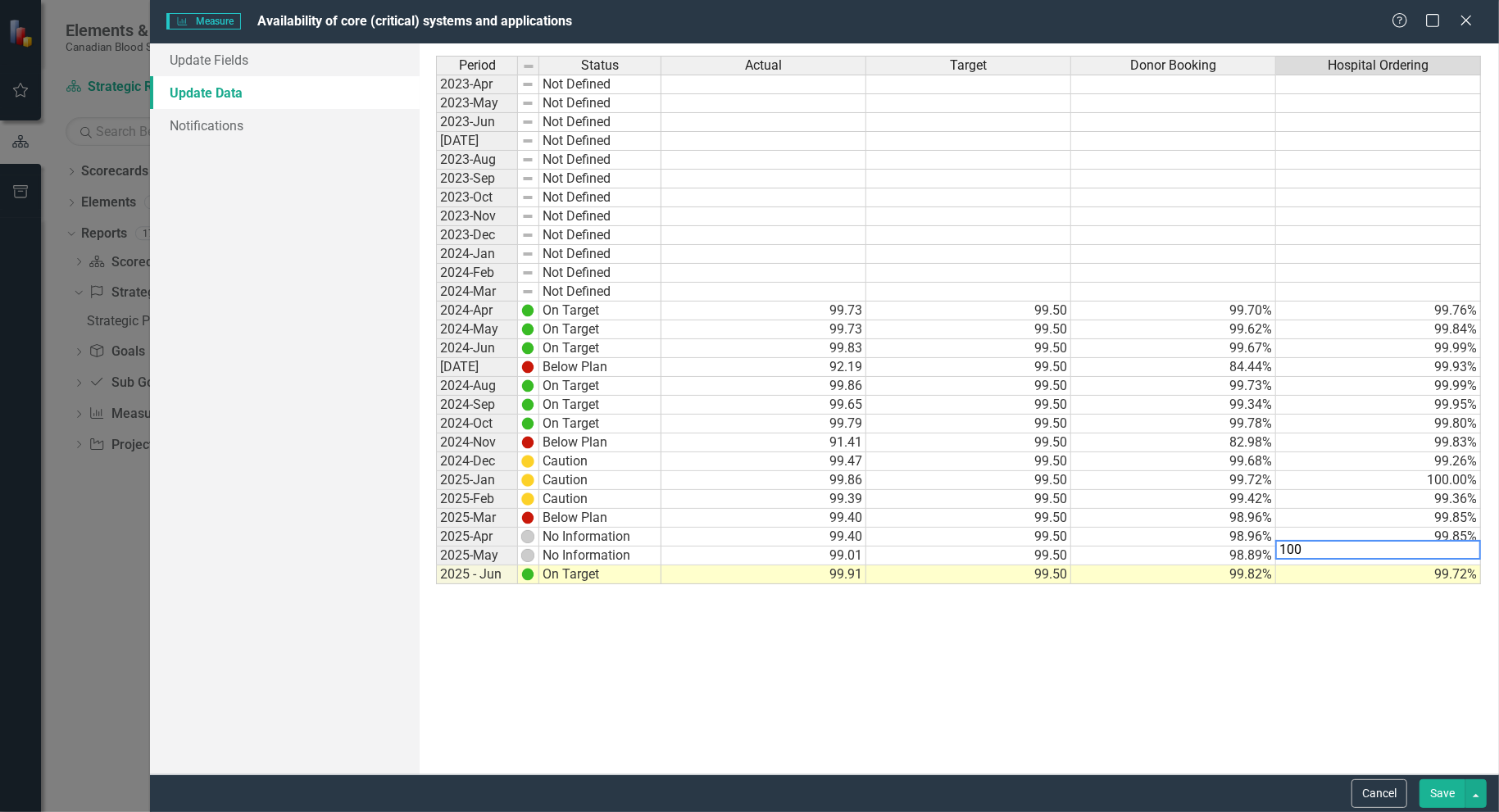 drag, startPoint x: 1418, startPoint y: 598, endPoint x: 1417, endPoint y: 584, distance: 14.035669 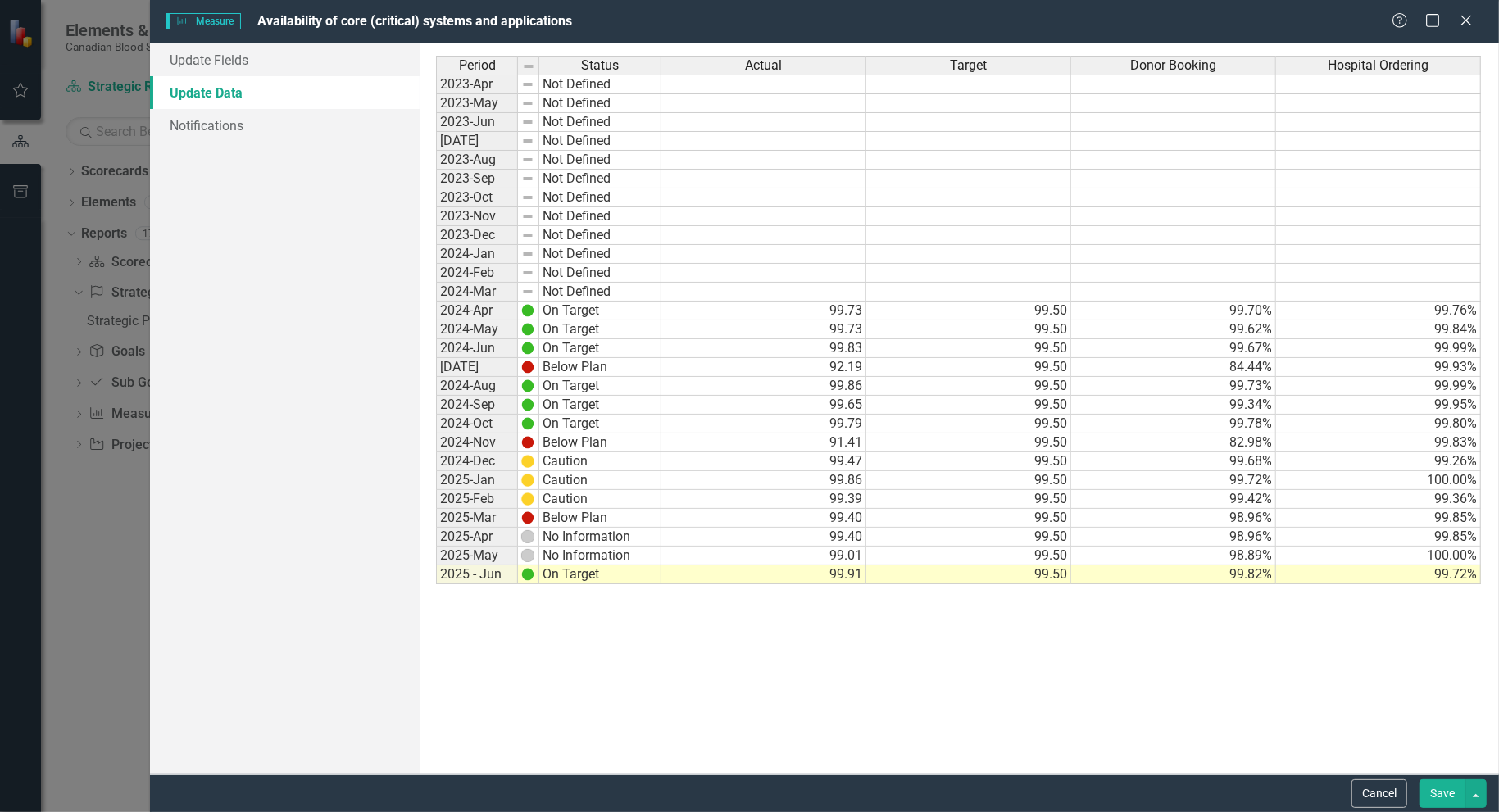 click on "99.85%" at bounding box center (1379, 537) 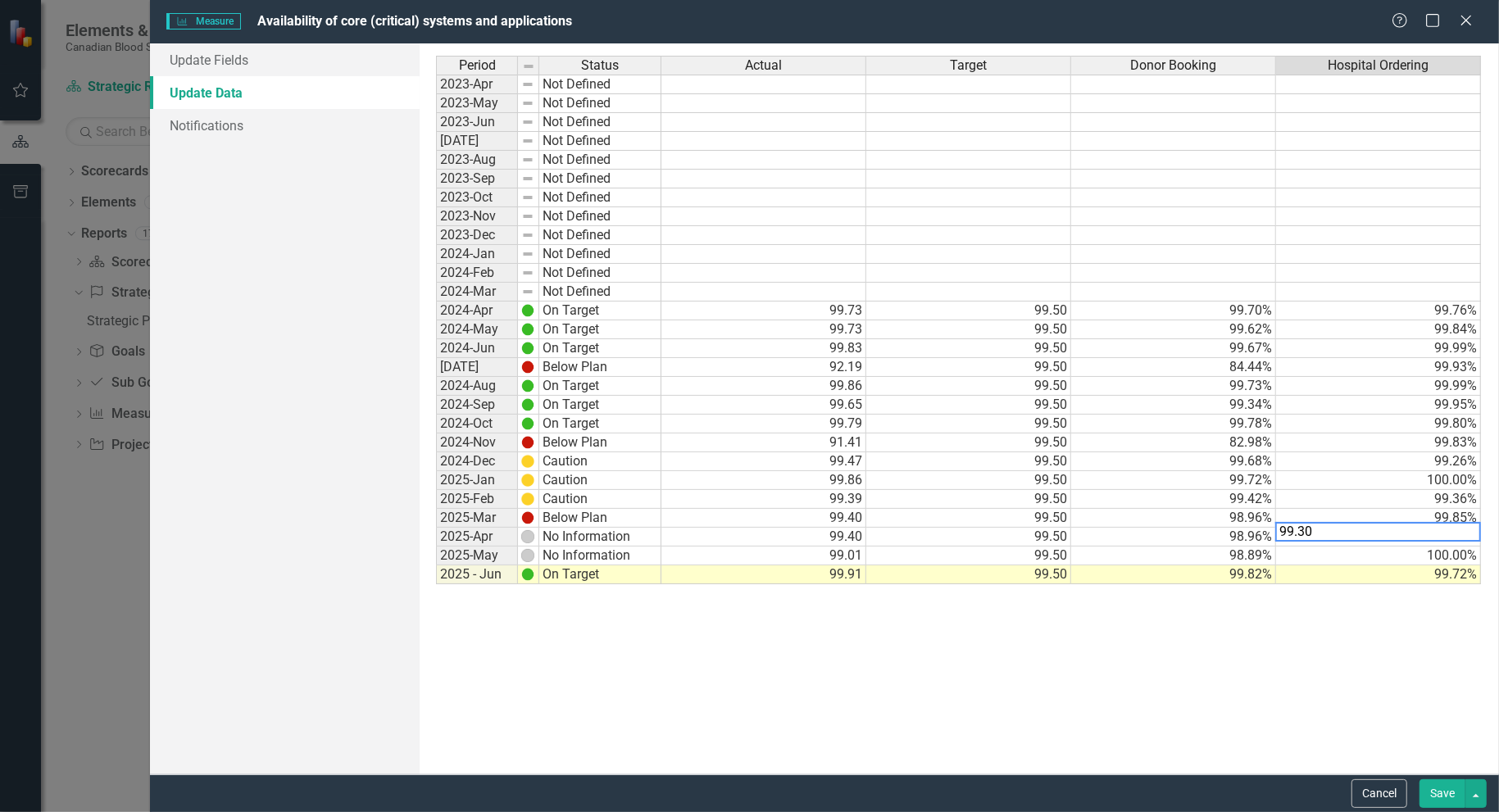 click on "Period Status Actual Target Donor Booking Hospital Ordering 2023-Apr Not Defined 2023-May Not Defined 2023-Jun Not Defined 2023-Jul Not Defined 2023-Aug Not Defined 2023-Sep Not Defined 2023-Oct Not Defined 2023-Nov Not Defined 2023-Dec Not Defined 2024-Jan Not Defined 2024-Feb Not Defined 2024-Mar Not Defined 2024-Apr On Target 99.73 99.50 99.70% 99.76% 2024-May On Target 99.73 99.50 99.62% 99.84% 2024-Jun On Target 99.83 99.50 99.67% 99.99% 2024-Jul Below Plan 92.19 99.50 84.44% 99.93% 2024-Aug On Target 99.86 99.50 99.73% 99.99% 2024-Sep On Target 99.65 99.50 99.34% 99.95% 2024-Oct On Target 99.79 99.50 99.78% 99.80% 2024-Nov Below Plan 91.41 99.50 82.98% 99.83% 2024-Dec Caution 99.47 99.50 99.68% 99.26% 2025-Jan Caution 99.86 99.50 99.72% 100.00% 2025-Feb Caution 99.39 99.50 99.42% 99.36% 2025-Mar Below Plan 99.40 99.50 98.96% 99.85% 2025-Apr No Information 99.40 99.50 98.96% 99.85% 2025-May No Information 99.01 99.50 98.89% 100.00% 2025 - Jun On Target 99.91 99.50 99.82% 99.72%" at bounding box center (959, 409) 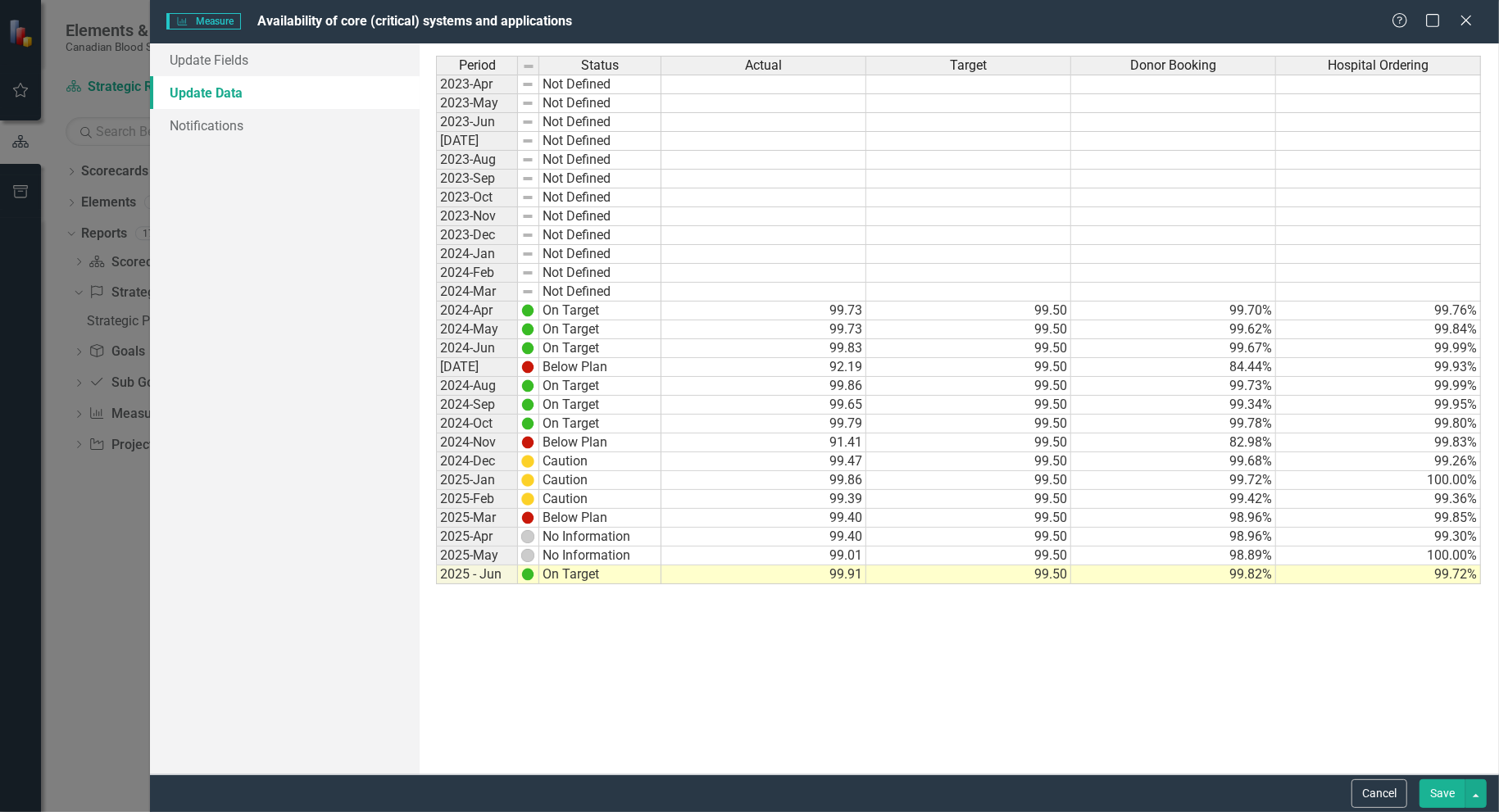 click on "98.96%" at bounding box center (1174, 537) 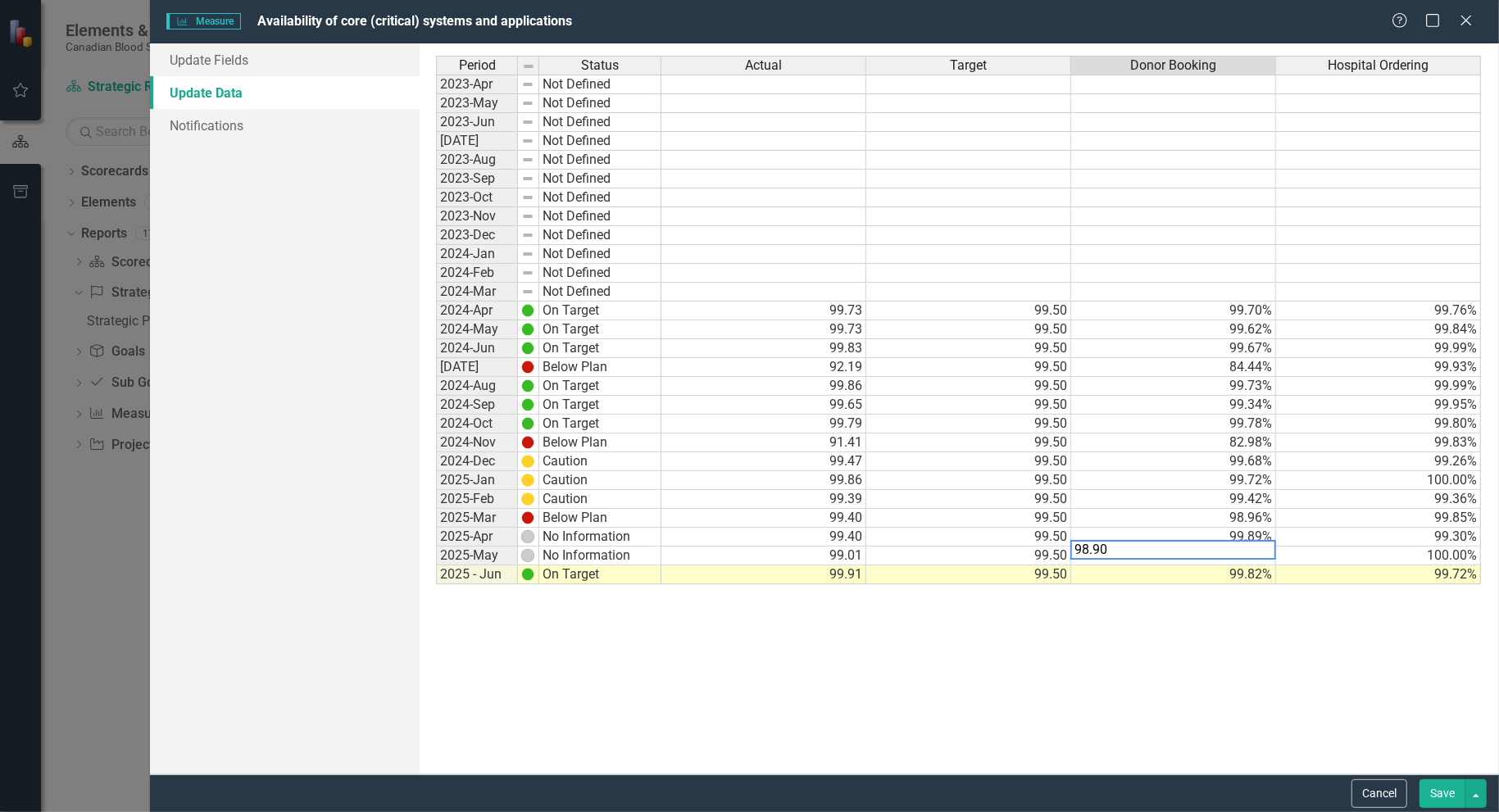 click on "99.82%" at bounding box center (1174, 574) 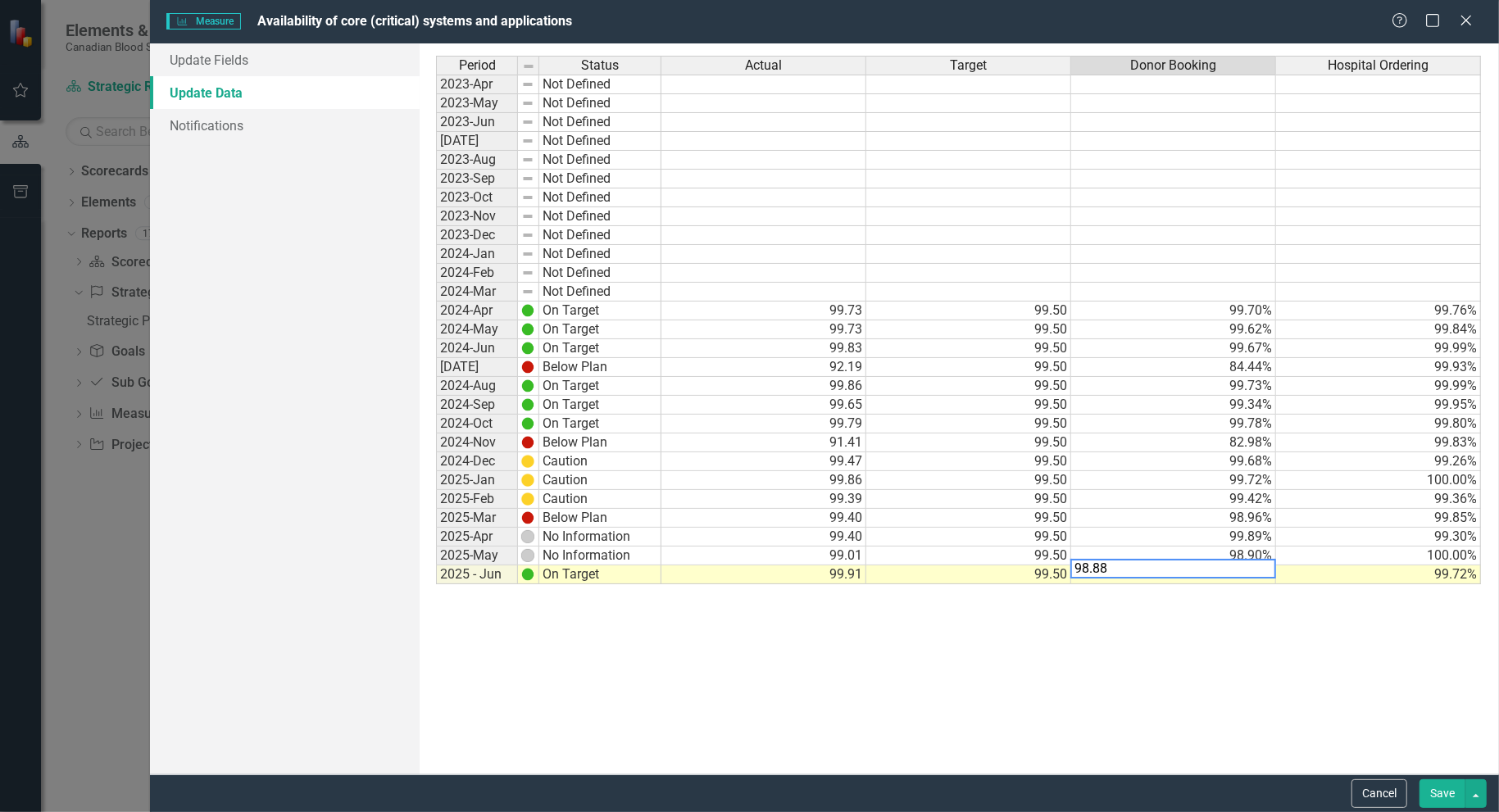type on "98.88" 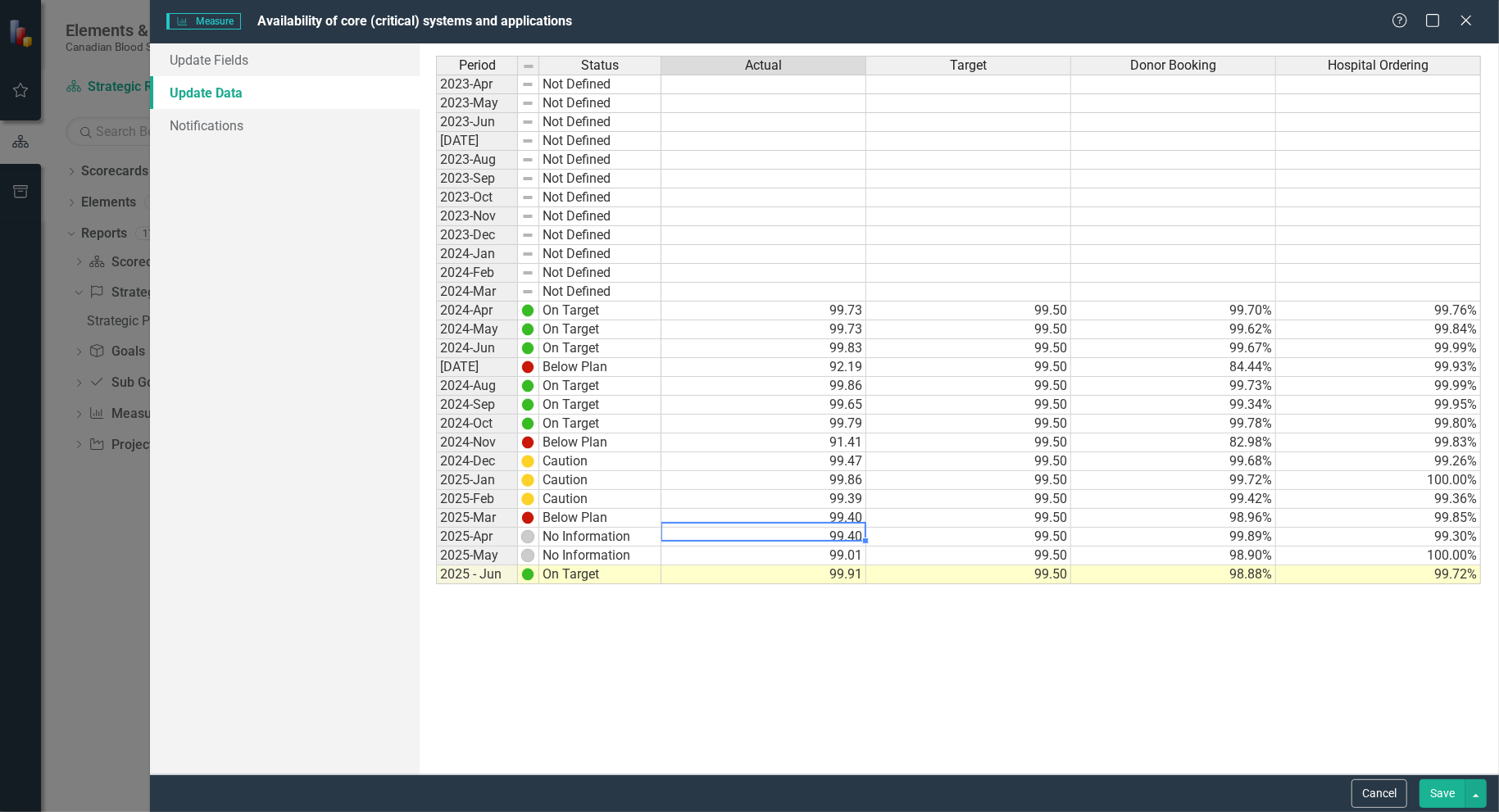 click on "99.40" at bounding box center [764, 537] 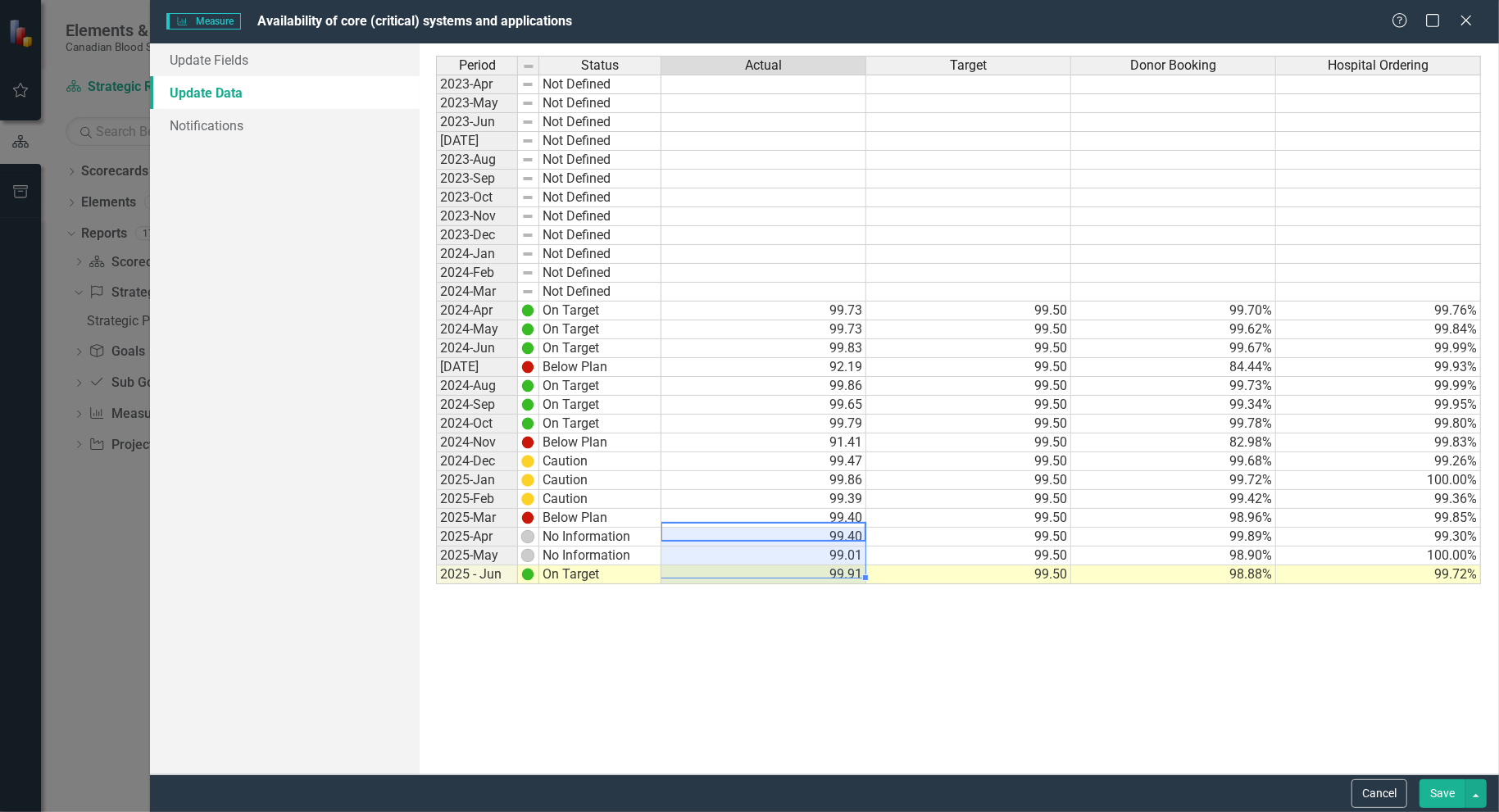 drag, startPoint x: 821, startPoint y: 527, endPoint x: 820, endPoint y: 560, distance: 33.01515 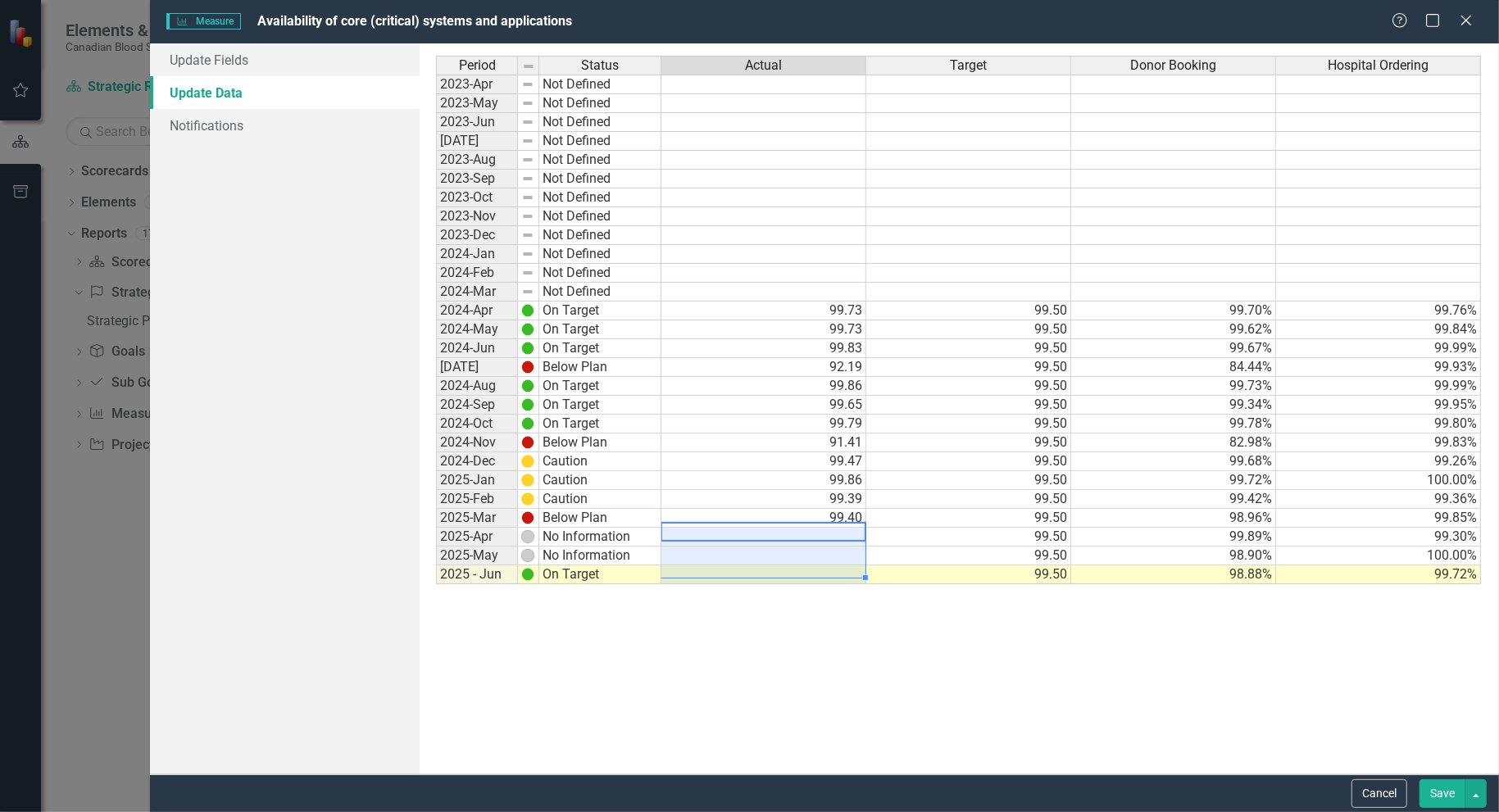 click on "Period Status Actual Target Donor Booking Hospital Ordering 2023-Apr Not Defined 2023-May Not Defined 2023-Jun Not Defined 2023-Jul Not Defined 2023-Aug Not Defined 2023-Sep Not Defined 2023-Oct Not Defined 2023-Nov Not Defined 2023-Dec Not Defined 2024-Jan Not Defined 2024-Feb Not Defined 2024-Mar Not Defined 2024-Apr On Target 99.73 99.50 99.70% 99.76% 2024-May On Target 99.73 99.50 99.62% 99.84% 2024-Jun On Target 99.83 99.50 99.67% 99.99% 2024-Jul Below Plan 92.19 99.50 84.44% 99.93% 2024-Aug On Target 99.86 99.50 99.73% 99.99% 2024-Sep On Target 99.65 99.50 99.34% 99.95% 2024-Oct On Target 99.79 99.50 99.78% 99.80% 2024-Nov Below Plan 91.41 99.50 82.98% 99.83% 2024-Dec Caution 99.47 99.50 99.68% 99.26% 2025-Jan Caution 99.86 99.50 99.72% 100.00% 2025-Feb Caution 99.39 99.50 99.42% 99.36% 2025-Mar Below Plan 99.40 99.50 98.96% 99.85% 2025-Apr No Information 99.50 99.89% 99.30% 2025-May No Information 99.50 98.90% 100.00% 2025 - Jun On Target 99.50 98.88% 99.72%" at bounding box center [959, 409] 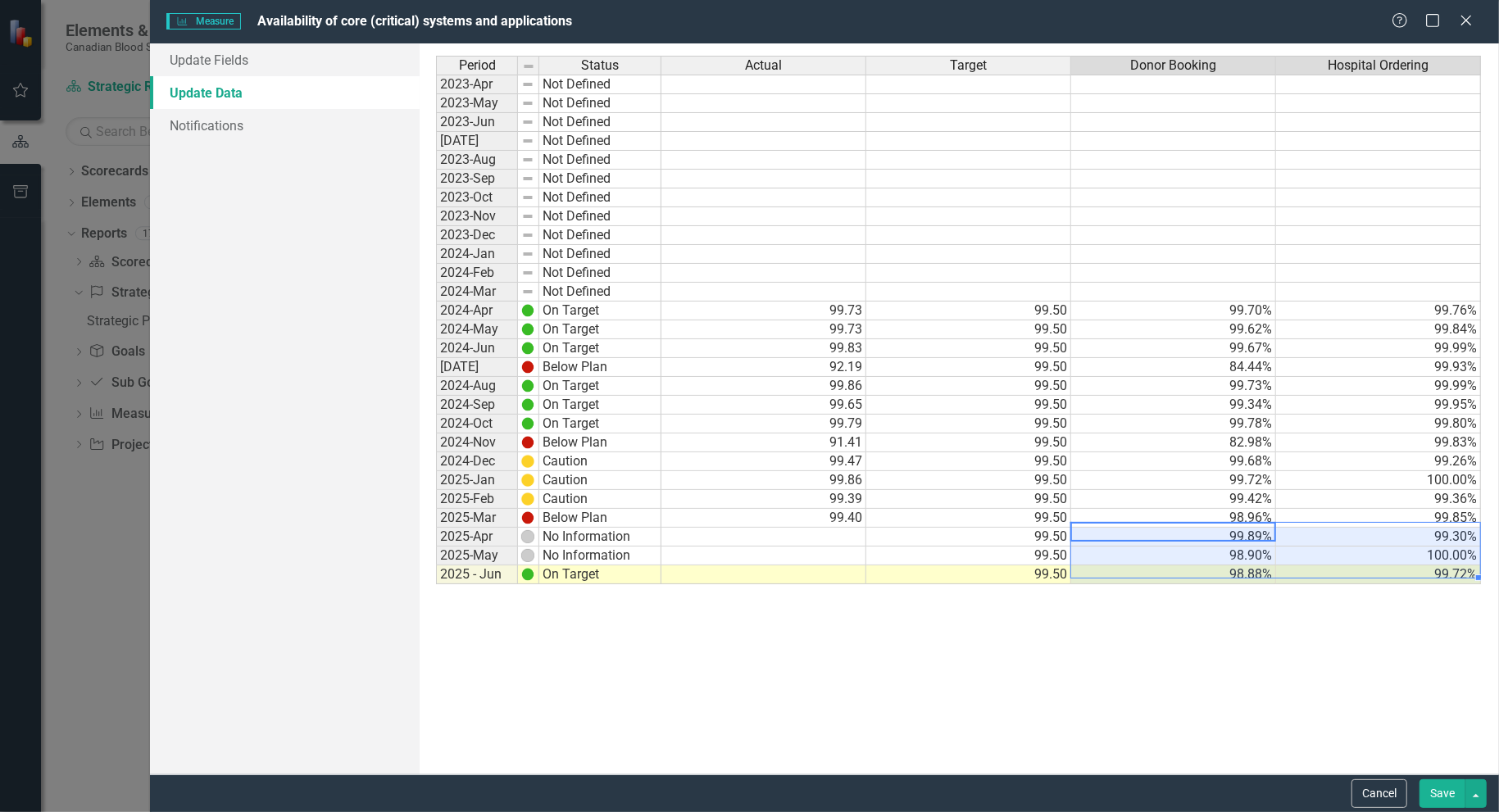 drag, startPoint x: 1178, startPoint y: 524, endPoint x: 1401, endPoint y: 562, distance: 226.2145 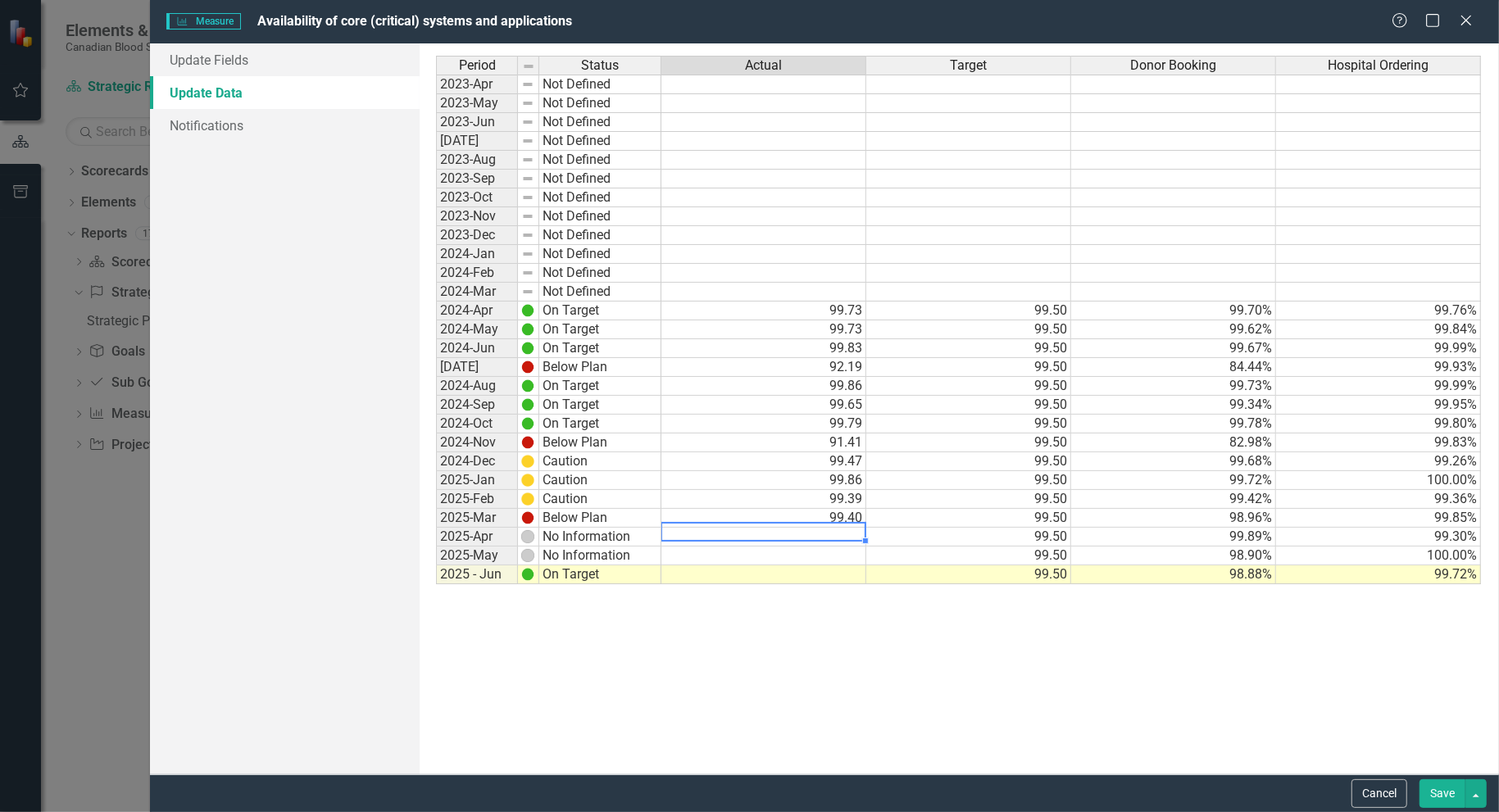 click at bounding box center [764, 537] 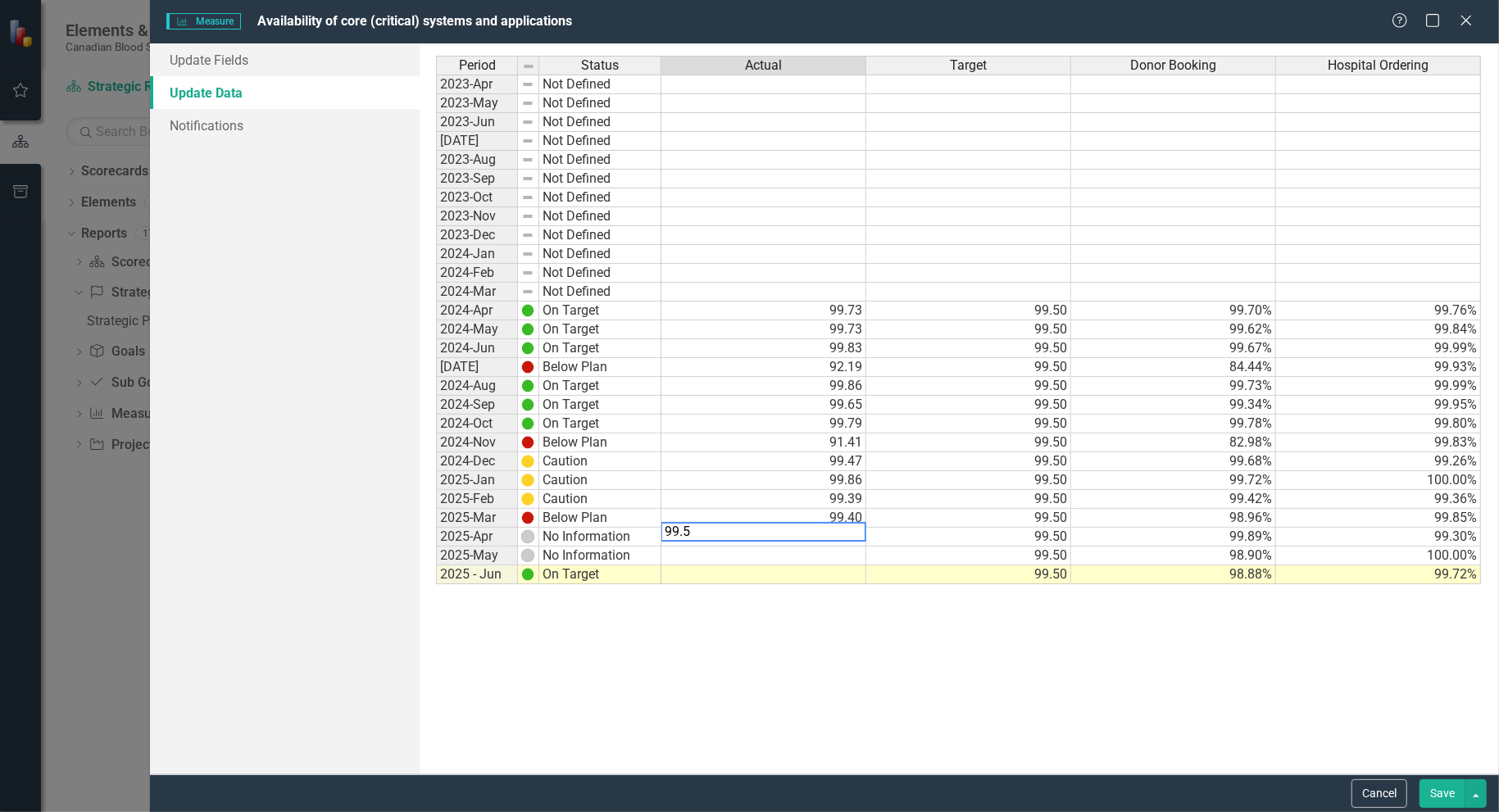 type on "99.59" 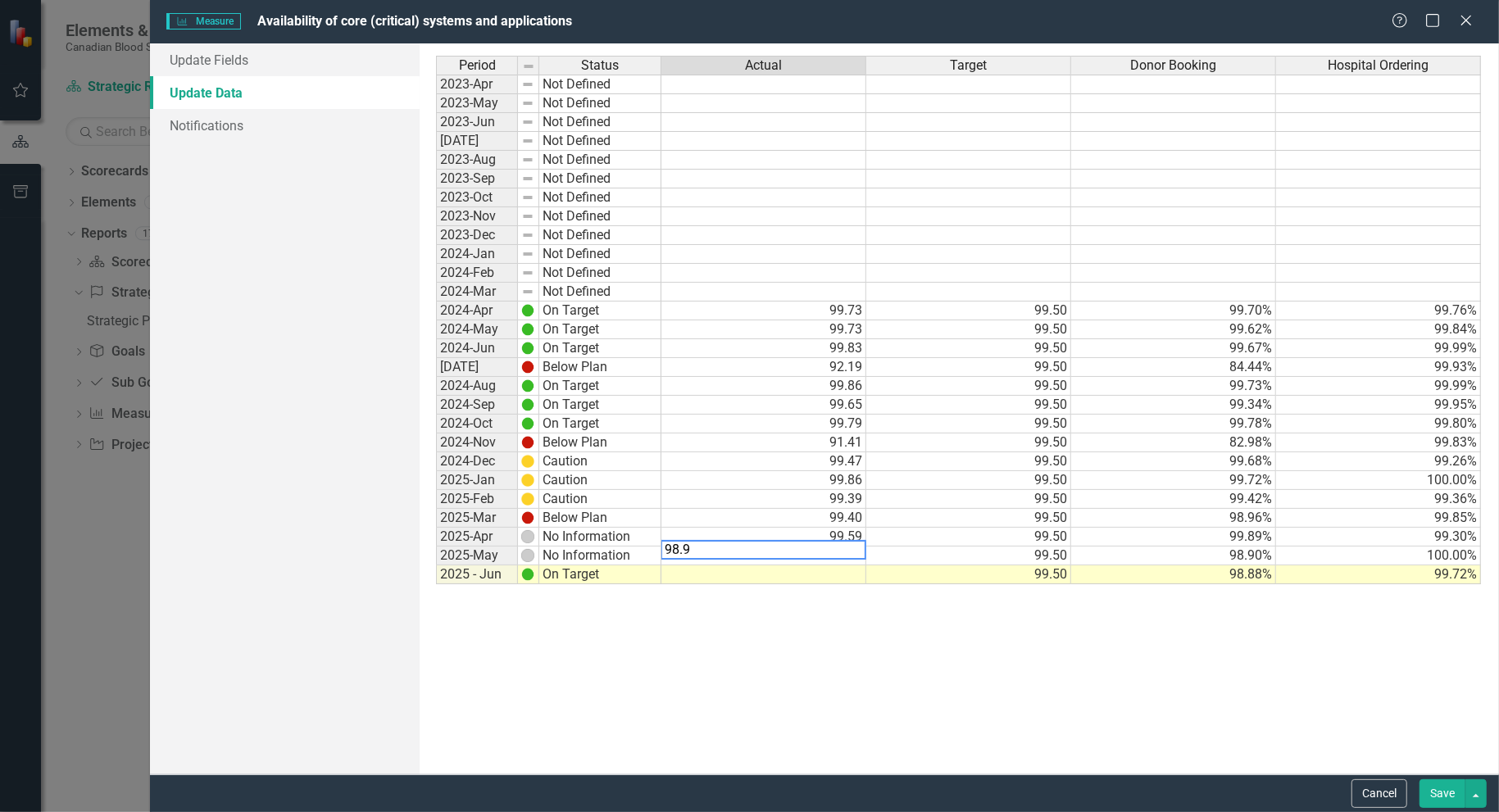 type on "98.90" 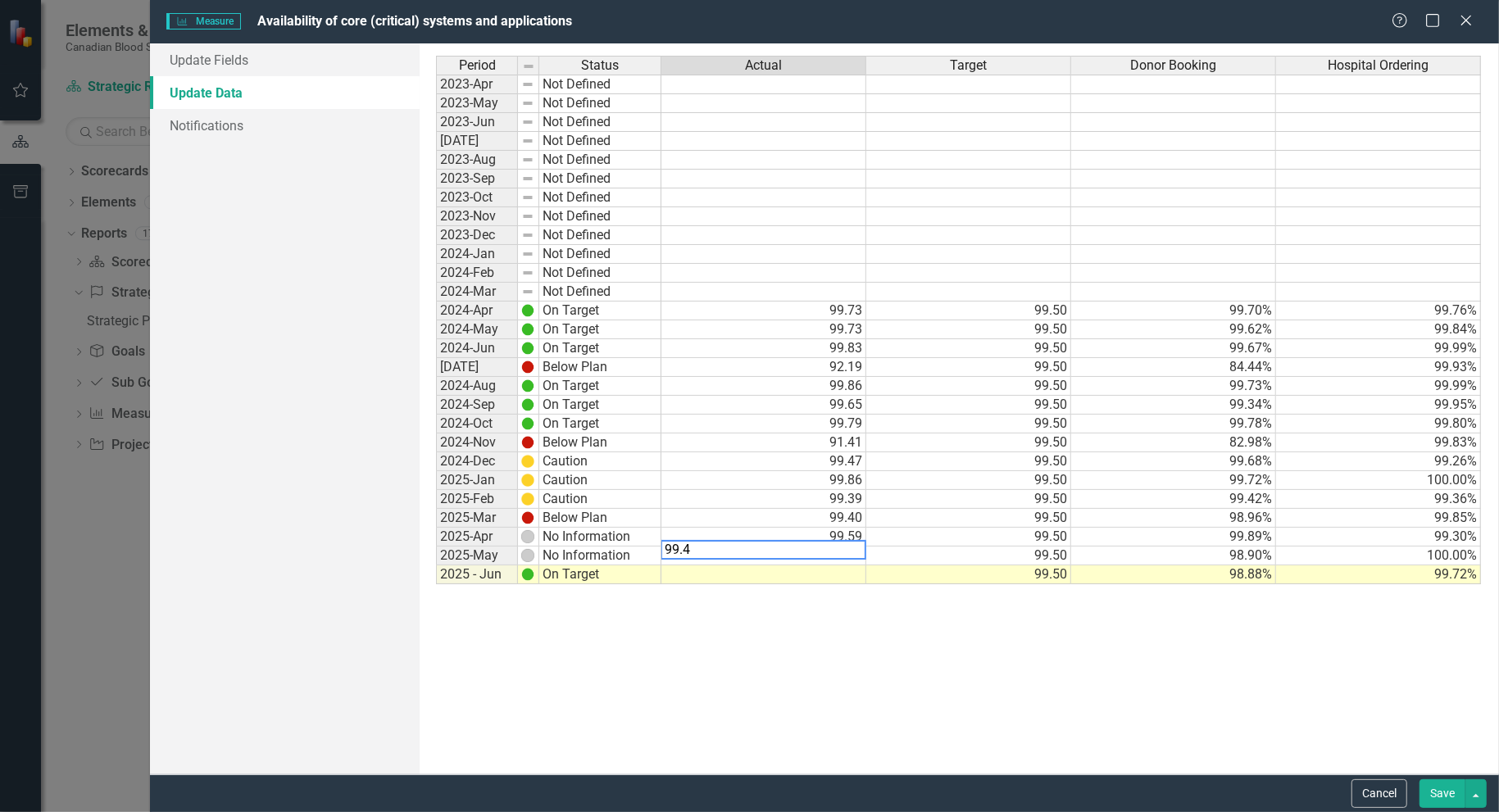 type on "99.45" 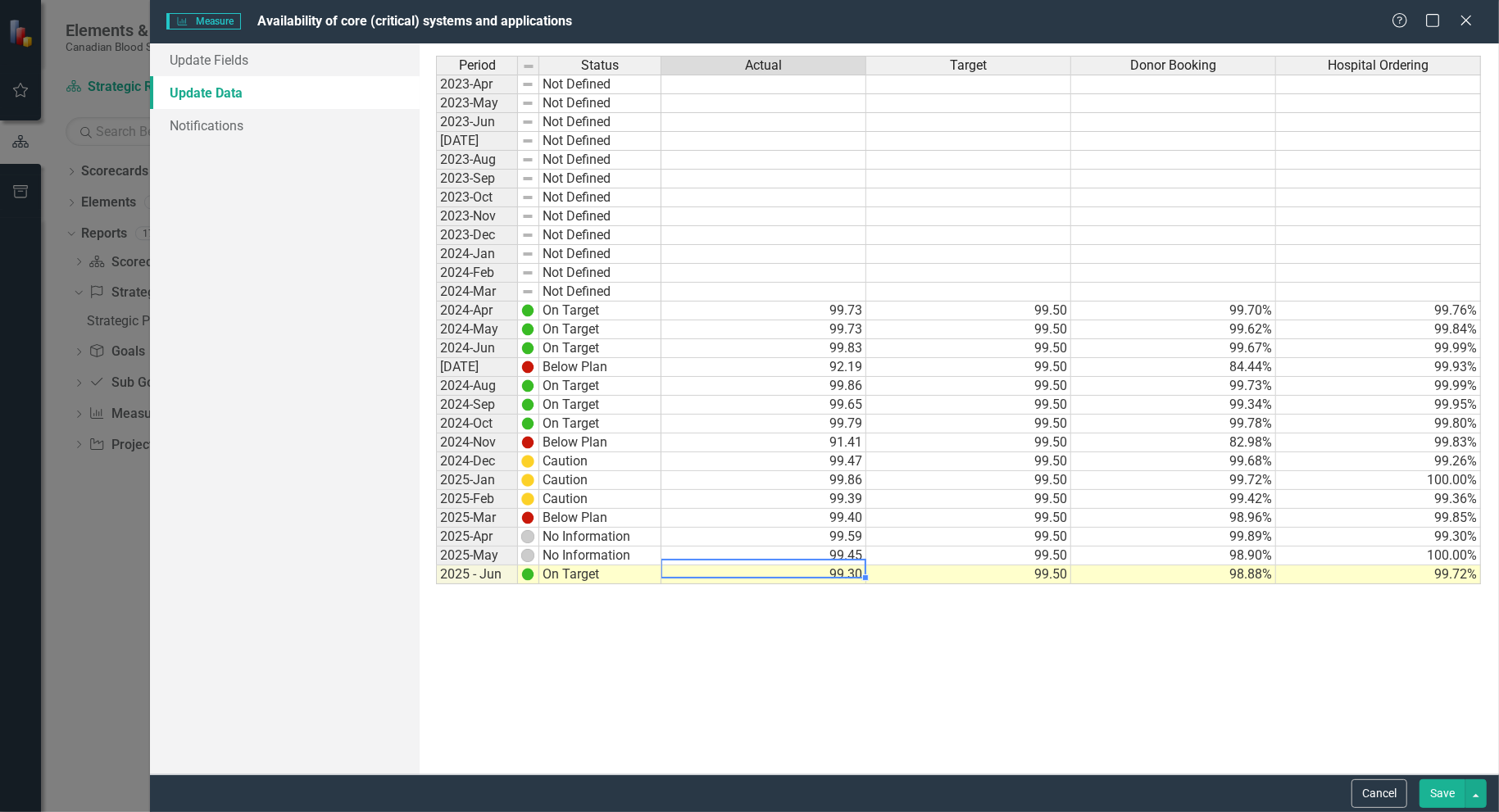 type on "99.30" 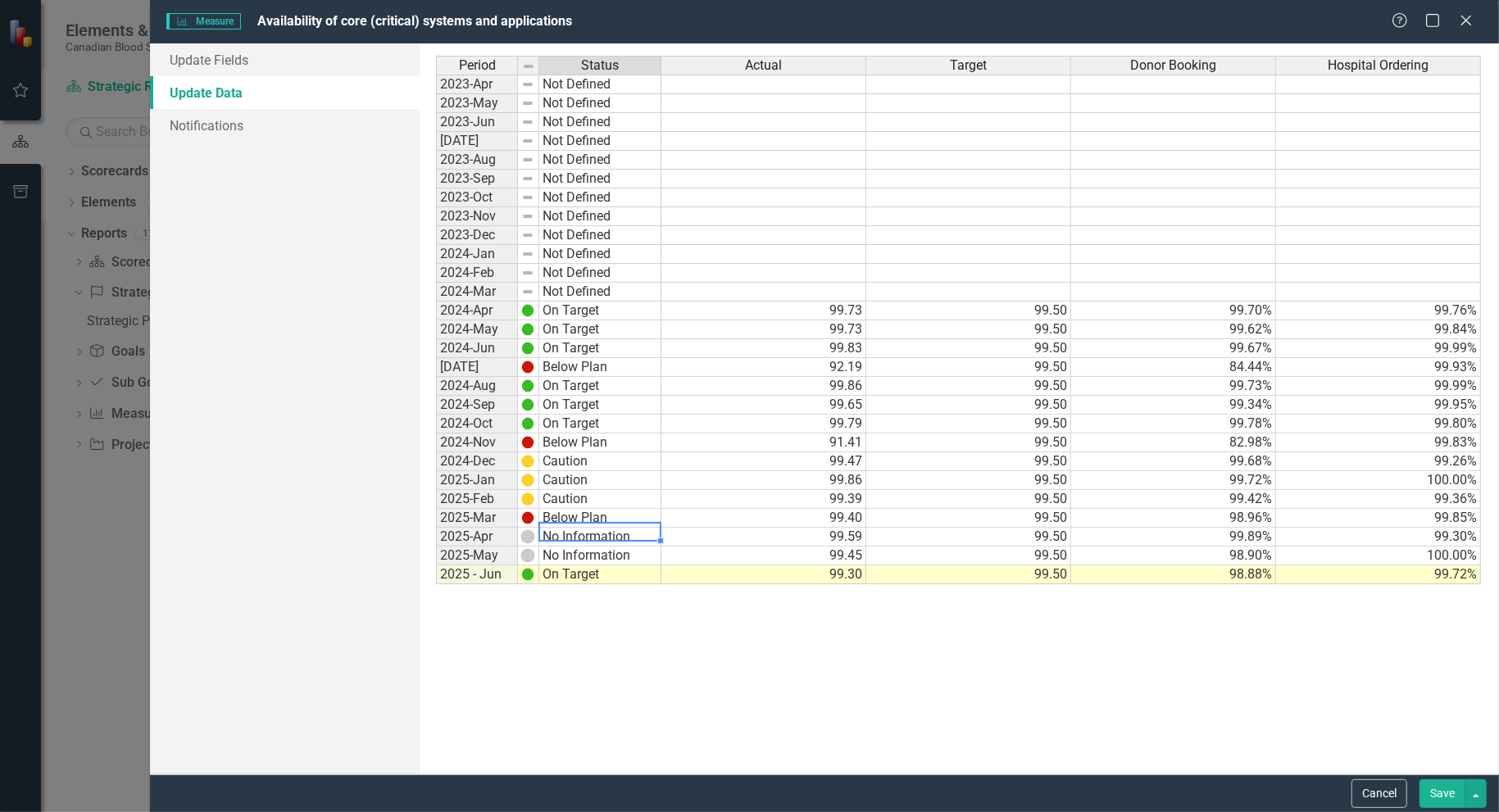 click on "No Information" at bounding box center [600, 537] 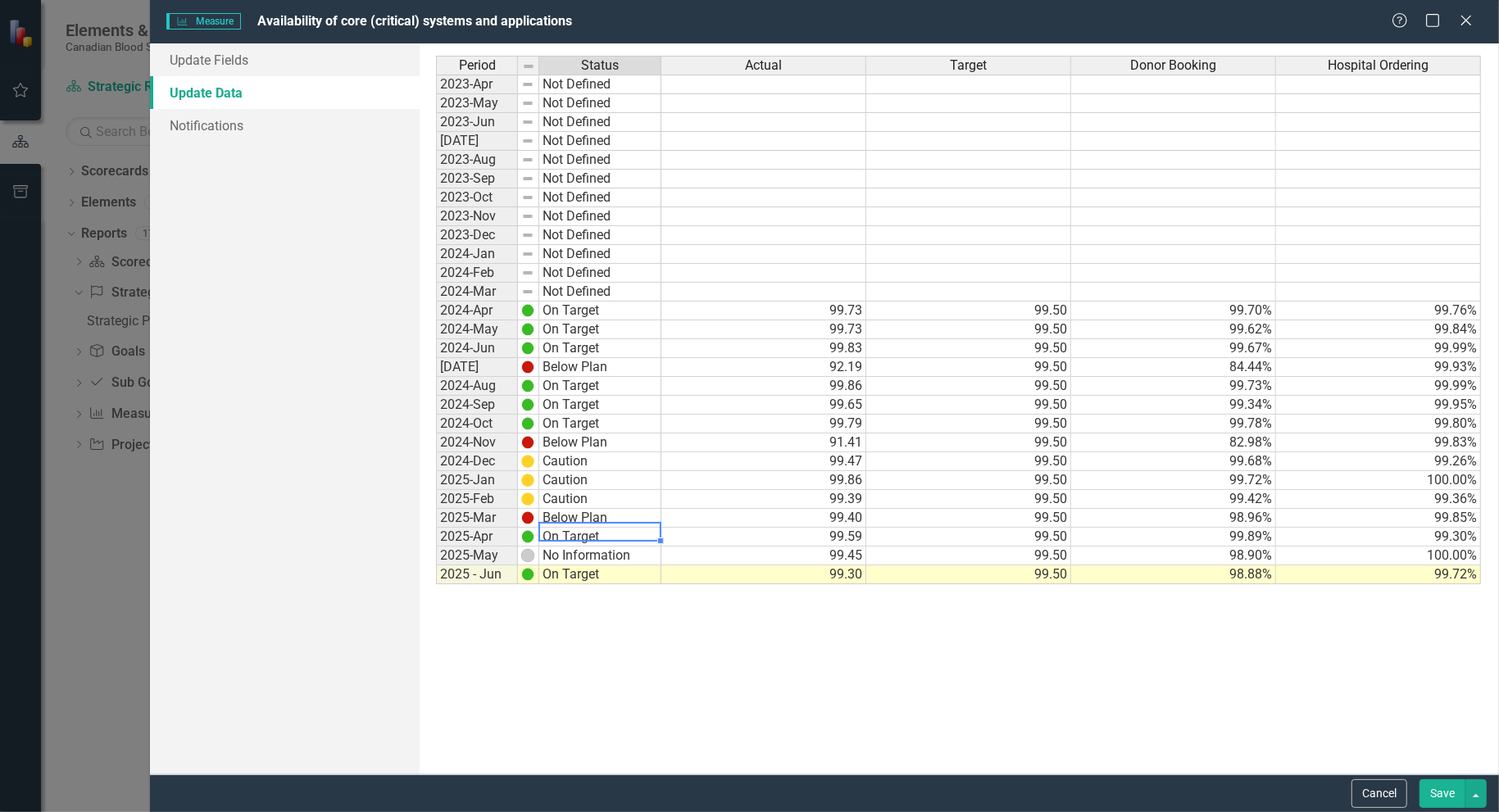 click on "Period Status Actual Target Donor Booking Hospital Ordering 2023-Apr Not Defined 2023-May Not Defined 2023-Jun Not Defined 2023-Jul Not Defined 2023-Aug Not Defined 2023-Sep Not Defined 2023-Oct Not Defined 2023-Nov Not Defined 2023-Dec Not Defined 2024-Jan Not Defined 2024-Feb Not Defined 2024-Mar Not Defined 2024-Apr On Target 99.73 99.50 99.70% 99.76% 2024-May On Target 99.73 99.50 99.62% 99.84% 2024-Jun On Target 99.83 99.50 99.67% 99.99% 2024-Jul Below Plan 92.19 99.50 84.44% 99.93% 2024-Aug On Target 99.86 99.50 99.73% 99.99% 2024-Sep On Target 99.65 99.50 99.34% 99.95% 2024-Oct On Target 99.79 99.50 99.78% 99.80% 2024-Nov Below Plan 91.41 99.50 82.98% 99.83% 2024-Dec Caution 99.47 99.50 99.68% 99.26% 2025-Jan Caution 99.86 99.50 99.72% 100.00% 2025-Feb Caution 99.39 99.50 99.42% 99.36% 2025-Mar Below Plan 99.40 99.50 98.96% 99.85% 2025-Apr On Target 99.59 99.50 99.89% 99.30% 2025-May No Information 99.45 99.50 98.90% 100.00% 2025 - Jun On Target 99.30 99.50 98.88% 99.72% Period Status Actual Target" at bounding box center [959, 409] 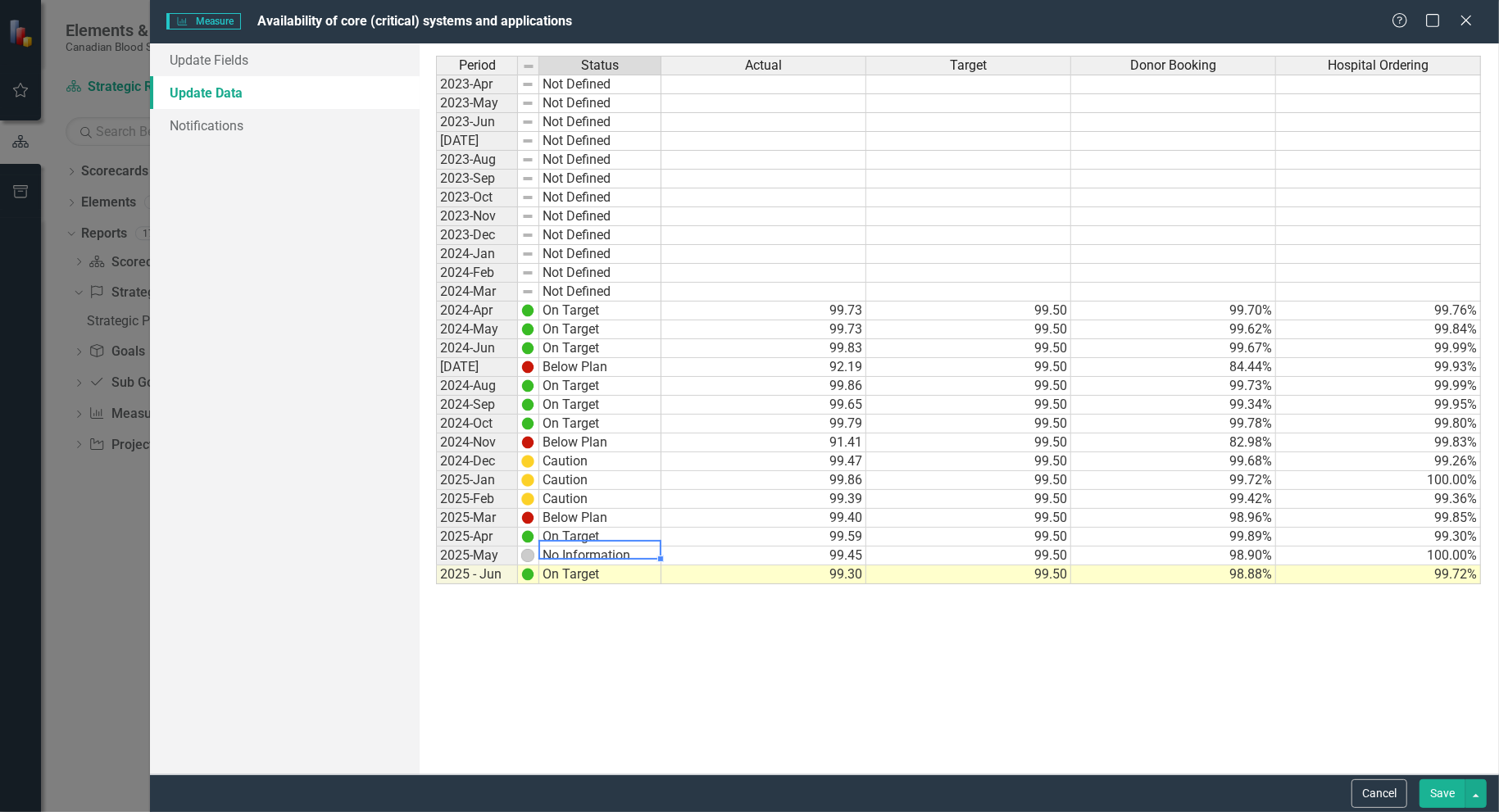 click on "No Information" at bounding box center [600, 556] 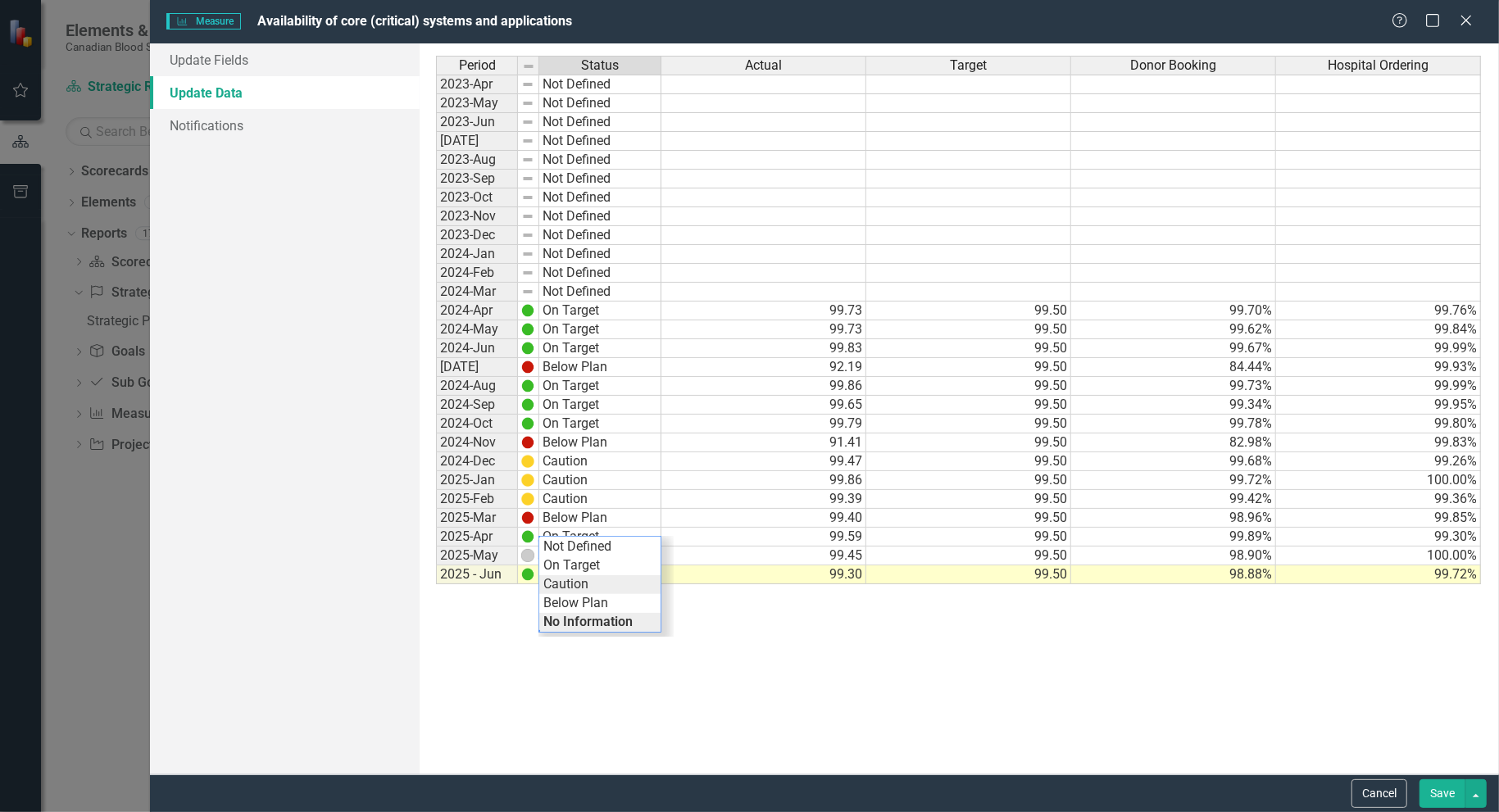 click on "Period Status Actual Target Donor Booking Hospital Ordering 2023-Apr Not Defined 2023-May Not Defined 2023-Jun Not Defined 2023-Jul Not Defined 2023-Aug Not Defined 2023-Sep Not Defined 2023-Oct Not Defined 2023-Nov Not Defined 2023-Dec Not Defined 2024-Jan Not Defined 2024-Feb Not Defined 2024-Mar Not Defined 2024-Apr On Target 99.73 99.50 99.70% 99.76% 2024-May On Target 99.73 99.50 99.62% 99.84% 2024-Jun On Target 99.83 99.50 99.67% 99.99% 2024-Jul Below Plan 92.19 99.50 84.44% 99.93% 2024-Aug On Target 99.86 99.50 99.73% 99.99% 2024-Sep On Target 99.65 99.50 99.34% 99.95% 2024-Oct On Target 99.79 99.50 99.78% 99.80% 2024-Nov Below Plan 91.41 99.50 82.98% 99.83% 2024-Dec Caution 99.47 99.50 99.68% 99.26% 2025-Jan Caution 99.86 99.50 99.72% 100.00% 2025-Feb Caution 99.39 99.50 99.42% 99.36% 2025-Mar Below Plan 99.40 99.50 98.96% 99.85% 2025-Apr On Target 99.59 99.50 99.89% 99.30% 2025-May No Information 99.45 99.50 98.90% 100.00% 2025 - Jun On Target 99.30 99.50 98.88% 99.72% Period Status Actual Target" at bounding box center (959, 409) 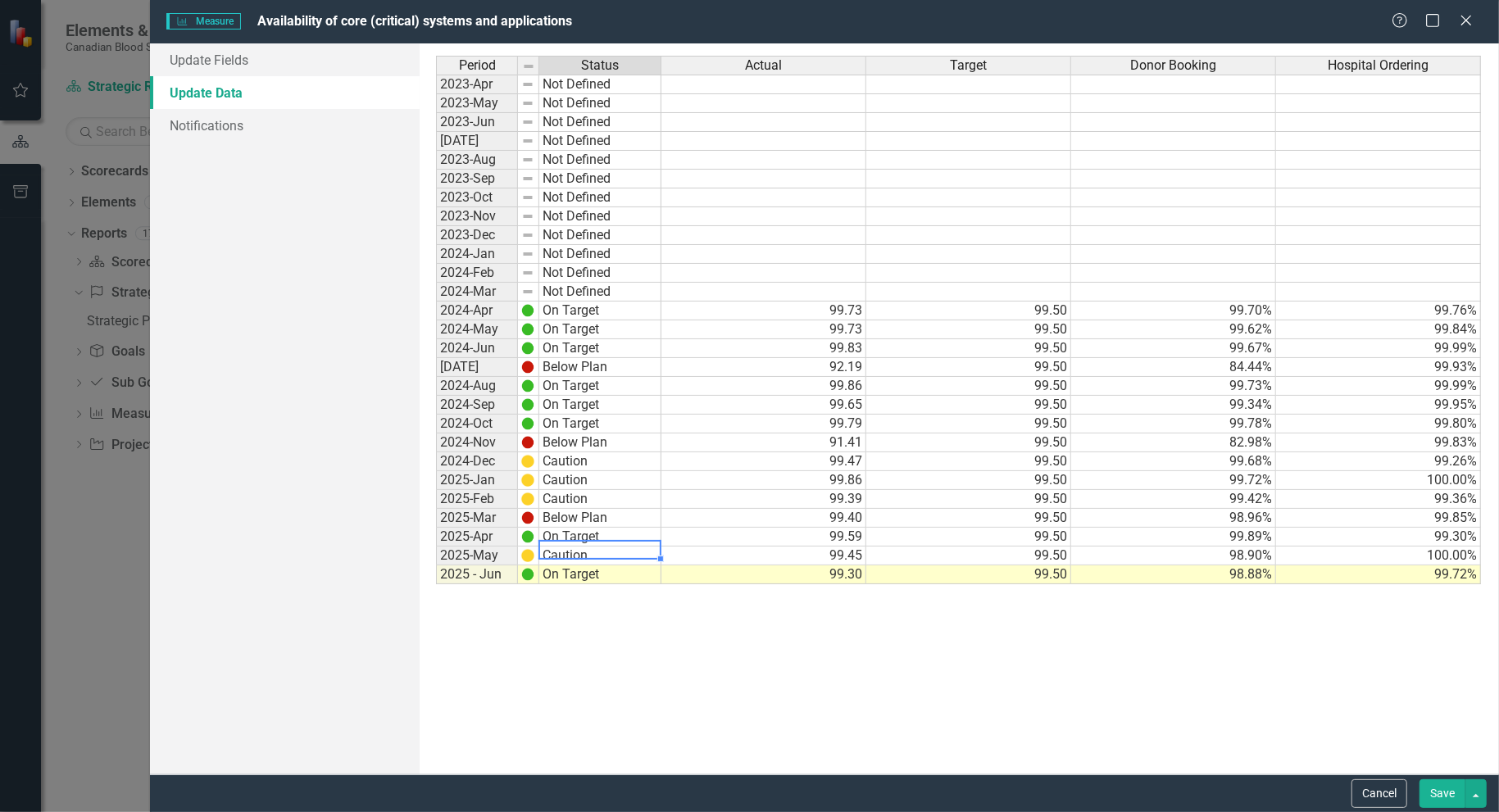 click on "On Target" at bounding box center [600, 574] 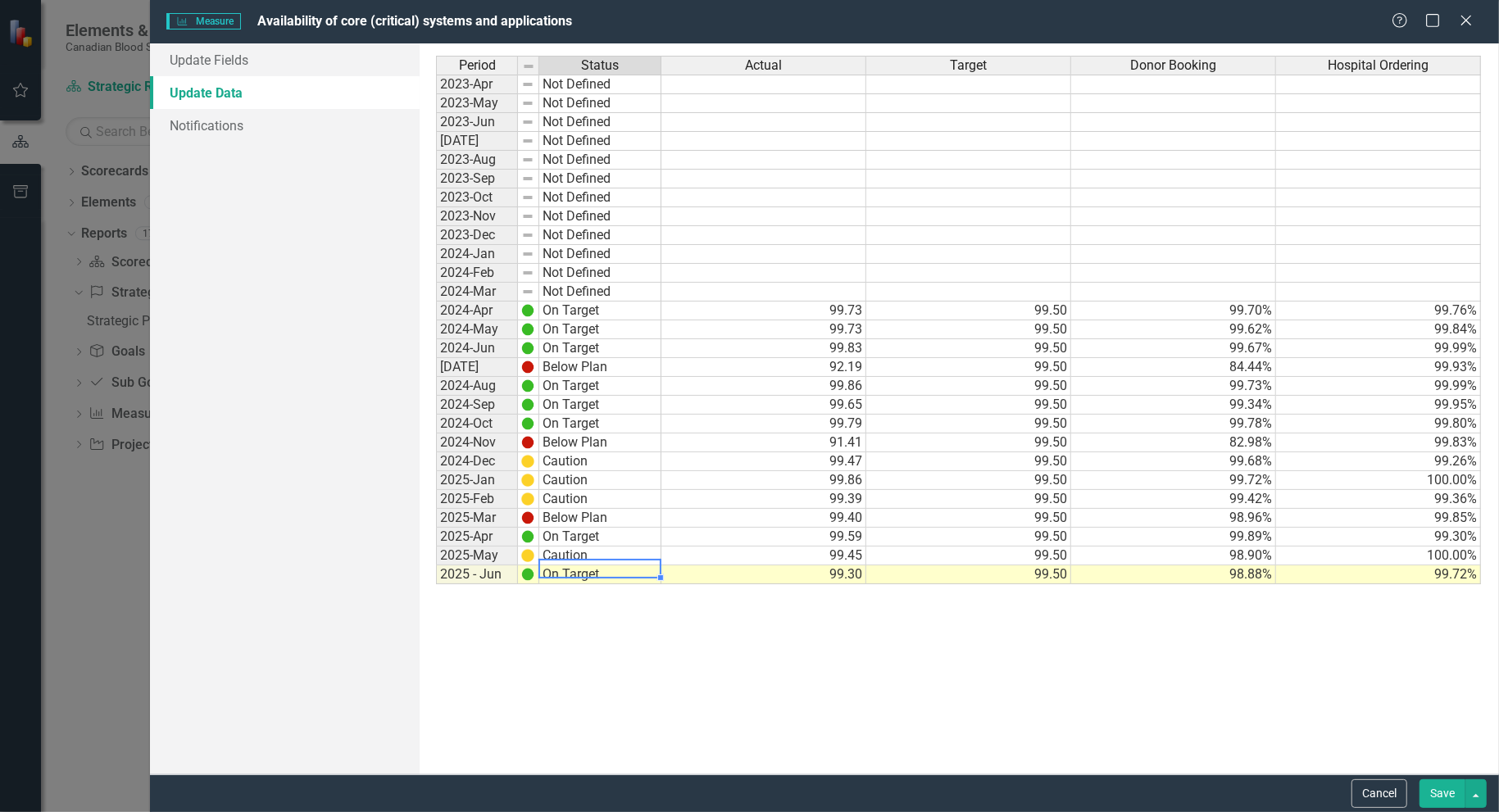 click on "On Target" at bounding box center (600, 574) 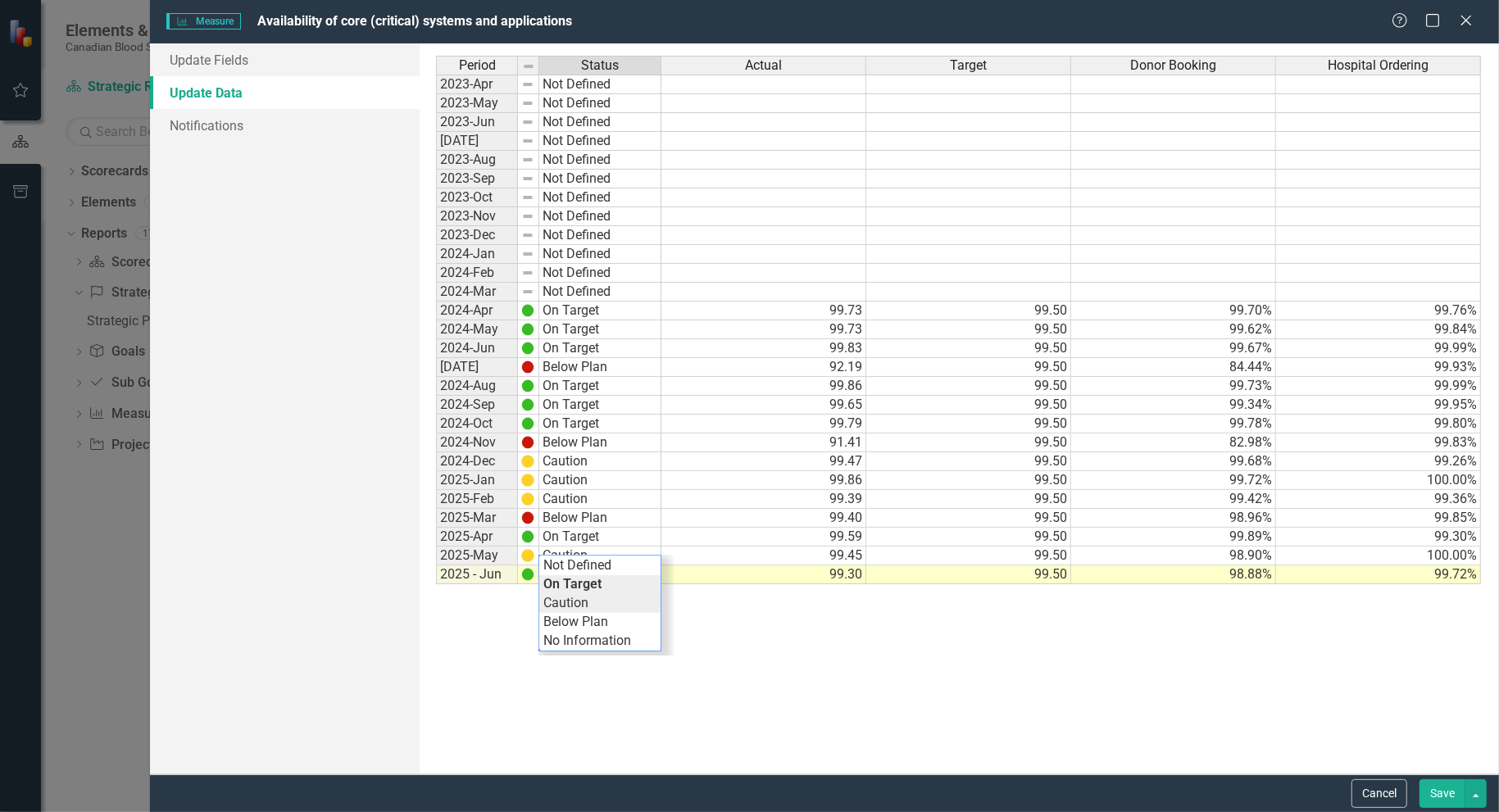 type on "Caution" 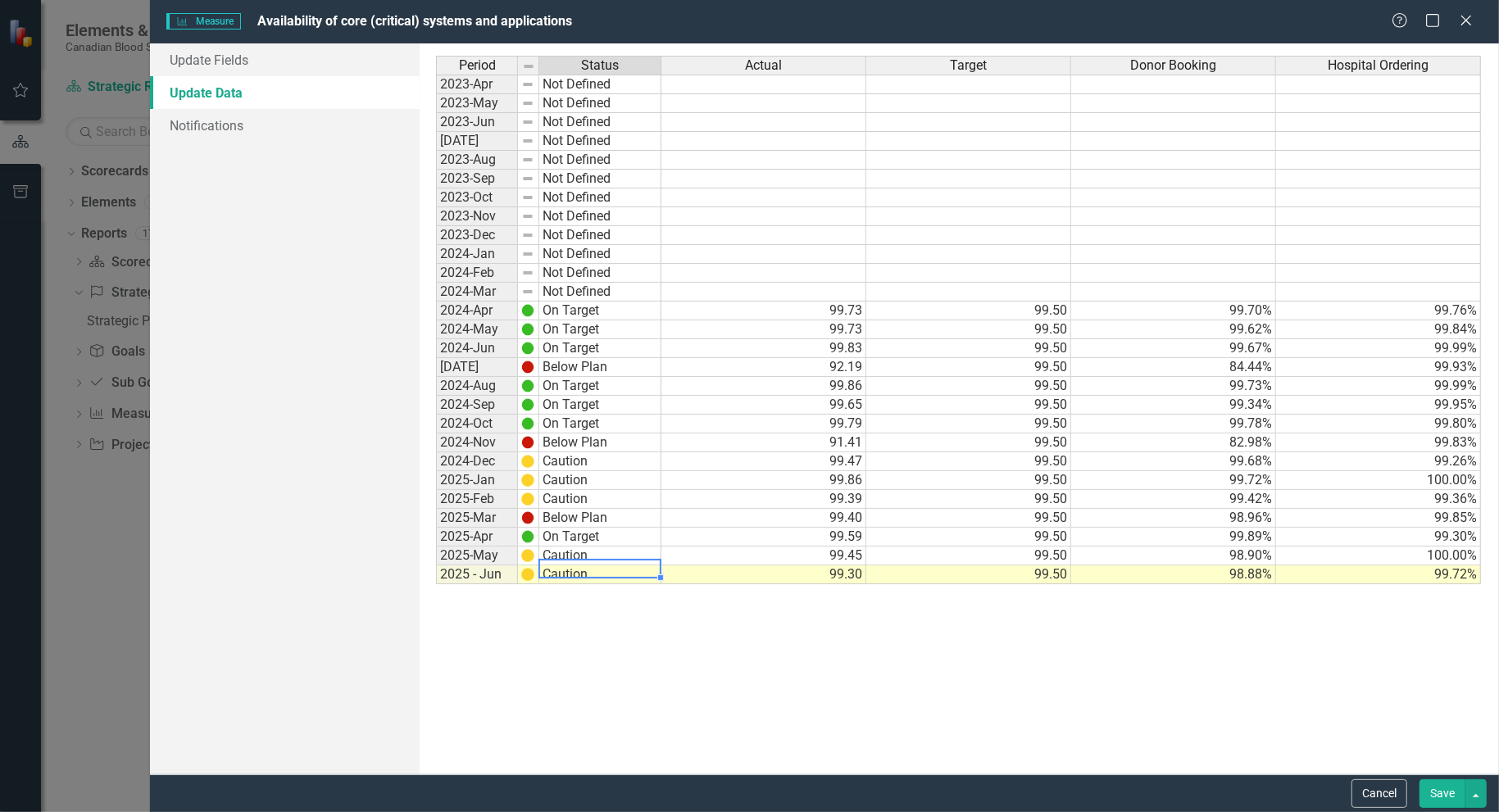 click on "Period Status Actual Target Donor Booking Hospital Ordering 2023-Apr Not Defined 2023-May Not Defined 2023-Jun Not Defined 2023-Jul Not Defined 2023-Aug Not Defined 2023-Sep Not Defined 2023-Oct Not Defined 2023-Nov Not Defined 2023-Dec Not Defined 2024-Jan Not Defined 2024-Feb Not Defined 2024-Mar Not Defined 2024-Apr On Target 99.73 99.50 99.70% 99.76% 2024-May On Target 99.73 99.50 99.62% 99.84% 2024-Jun On Target 99.83 99.50 99.67% 99.99% 2024-Jul Below Plan 92.19 99.50 84.44% 99.93% 2024-Aug On Target 99.86 99.50 99.73% 99.99% 2024-Sep On Target 99.65 99.50 99.34% 99.95% 2024-Oct On Target 99.79 99.50 99.78% 99.80% 2024-Nov Below Plan 91.41 99.50 82.98% 99.83% 2024-Dec Caution 99.47 99.50 99.68% 99.26% 2025-Jan Caution 99.86 99.50 99.72% 100.00% 2025-Feb Caution 99.39 99.50 99.42% 99.36% 2025-Mar Below Plan 99.40 99.50 98.96% 99.85% 2025-Apr On Target 99.59 99.50 99.89% 99.30% 2025-May Caution 99.45 99.50 98.90% 100.00% 2025 - Jun Caution 99.30 99.50 98.88% 99.72% Period Status Actual Target Period 99.30" at bounding box center (959, 409) 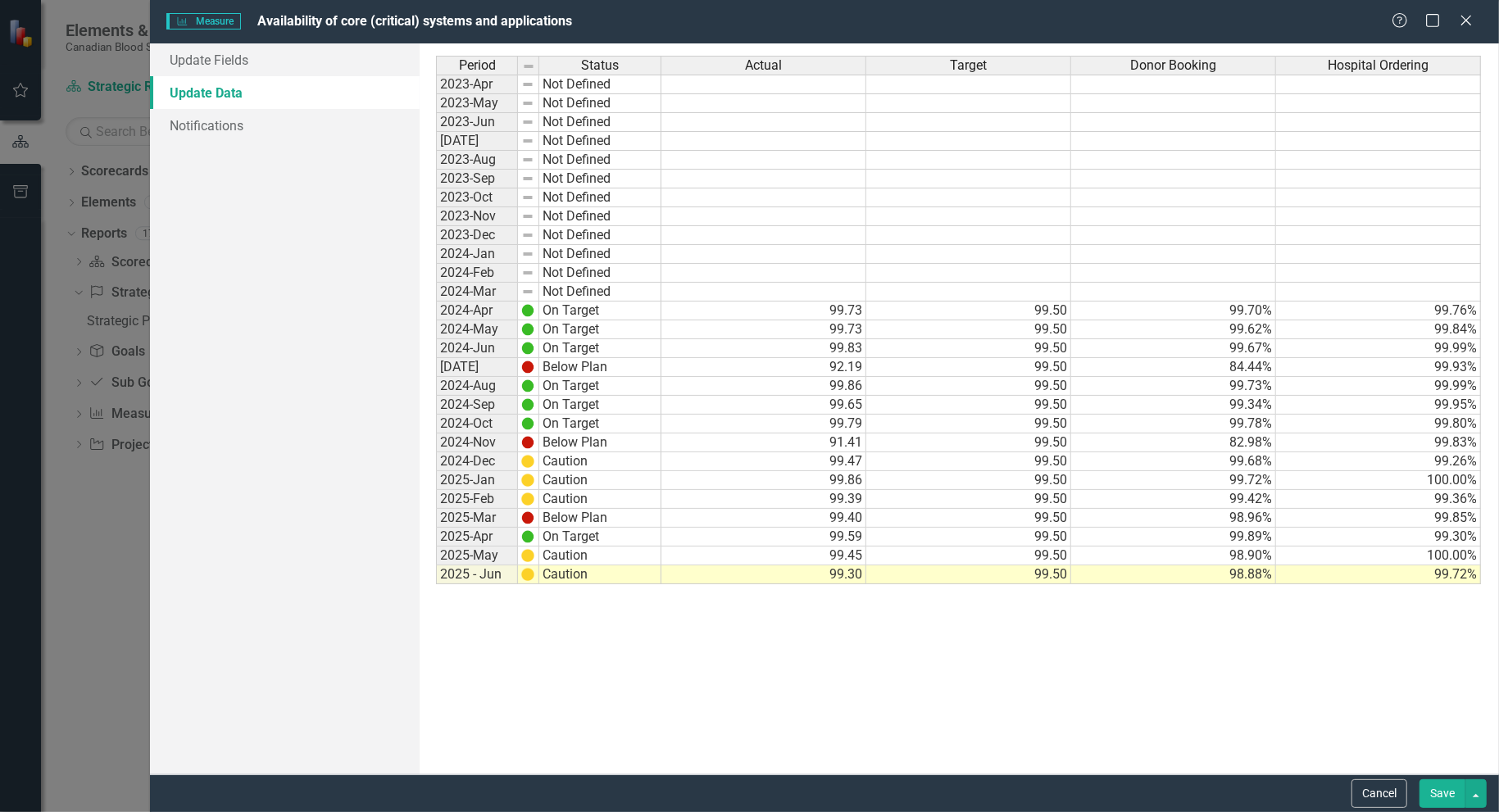 click on "Save" at bounding box center (1442, 793) 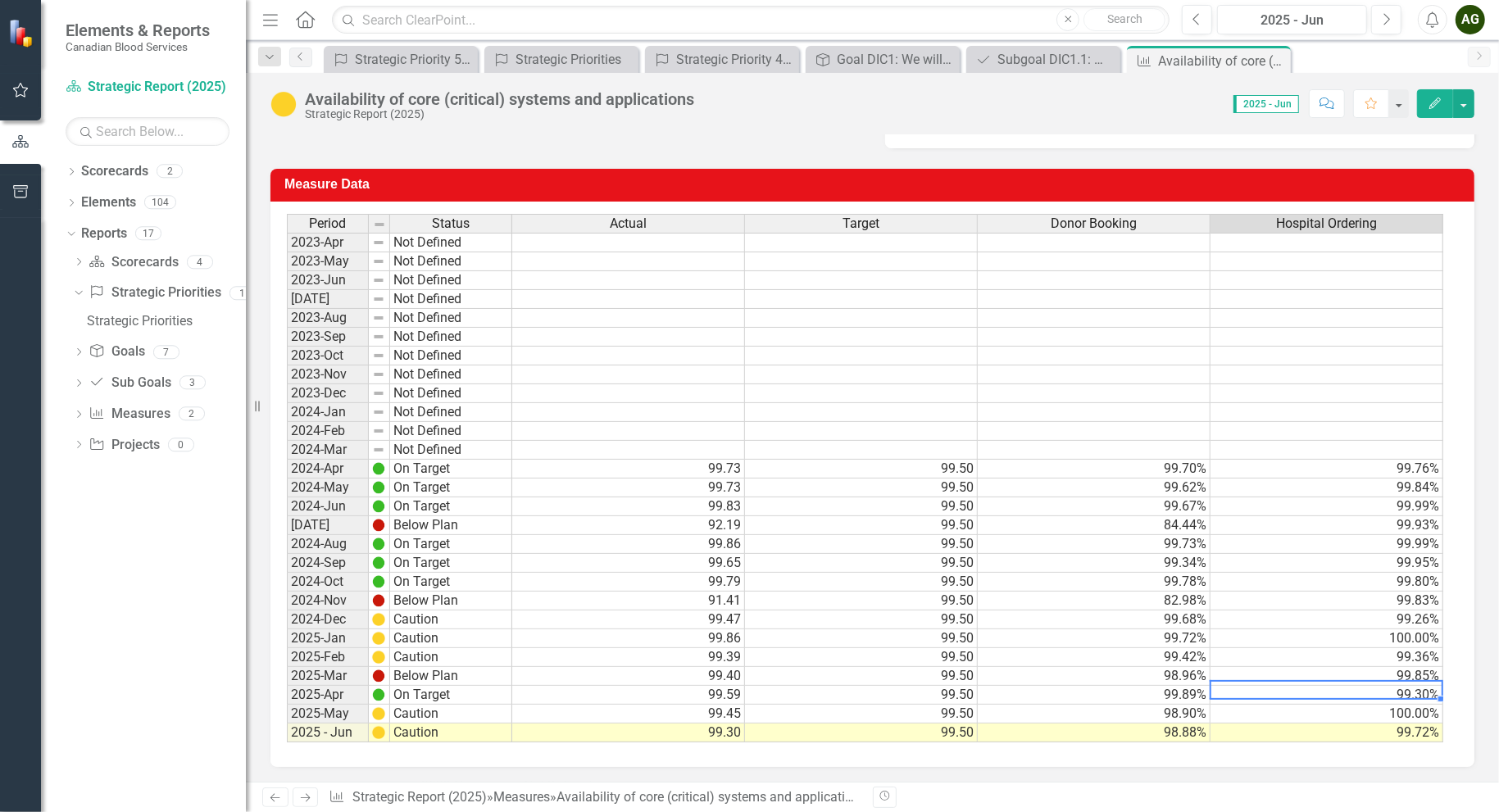 click on "99.30%" at bounding box center (1327, 695) 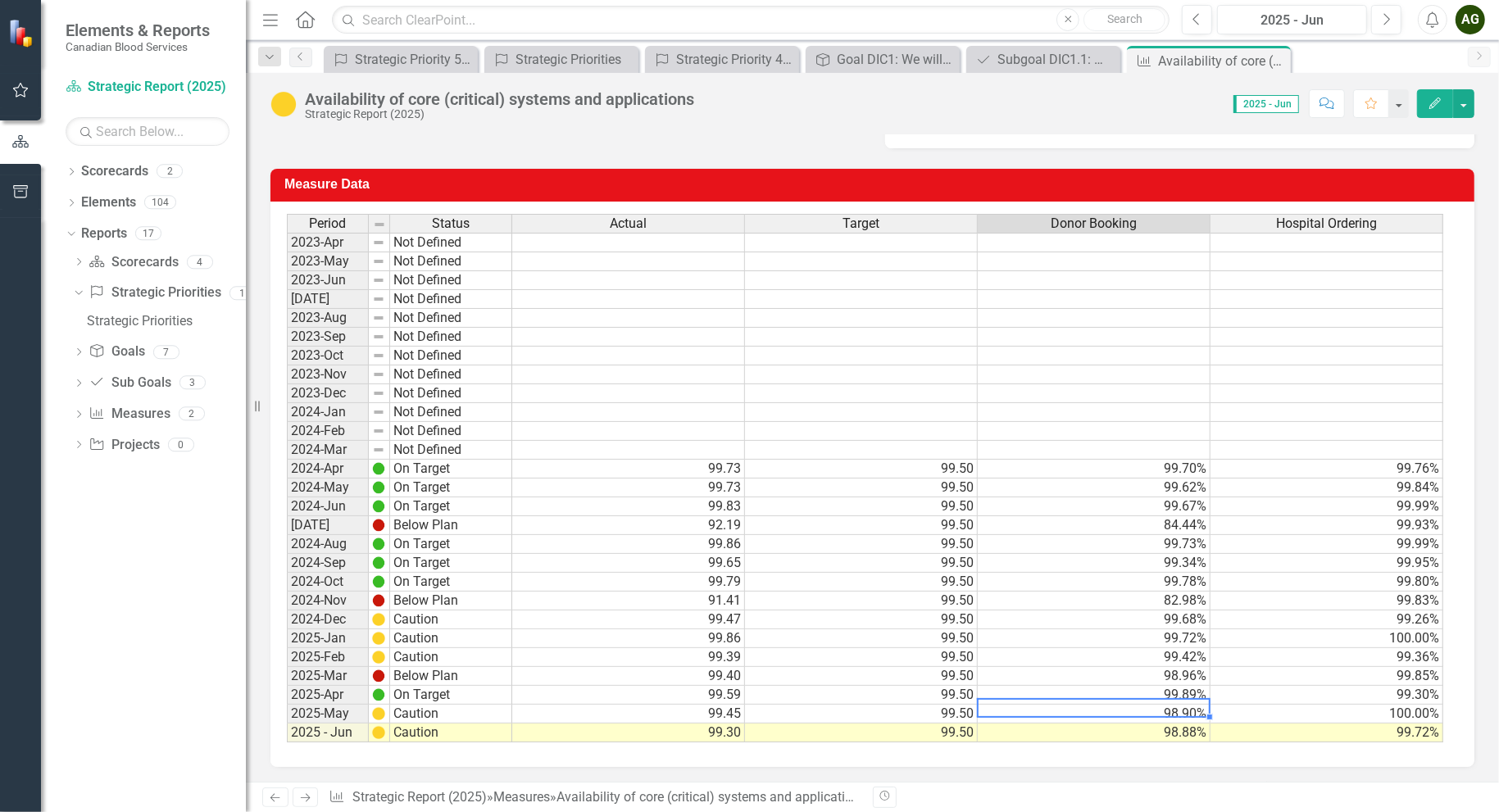 click on "98.90%" at bounding box center [1094, 714] 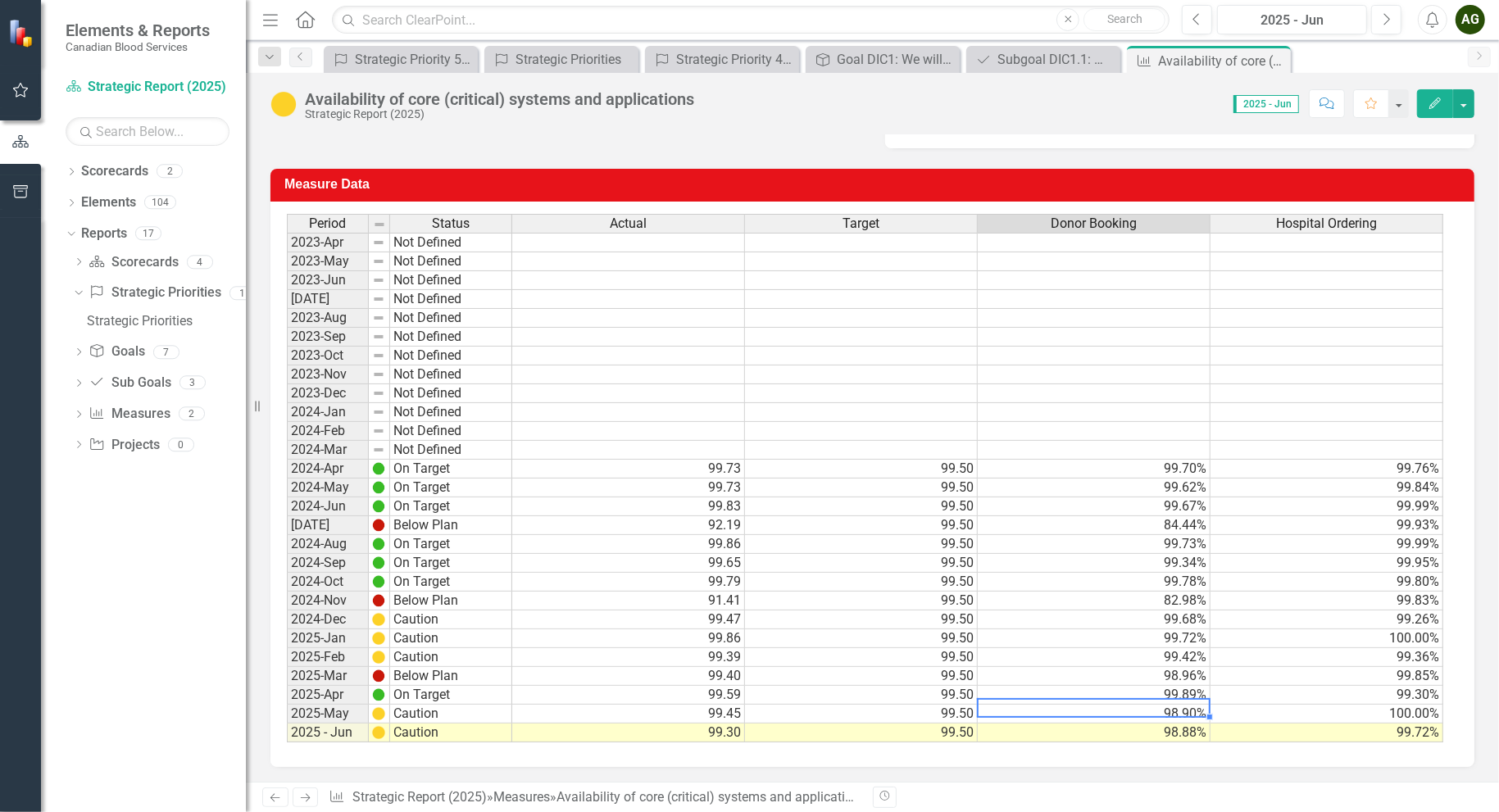 click on "98.90%" at bounding box center (1094, 714) 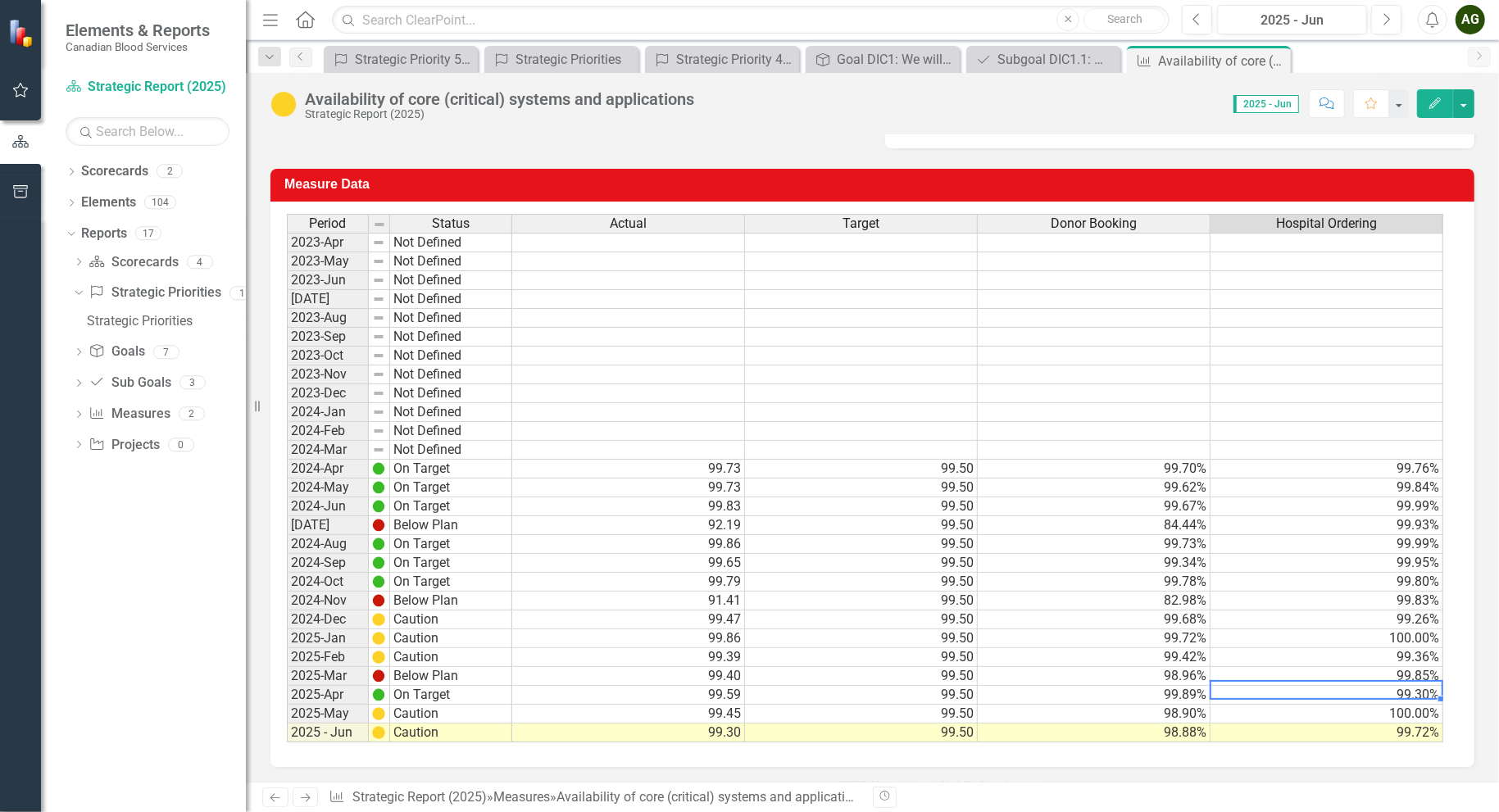 click on "99.30%" at bounding box center (1327, 695) 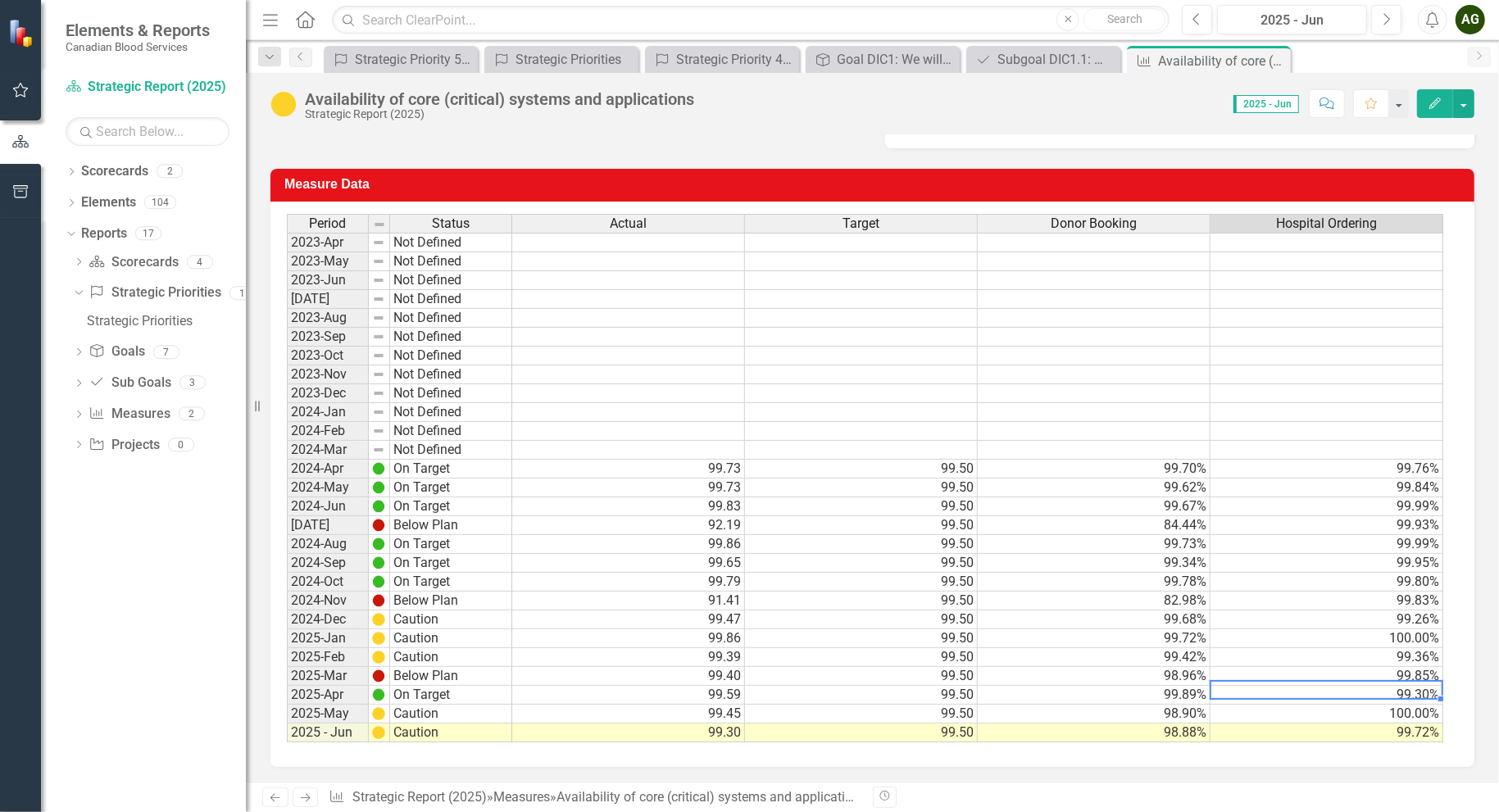 click on "98.90%" at bounding box center [1094, 714] 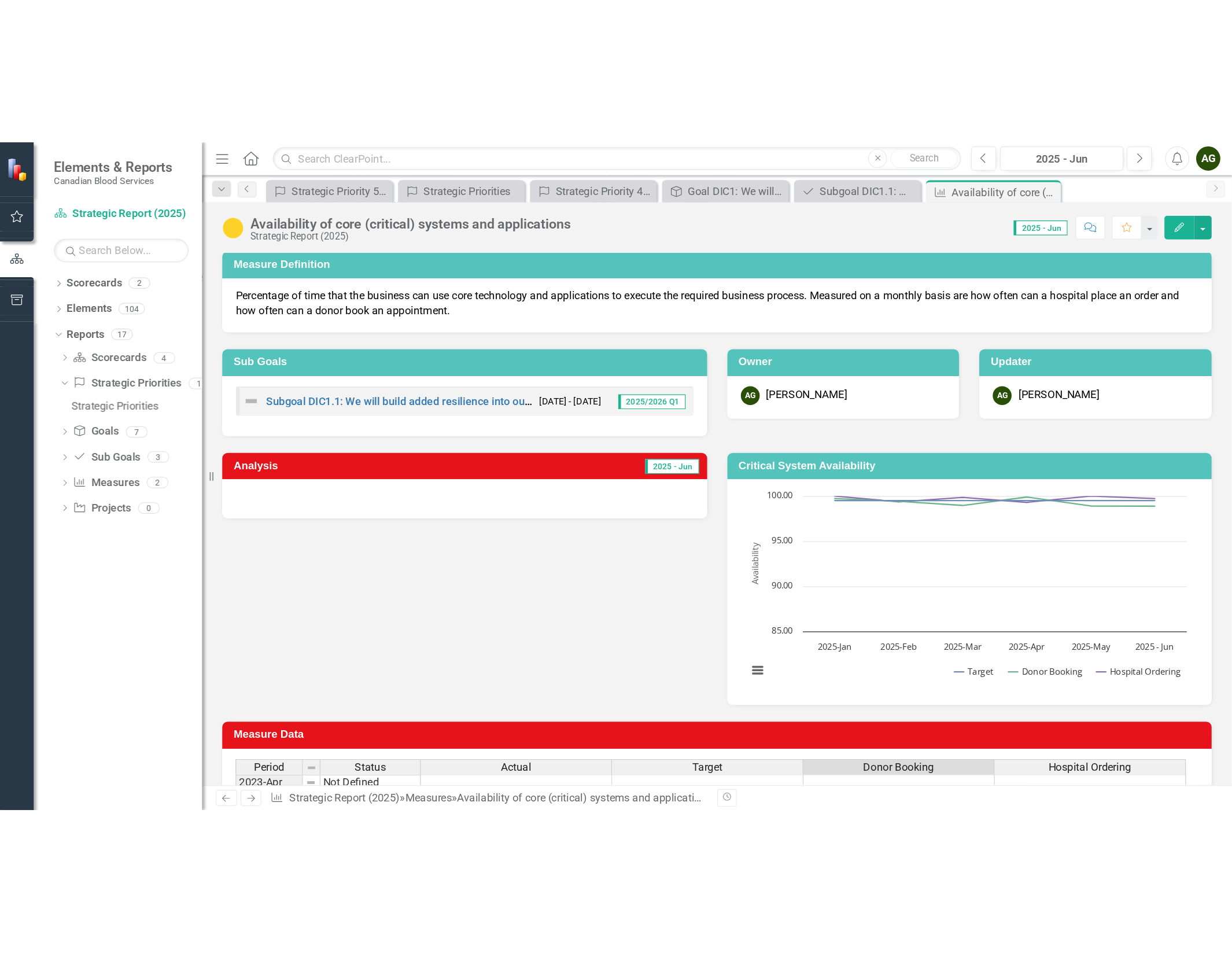 scroll, scrollTop: 0, scrollLeft: 0, axis: both 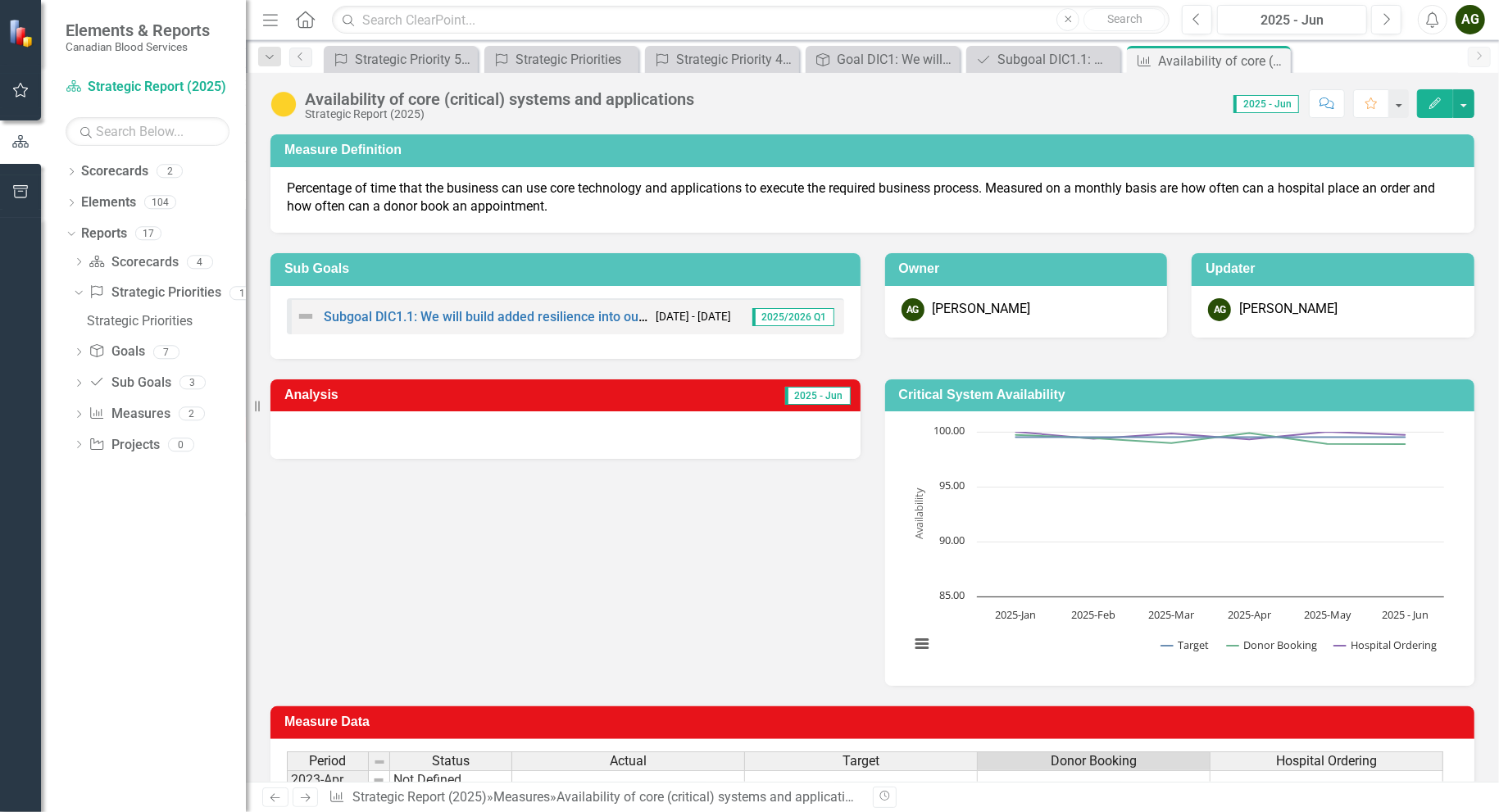 click on "2025 - Jun" at bounding box center (818, 396) 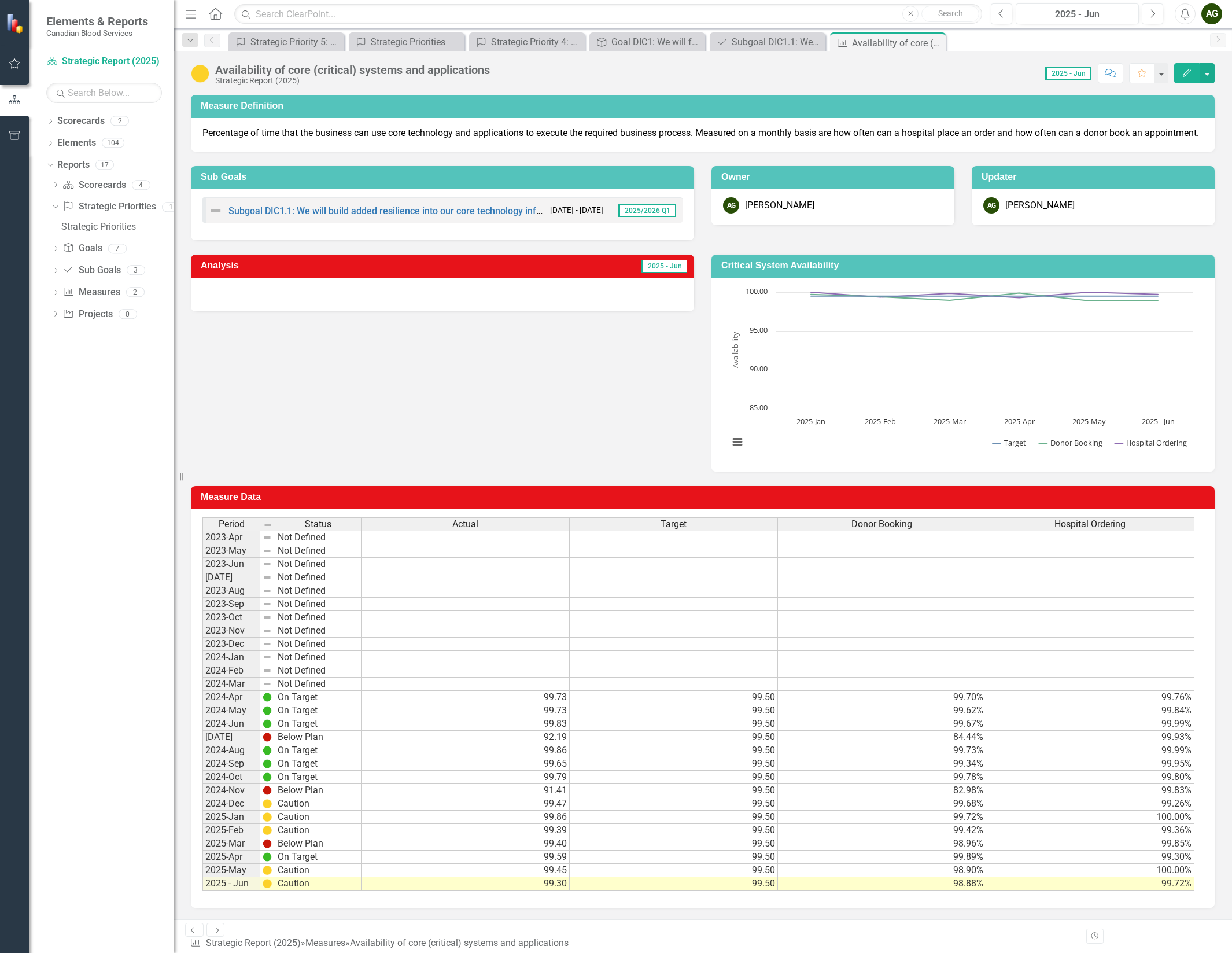 click on "Edit" at bounding box center (1187, 73) 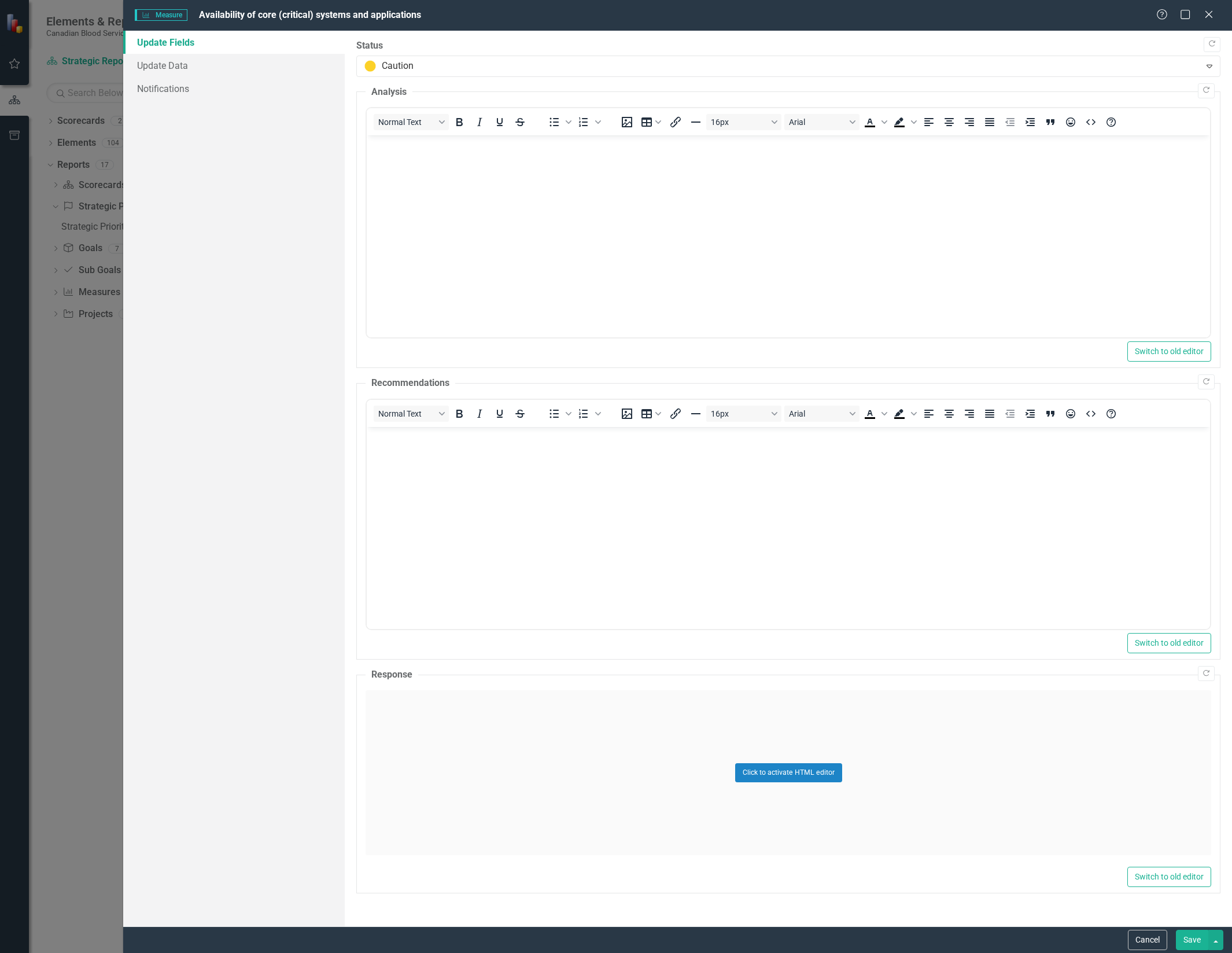 scroll, scrollTop: 0, scrollLeft: 0, axis: both 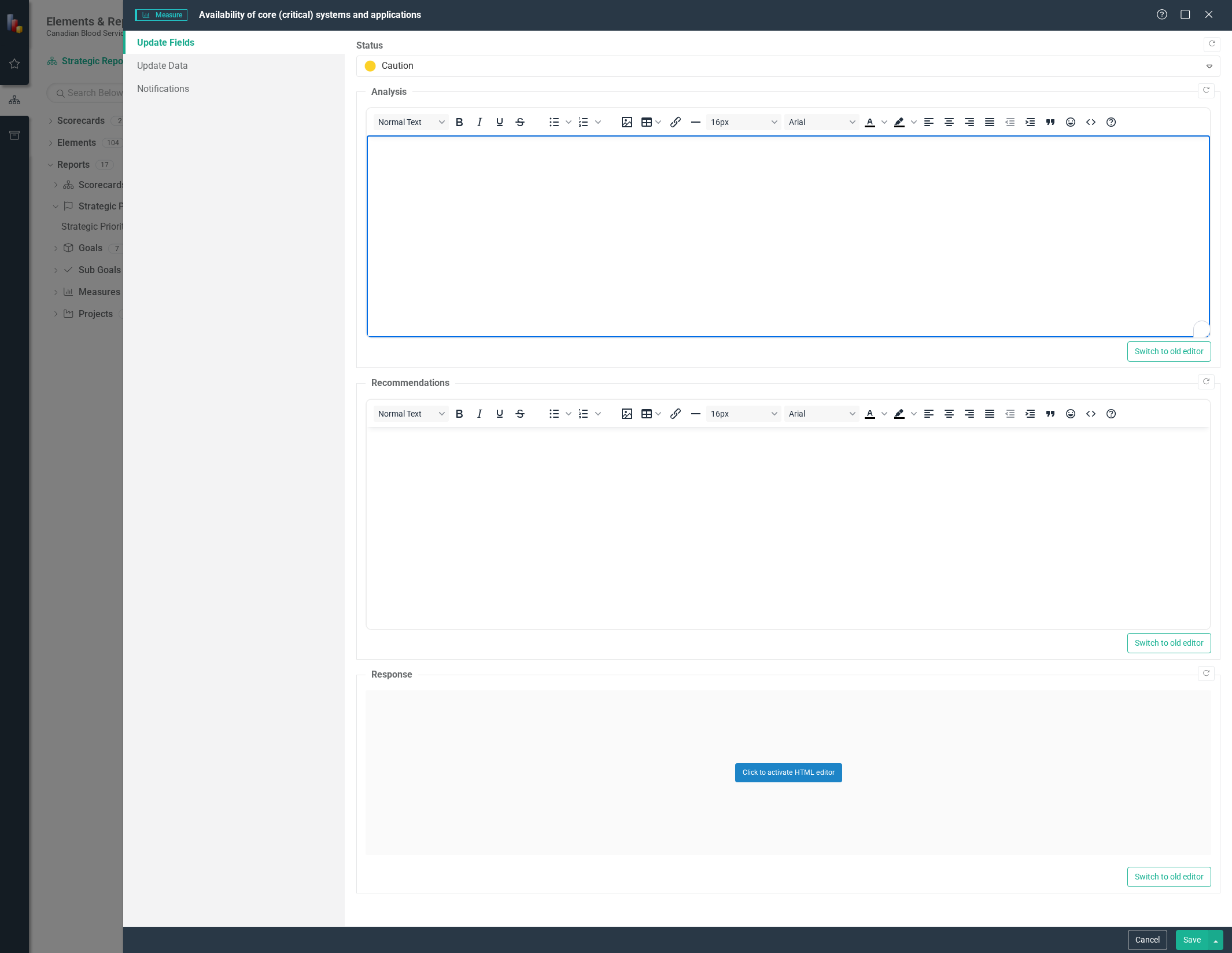 click at bounding box center (788, 222) 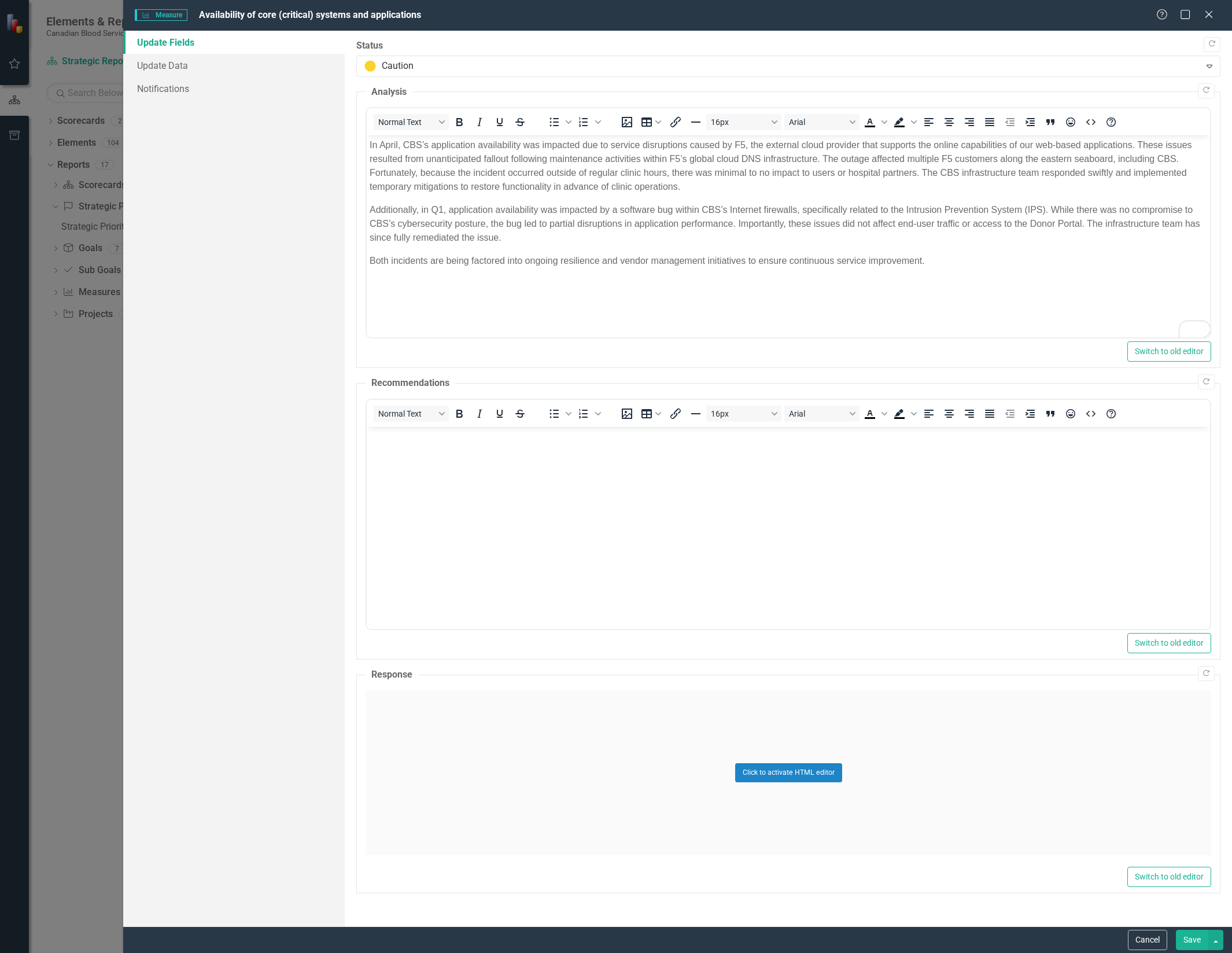 type 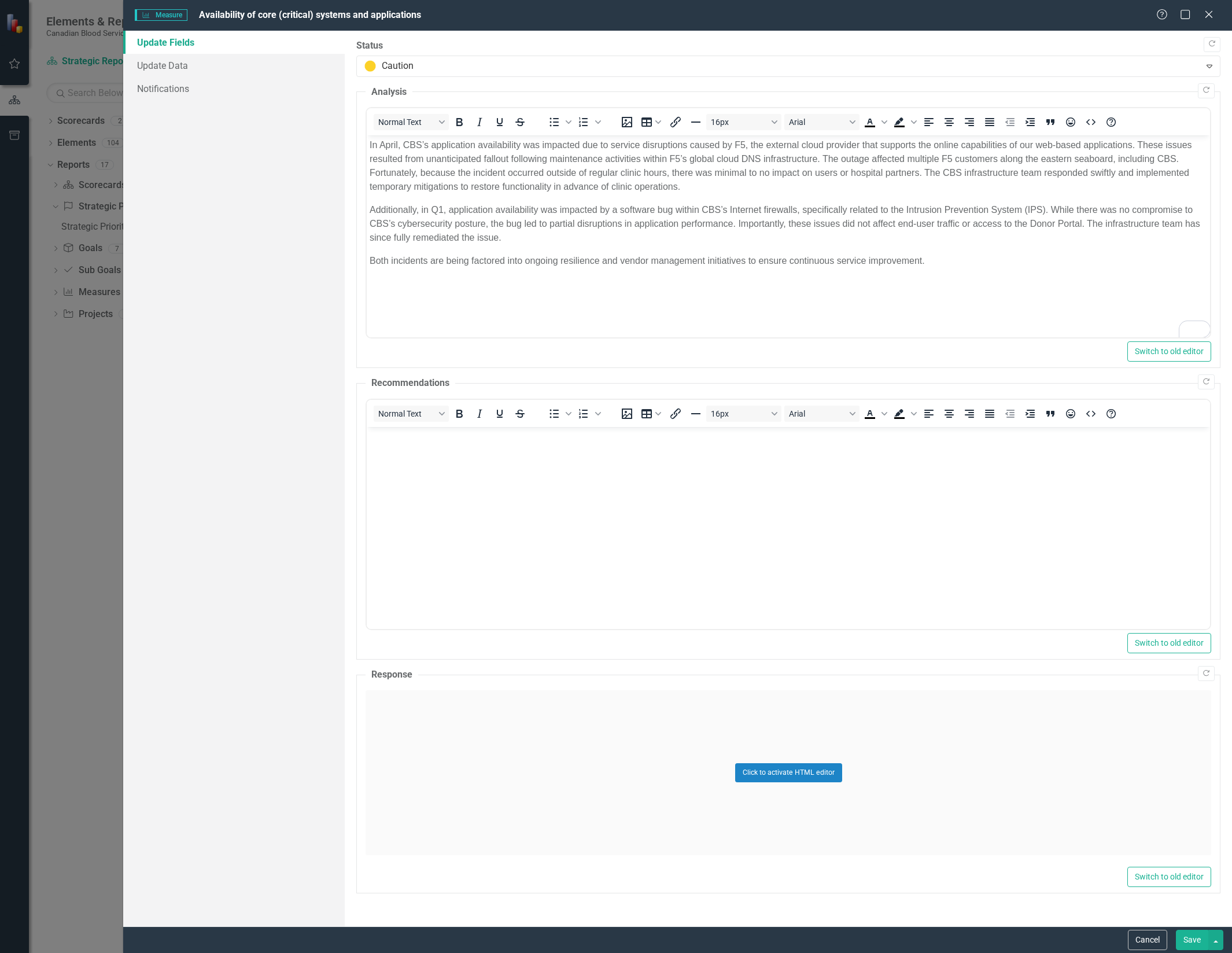 click on "Save" at bounding box center (1192, 940) 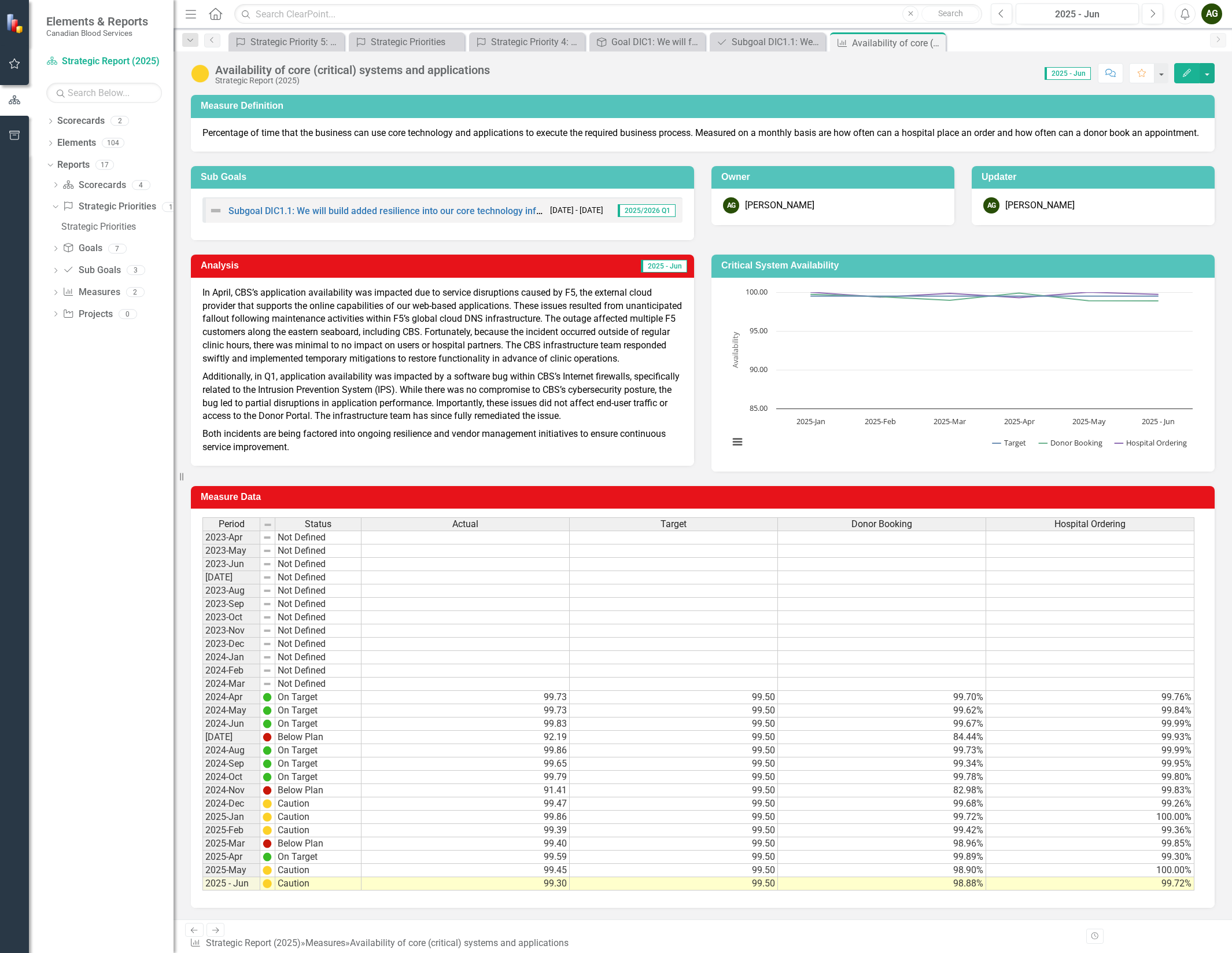 scroll, scrollTop: 8, scrollLeft: 0, axis: vertical 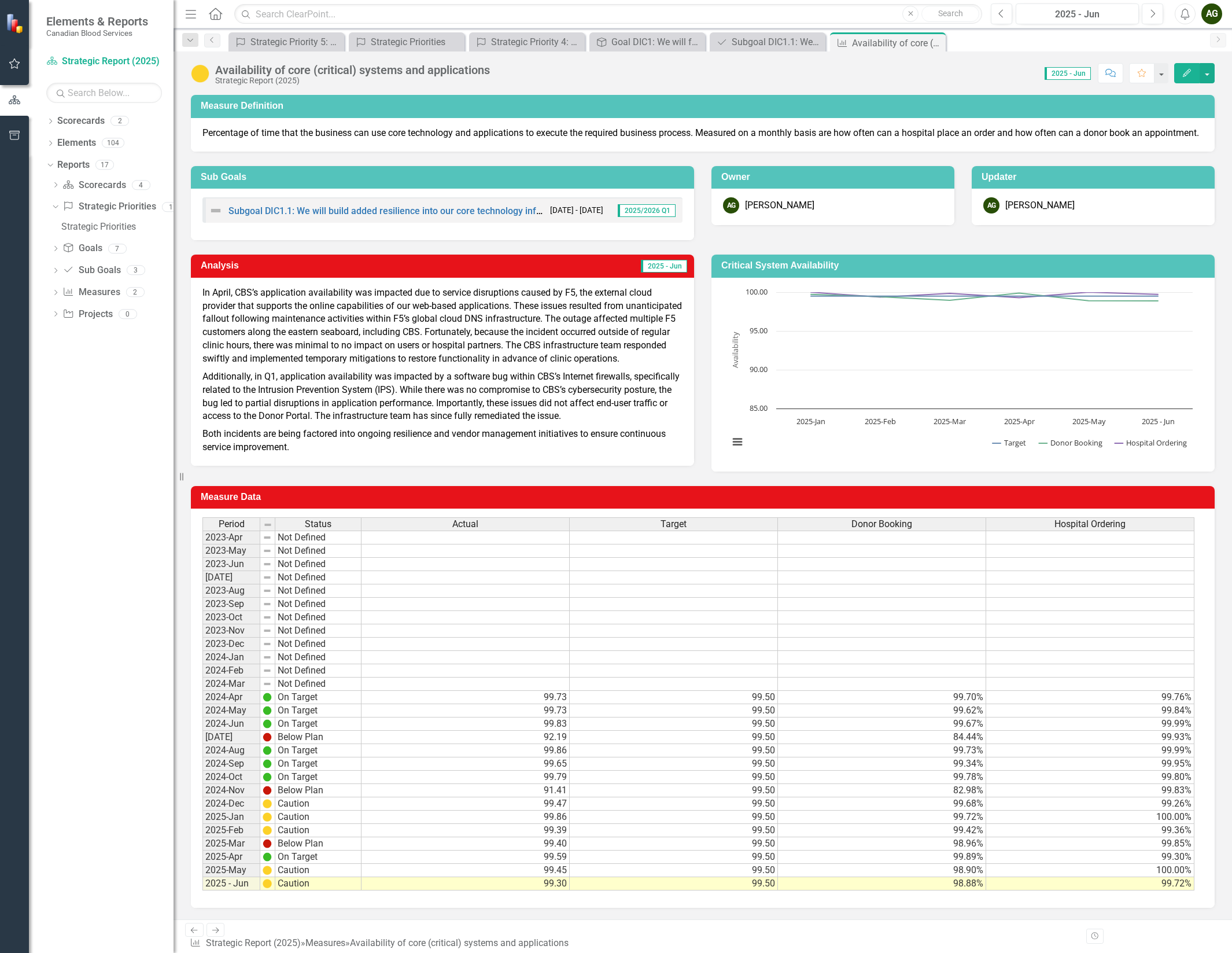 click on "Edit" at bounding box center [1187, 73] 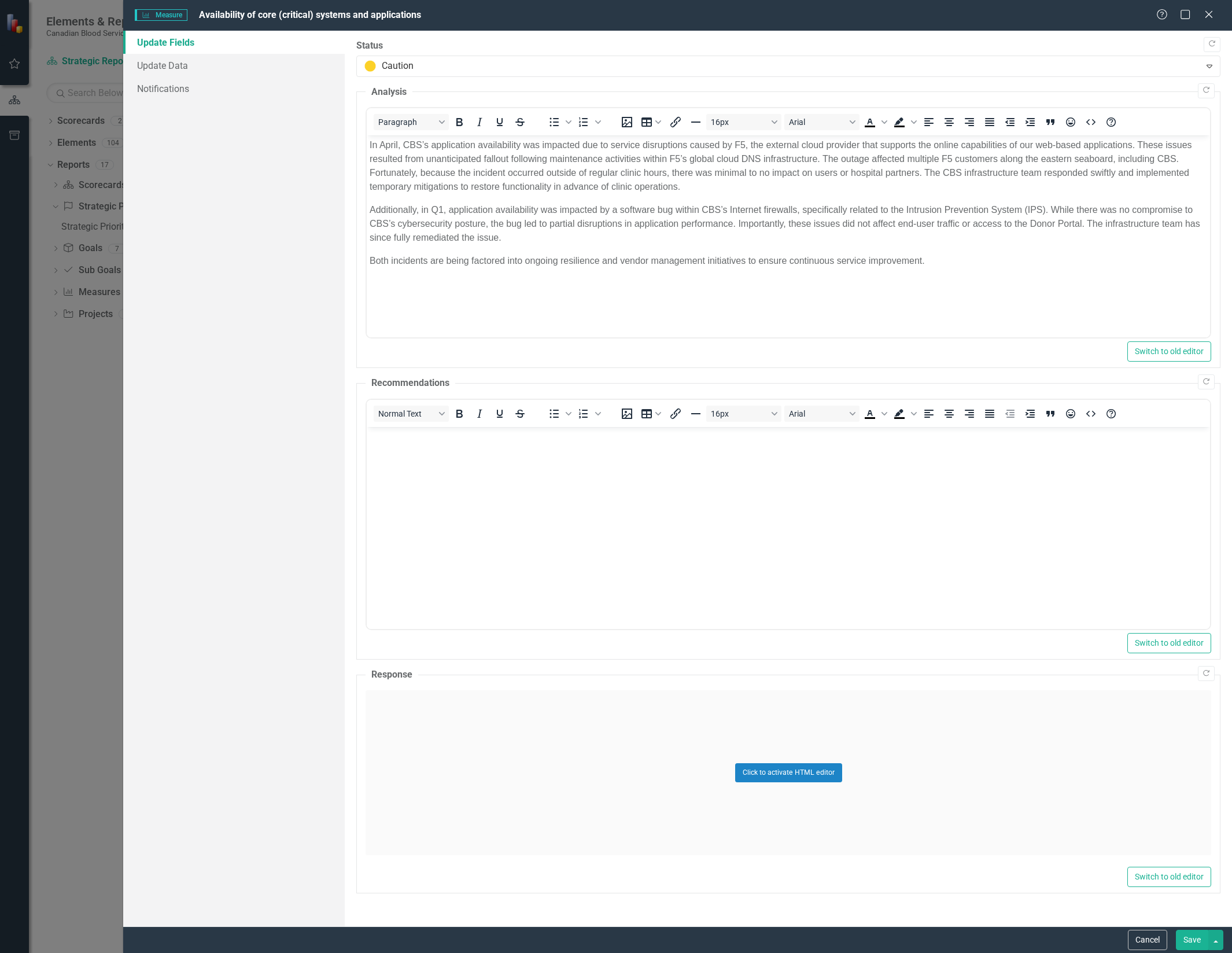 scroll, scrollTop: 0, scrollLeft: 0, axis: both 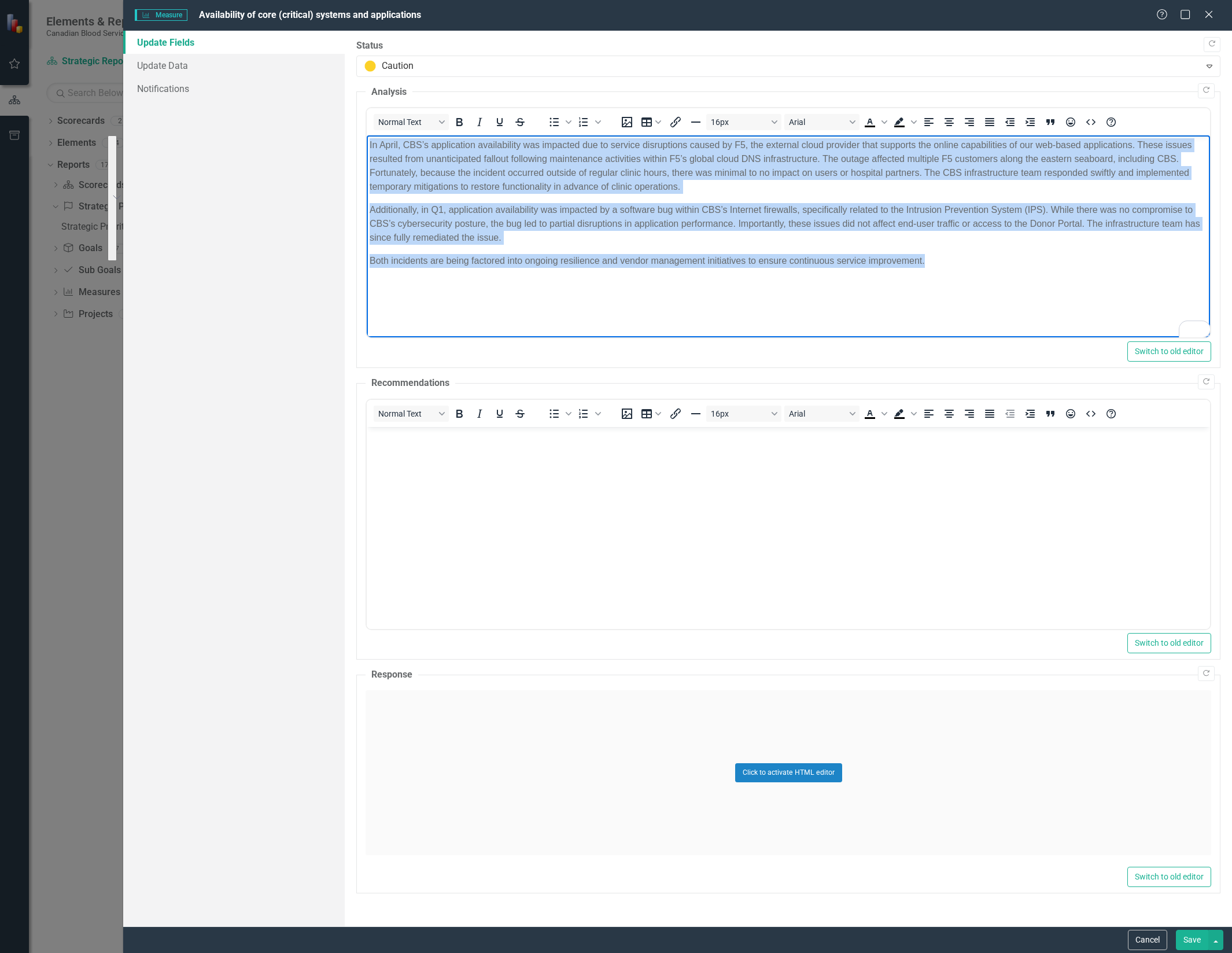 drag, startPoint x: 952, startPoint y: 260, endPoint x: 353, endPoint y: 121, distance: 614.9163 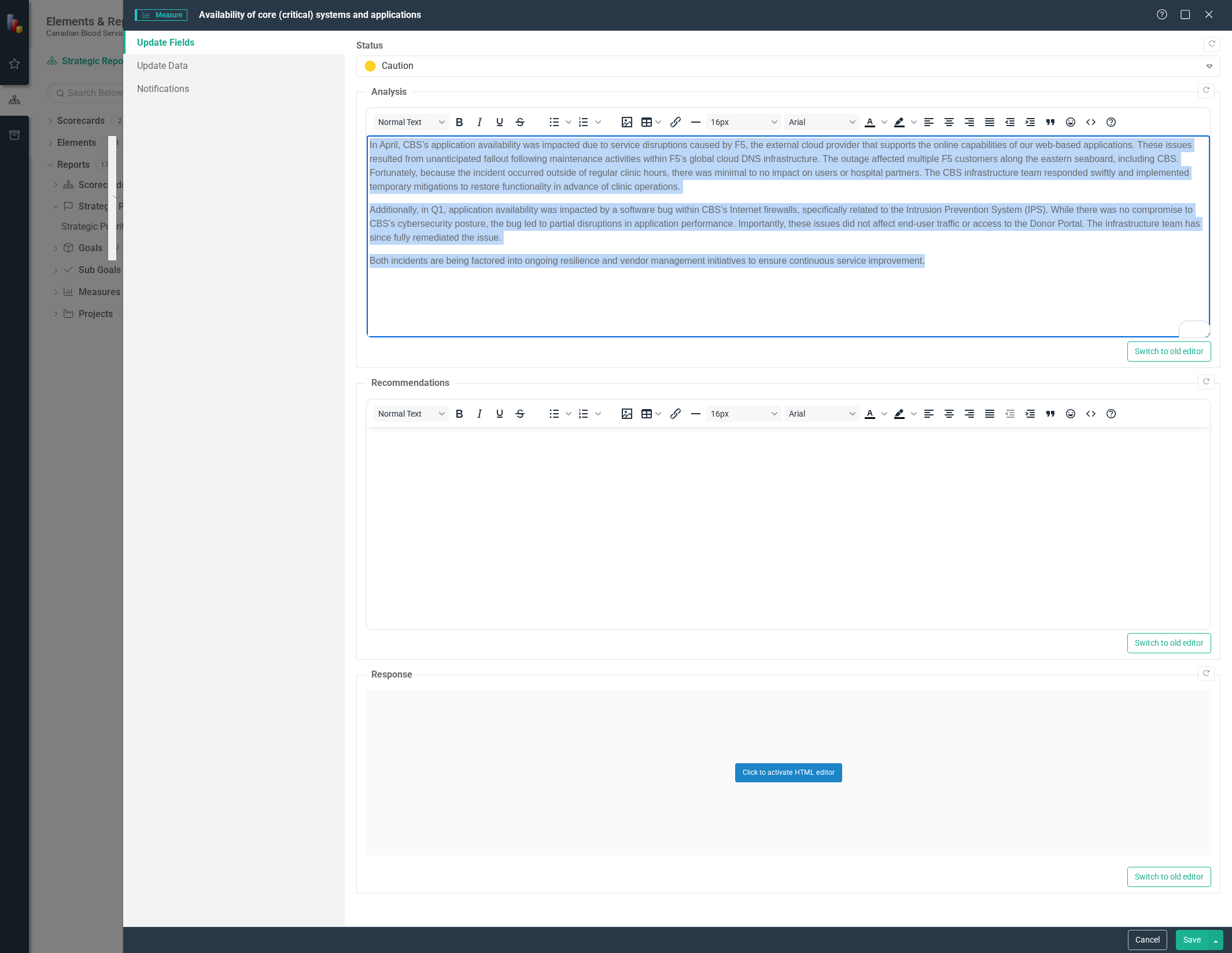 click on "In April, CBS’s application availability was impacted due to service disruptions caused by F5, the external cloud provider that supports the online capabilities of our web-based applications. These issues resulted from unanticipated fallout following maintenance activities within F5’s global cloud DNS infrastructure. The outage affected multiple F5 customers along the eastern seaboard, including CBS. Fortunately, because the incident occurred outside of regular clinic hours, there was minimal to no impact on users or hospital partners. The CBS infrastructure team responded swiftly and implemented temporary mitigations to restore functionality in advance of clinic operations. Both incidents are being factored into ongoing resilience and vendor management initiatives to ensure continuous service improvement." at bounding box center [788, 222] 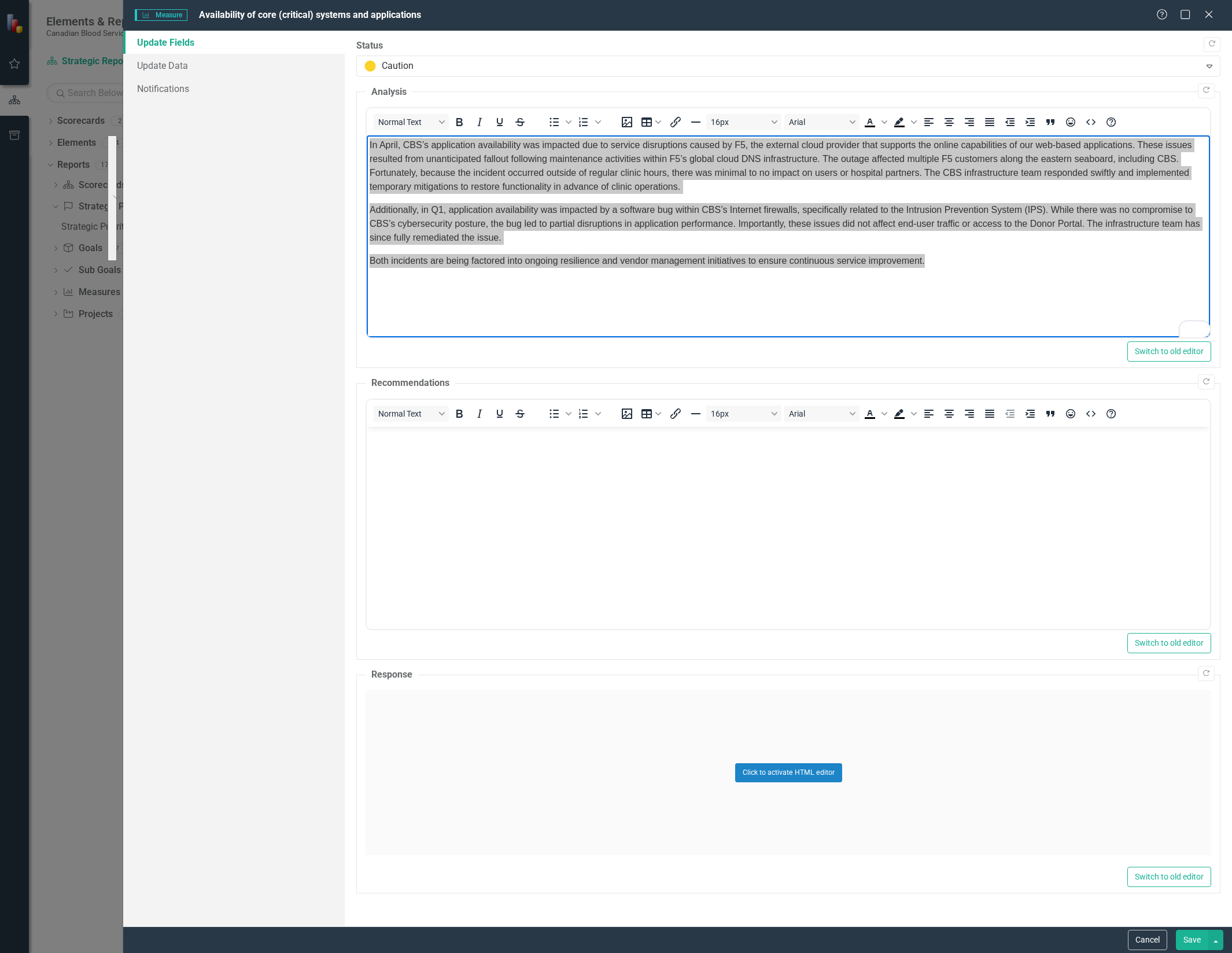 click on ""Update" fields in ClearPoint are the fields that change from reporting period to reporting period. For example, the element status would vary from period to period.   Learn more in the ClearPoint Support Center. Close Help Copy Forward Status Caution Expand Copy Forward Analysis Normal Text To open the popup, press Shift+Enter To open the popup, press Shift+Enter 16px Arial To open the popup, press Shift+Enter To open the popup, press Shift+Enter Switch to old editor Copy Forward Recommendations Normal Text To open the popup, press Shift+Enter To open the popup, press Shift+Enter 16px Arial To open the popup, press Shift+Enter To open the popup, press Shift+Enter Switch to old editor Copy Forward Response Click to activate HTML editor Switch to old editor" at bounding box center [788, 479] 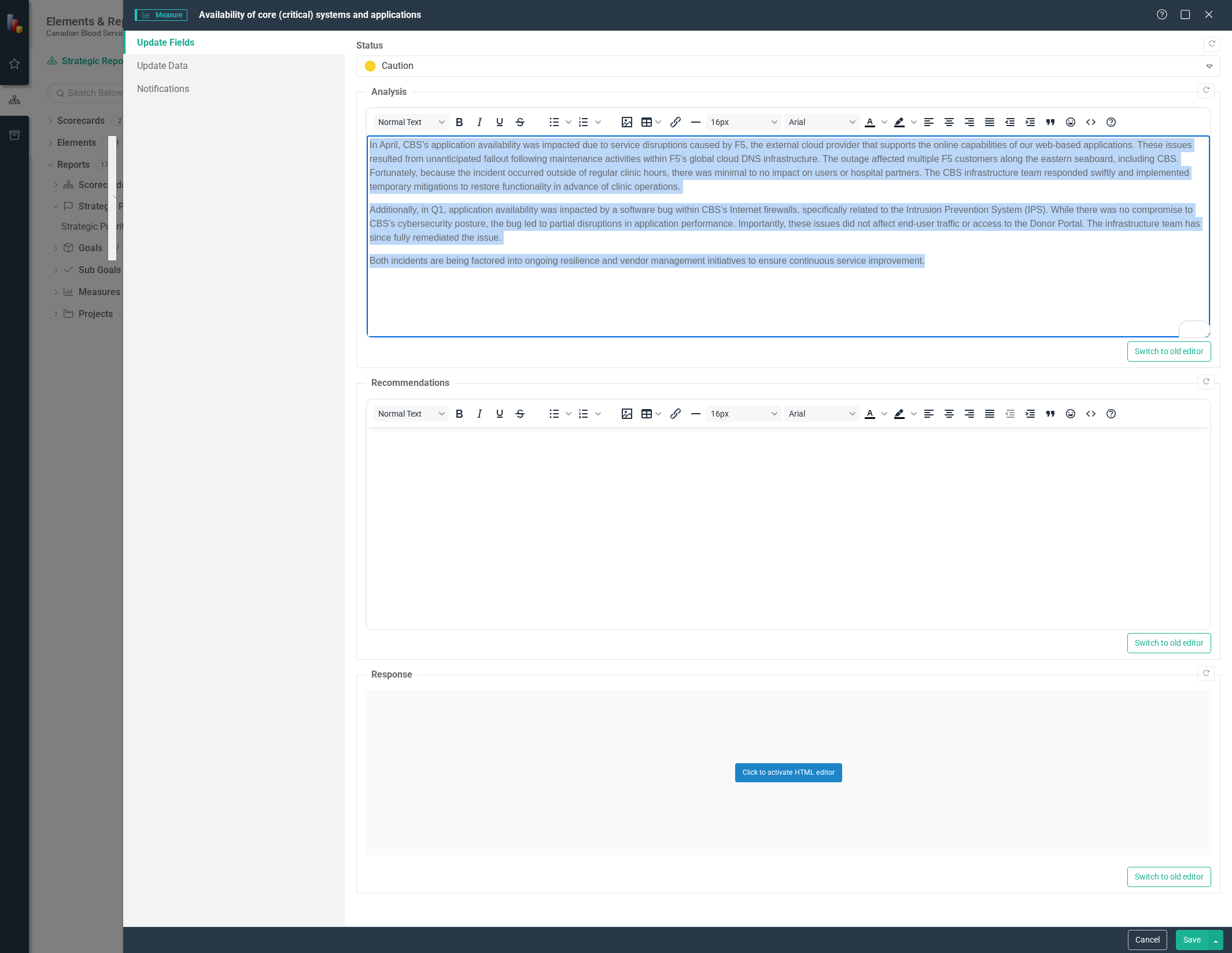 click on "In April, CBS’s application availability was impacted due to service disruptions caused by F5, the external cloud provider that supports the online capabilities of our web-based applications. These issues resulted from unanticipated fallout following maintenance activities within F5’s global cloud DNS infrastructure. The outage affected multiple F5 customers along the eastern seaboard, including CBS. Fortunately, because the incident occurred outside of regular clinic hours, there was minimal to no impact on users or hospital partners. The CBS infrastructure team responded swiftly and implemented temporary mitigations to restore functionality in advance of clinic operations. Both incidents are being factored into ongoing resilience and vendor management initiatives to ensure continuous service improvement." at bounding box center (788, 222) 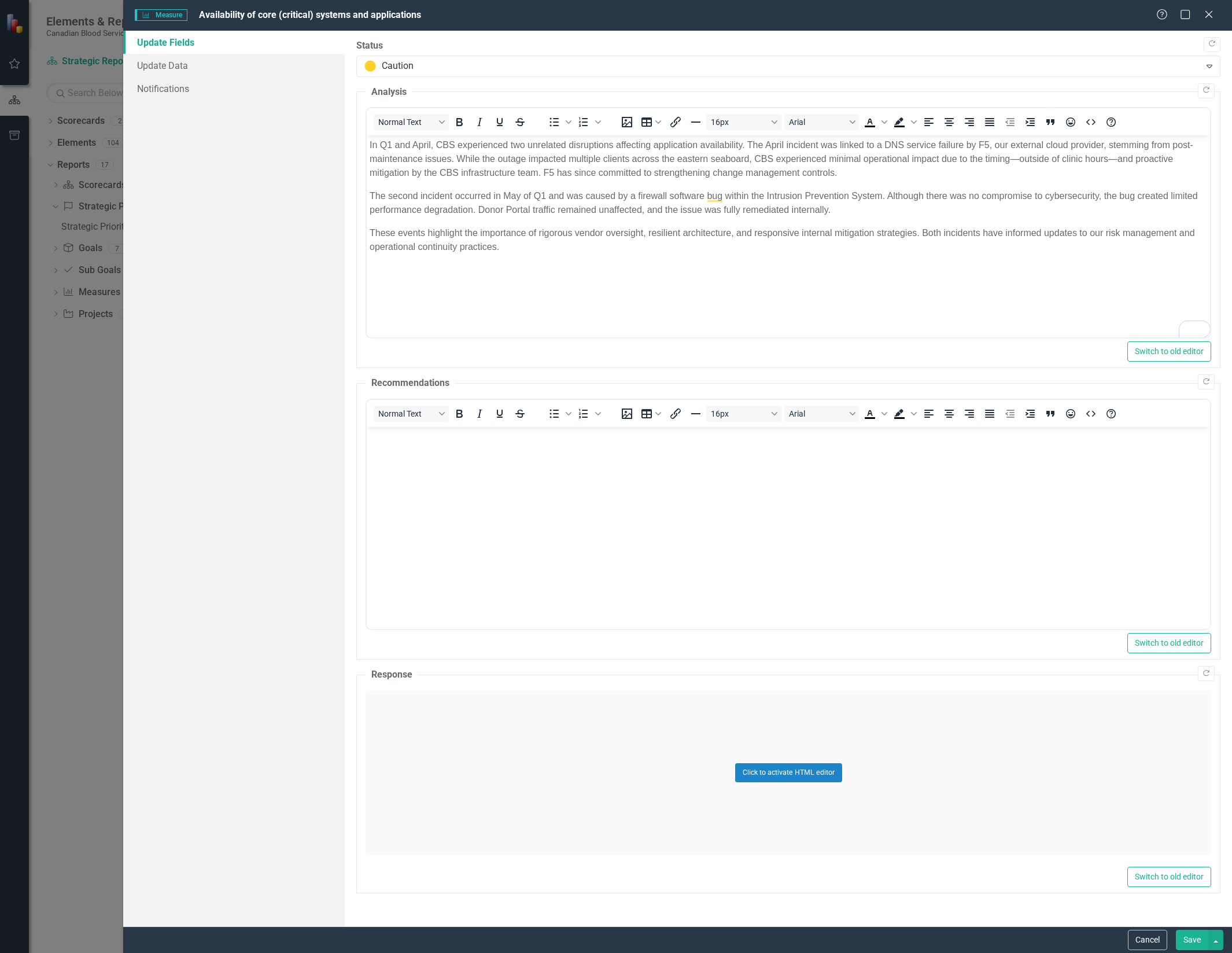click on "Save" at bounding box center [1192, 940] 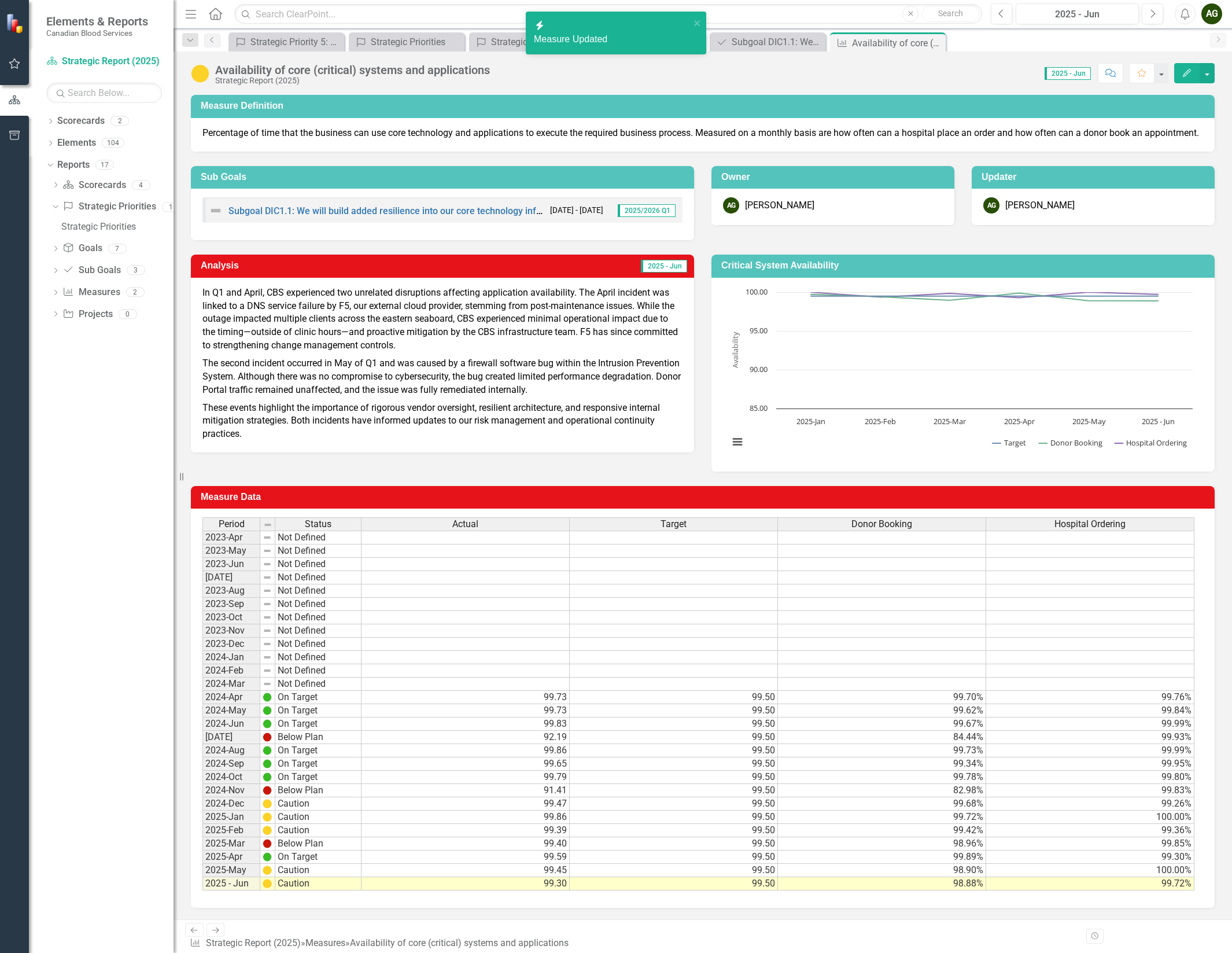 scroll, scrollTop: 0, scrollLeft: 0, axis: both 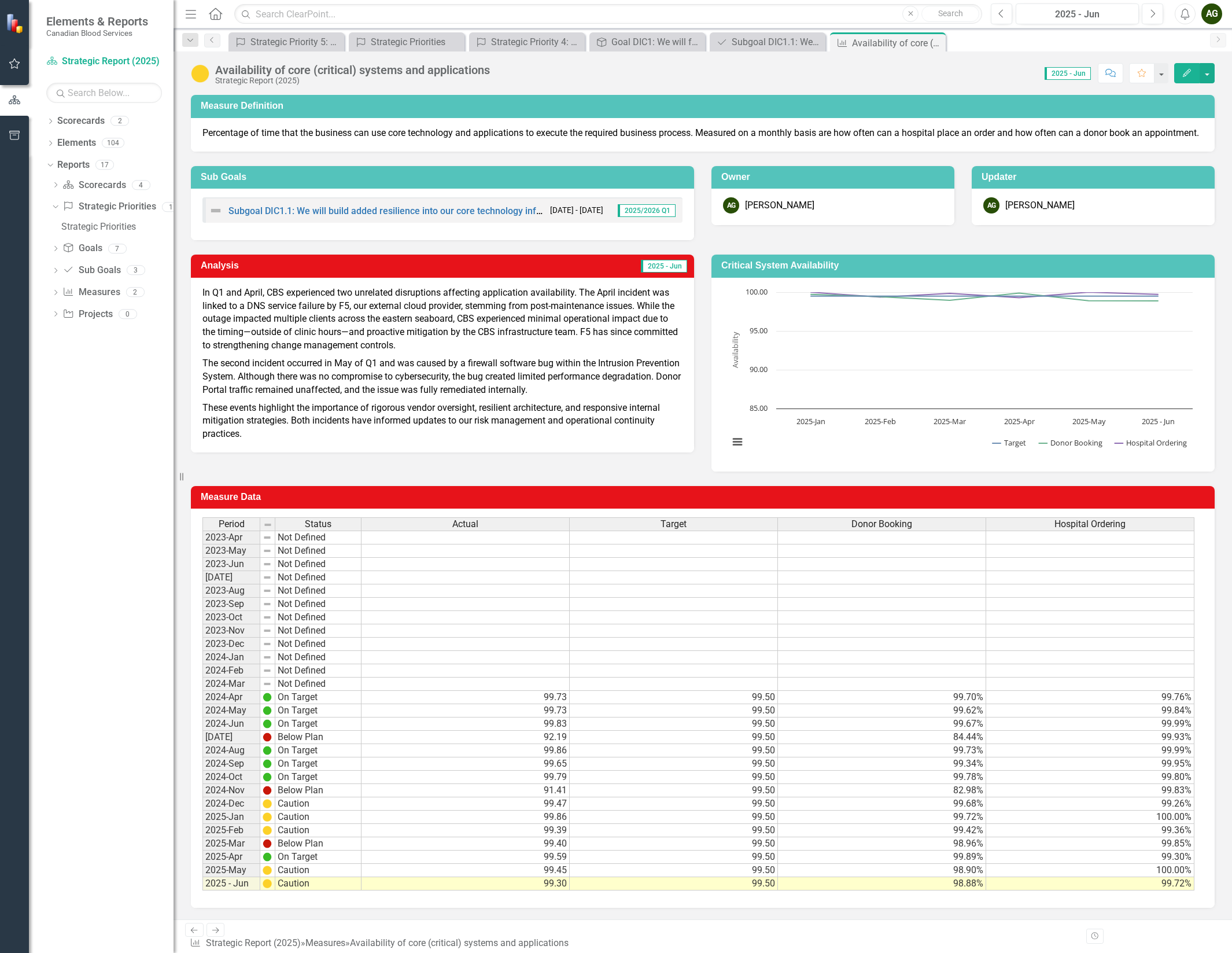 click on "Measure Data Last Calculated  Period Status Actual Target Donor Booking Hospital Ordering 2023-Apr Not Defined 2023-May Not Defined 2023-Jun Not Defined 2023-Jul Not Defined 2023-Aug Not Defined 2023-Sep Not Defined 2023-Oct Not Defined 2023-Nov Not Defined 2023-Dec Not Defined 2024-Jan Not Defined 2024-Feb Not Defined 2024-Mar Not Defined 2024-Apr On Target 99.73 99.50 99.70% 99.76% 2024-May On Target 99.73 99.50 99.62% 99.84% 2024-Jun On Target 99.83 99.50 99.67% 99.99% 2024-Jul Below Plan 92.19 99.50 84.44% 99.93% 2024-Aug On Target 99.86 99.50 99.73% 99.99% 2024-Sep On Target 99.65 99.50 99.34% 99.95% 2024-Oct On Target 99.79 99.50 99.78% 99.80% 2024-Nov Below Plan 91.41 99.50 82.98% 99.83% 2024-Dec Caution 99.47 99.50 99.68% 99.26% 2025-Jan Caution 99.86 99.50 99.72% 100.00% 2025-Feb Caution 99.39 99.50 99.42% 99.36% 2025-Mar Below Plan 99.40 99.50 98.96% 99.85% 2025-Apr On Target 99.59 99.50 99.89% 99.30% 2025-May Caution 99.45 99.50 98.90% 100.00% 2025 - Jun Caution 99.30 99.50 98.88% 99.72% Period" at bounding box center (703, 690) 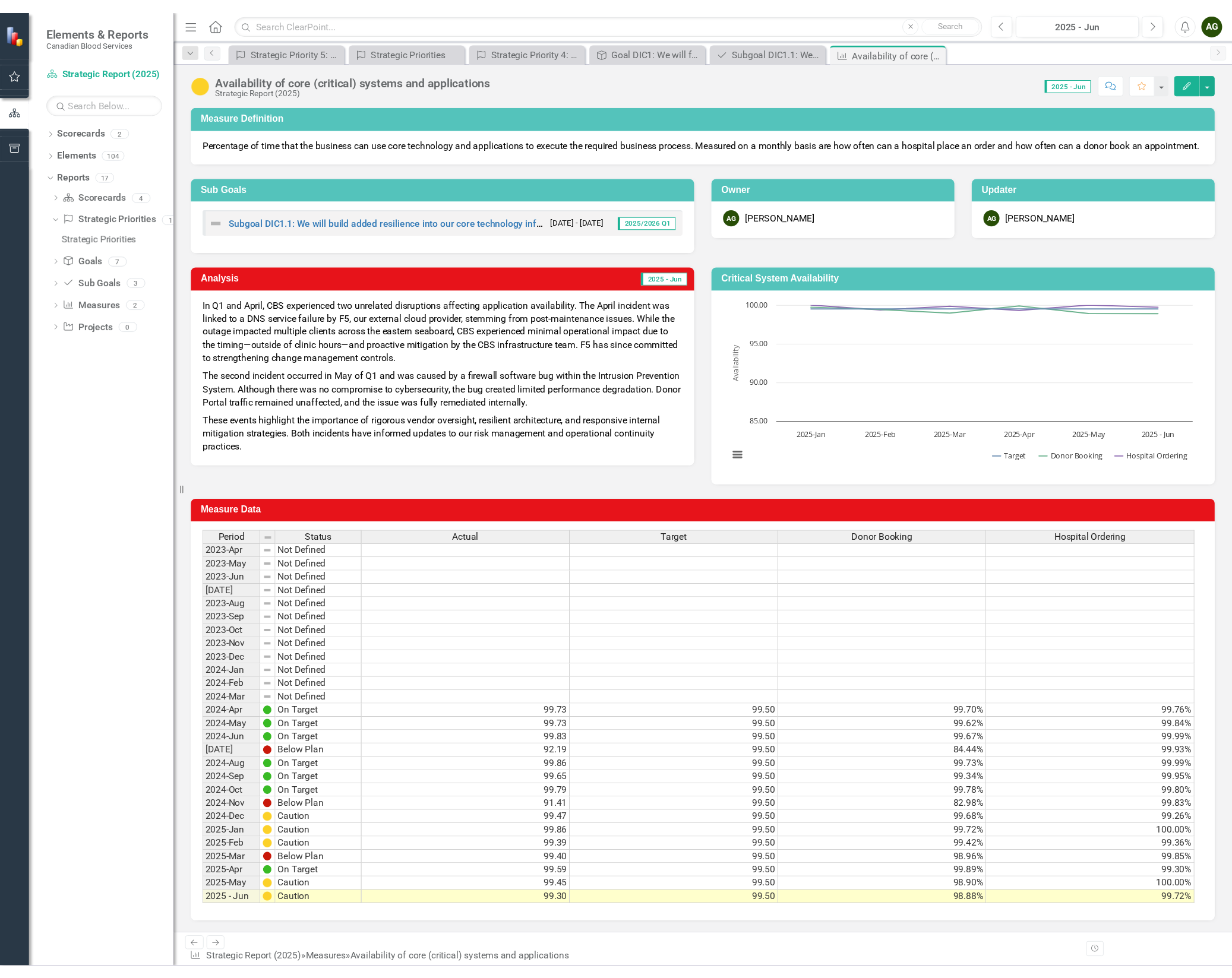 scroll, scrollTop: 0, scrollLeft: 0, axis: both 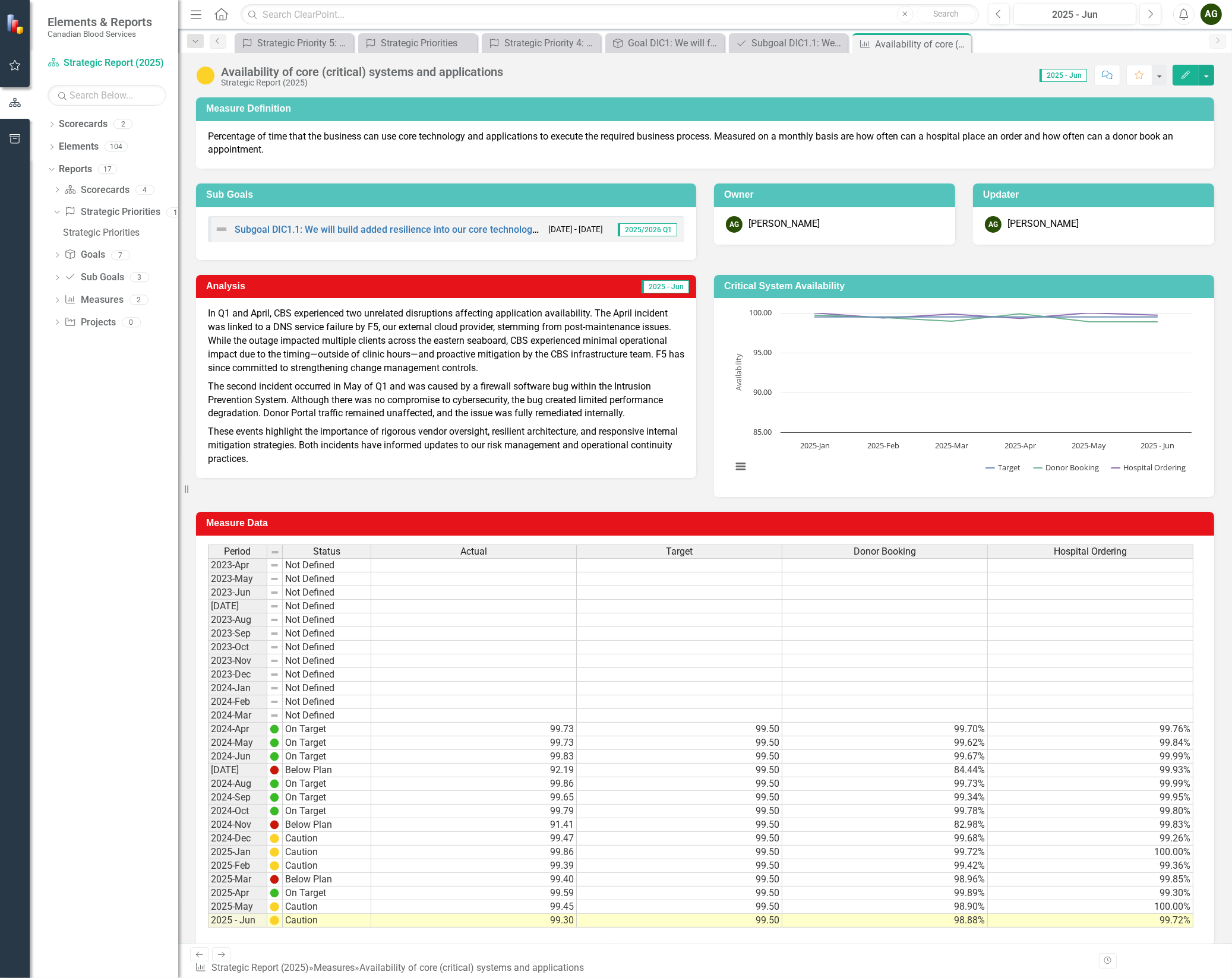 click on "2025 - Jun" at bounding box center (665, 287) 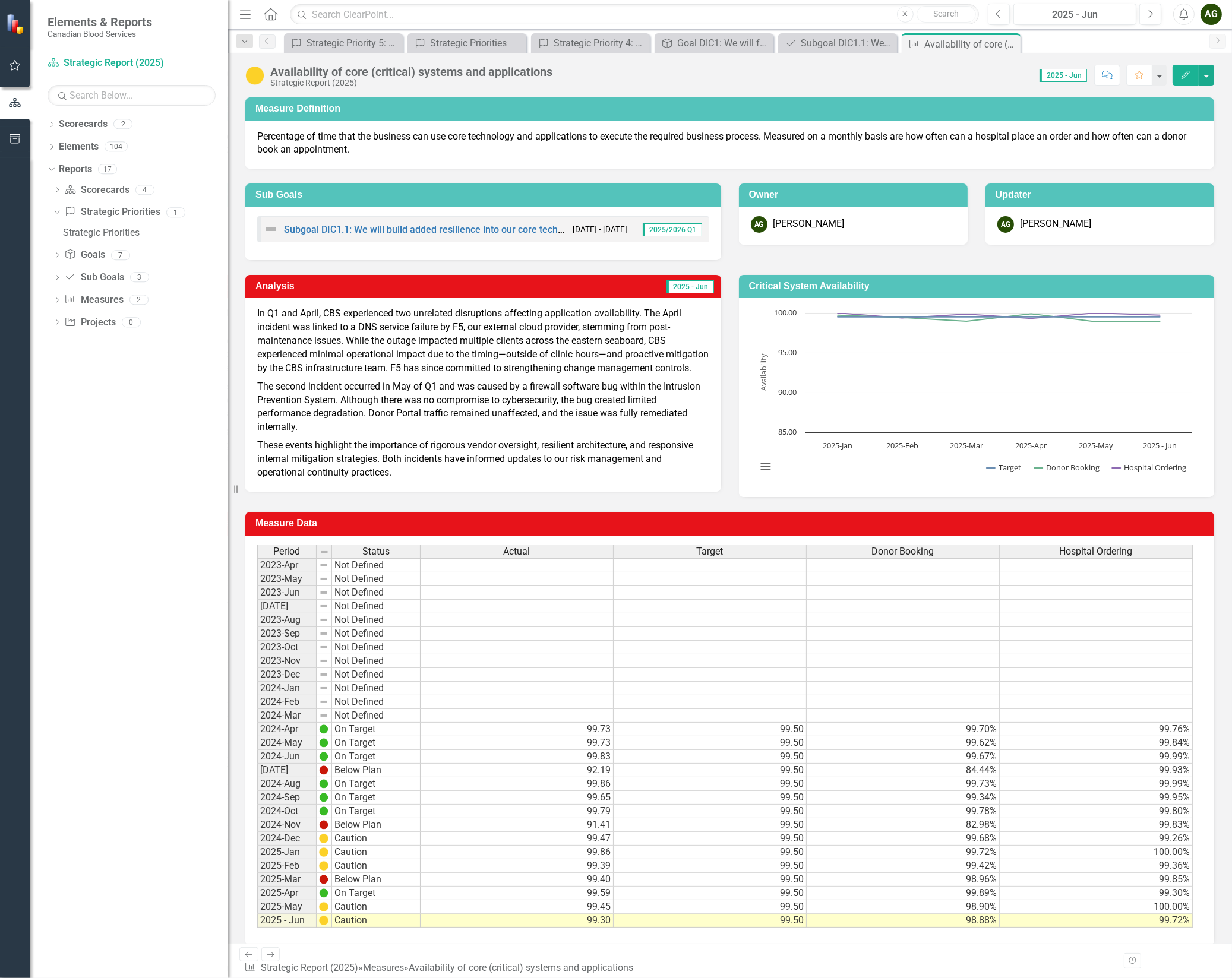 drag, startPoint x: 181, startPoint y: 494, endPoint x: 228, endPoint y: 497, distance: 47.095647 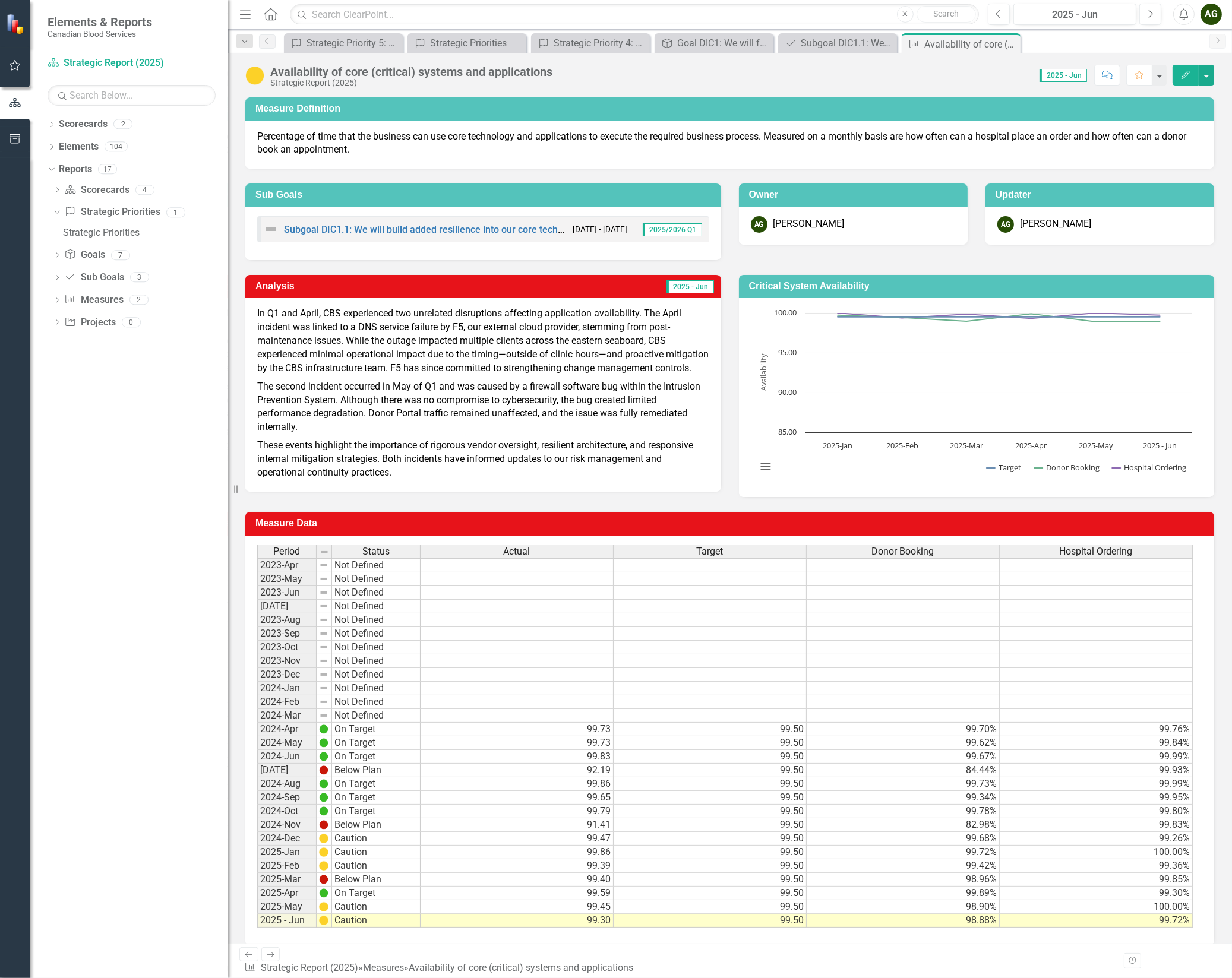 click on "Resize" at bounding box center (232, 489) 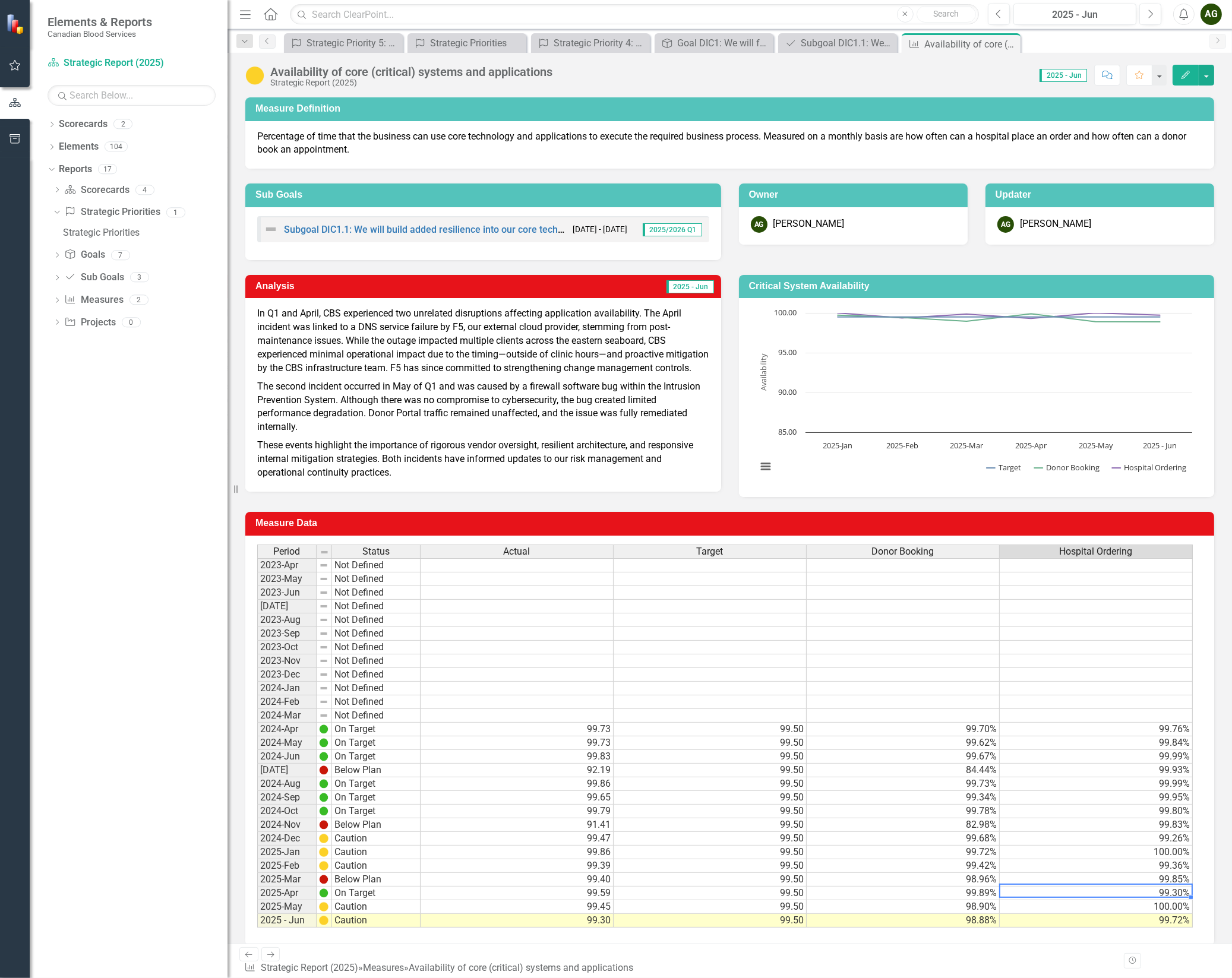 click on "99.30%" at bounding box center (1096, 893) 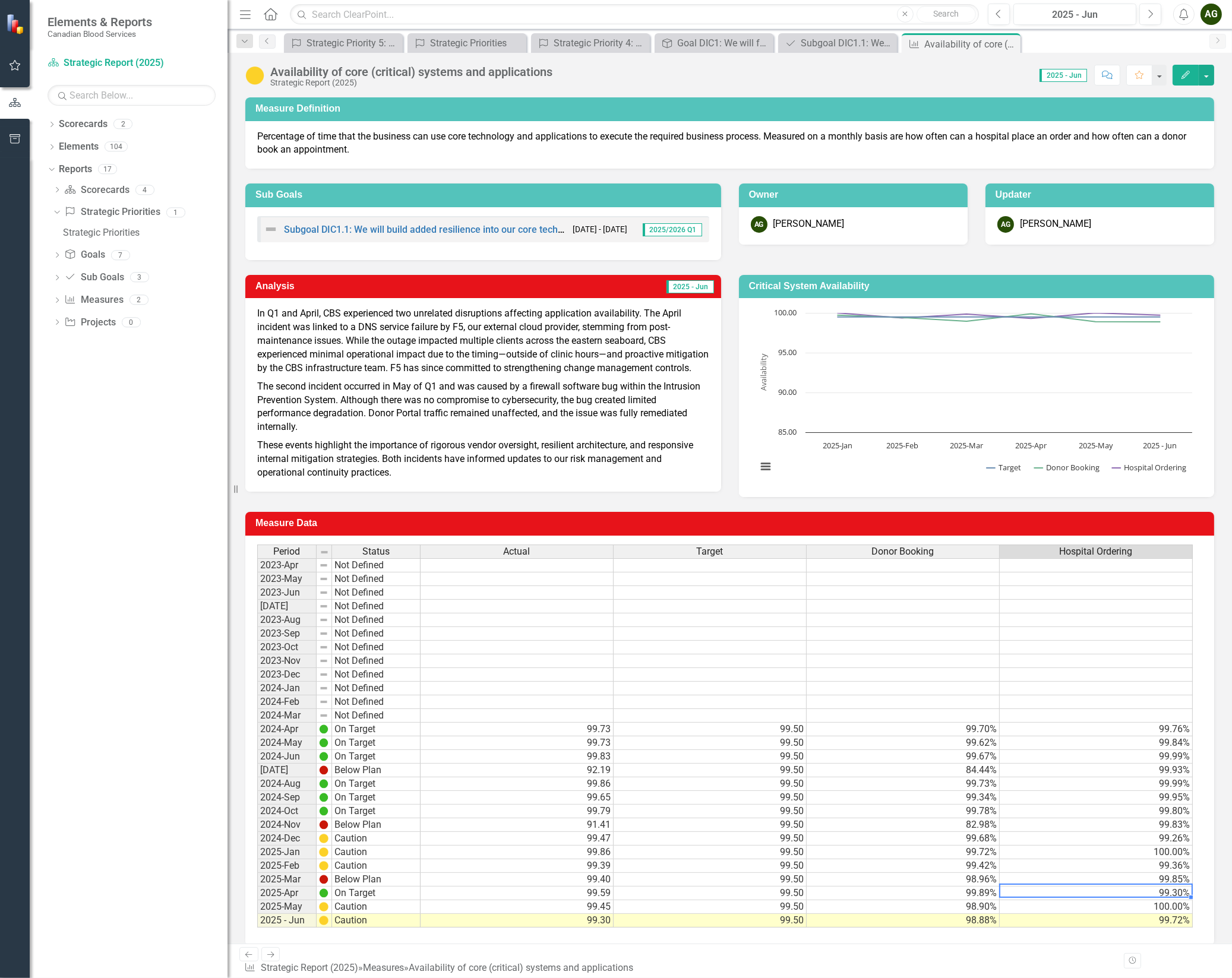 click on "98.90%" at bounding box center [903, 907] 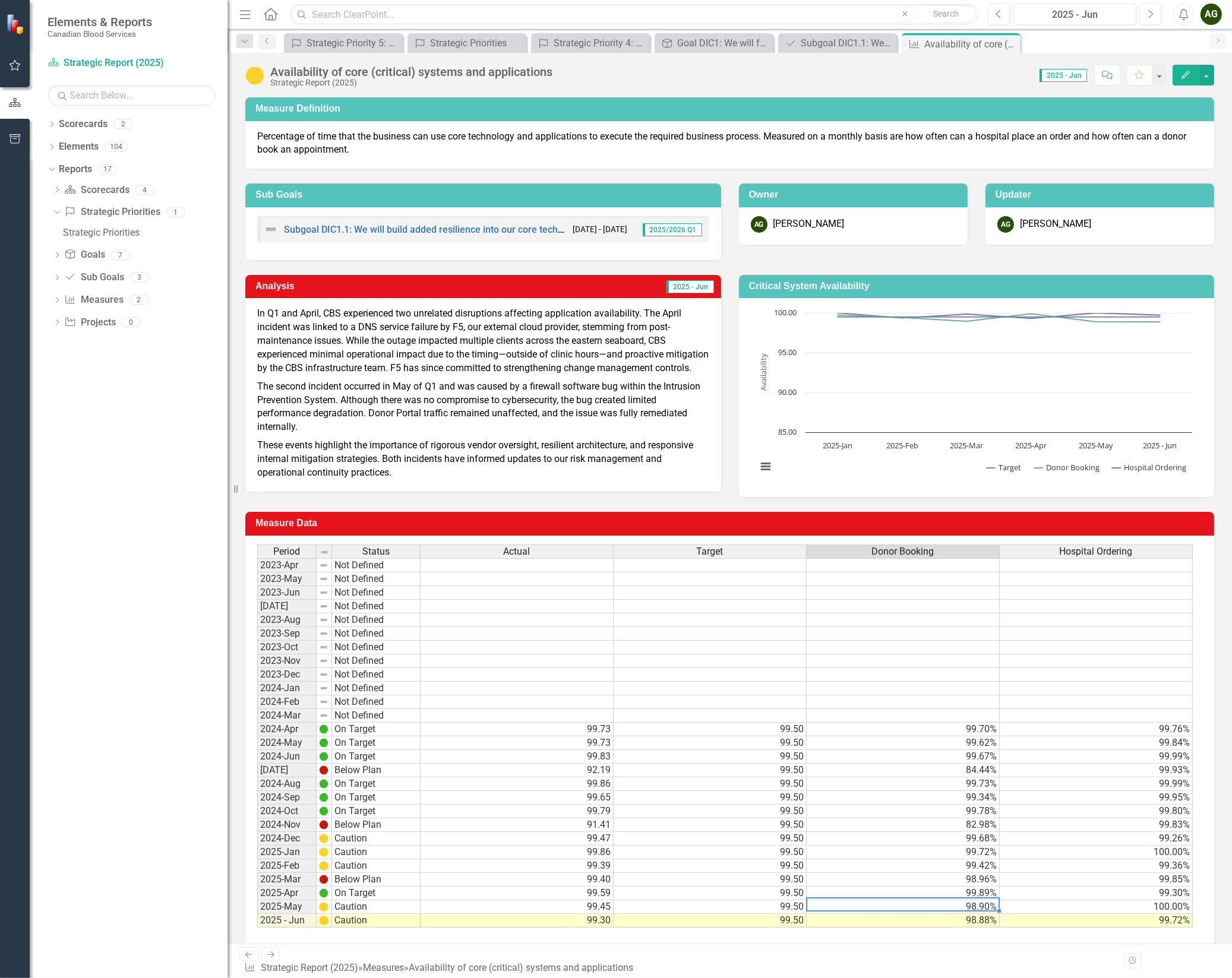 click on "Measure Data Last Calculated  Period Status Actual Target Donor Booking Hospital Ordering 2023-Apr Not Defined 2023-May Not Defined 2023-Jun Not Defined 2023-Jul Not Defined 2023-Aug Not Defined 2023-Sep Not Defined 2023-Oct Not Defined 2023-Nov Not Defined 2023-Dec Not Defined 2024-Jan Not Defined 2024-Feb Not Defined 2024-Mar Not Defined 2024-Apr On Target 99.73 99.50 99.70% 99.76% 2024-May On Target 99.73 99.50 99.62% 99.84% 2024-Jun On Target 99.83 99.50 99.67% 99.99% 2024-Jul Below Plan 92.19 99.50 84.44% 99.93% 2024-Aug On Target 99.86 99.50 99.73% 99.99% 2024-Sep On Target 99.65 99.50 99.34% 99.95% 2024-Oct On Target 99.79 99.50 99.78% 99.80% 2024-Nov Below Plan 91.41 99.50 82.98% 99.83% 2024-Dec Caution 99.47 99.50 99.68% 99.26% 2025-Jan Caution 99.86 99.50 99.72% 100.00% 2025-Feb Caution 99.39 99.50 99.42% 99.36% 2025-Mar Below Plan 99.40 99.50 98.96% 99.85% 2025-Apr On Target 99.59 99.50 99.89% 99.30% 2025-May Caution 99.45 99.50 98.90% 100.00% 2025 - Jun Caution 99.30 99.50 98.88% 99.72% Period" at bounding box center (729, 721) 